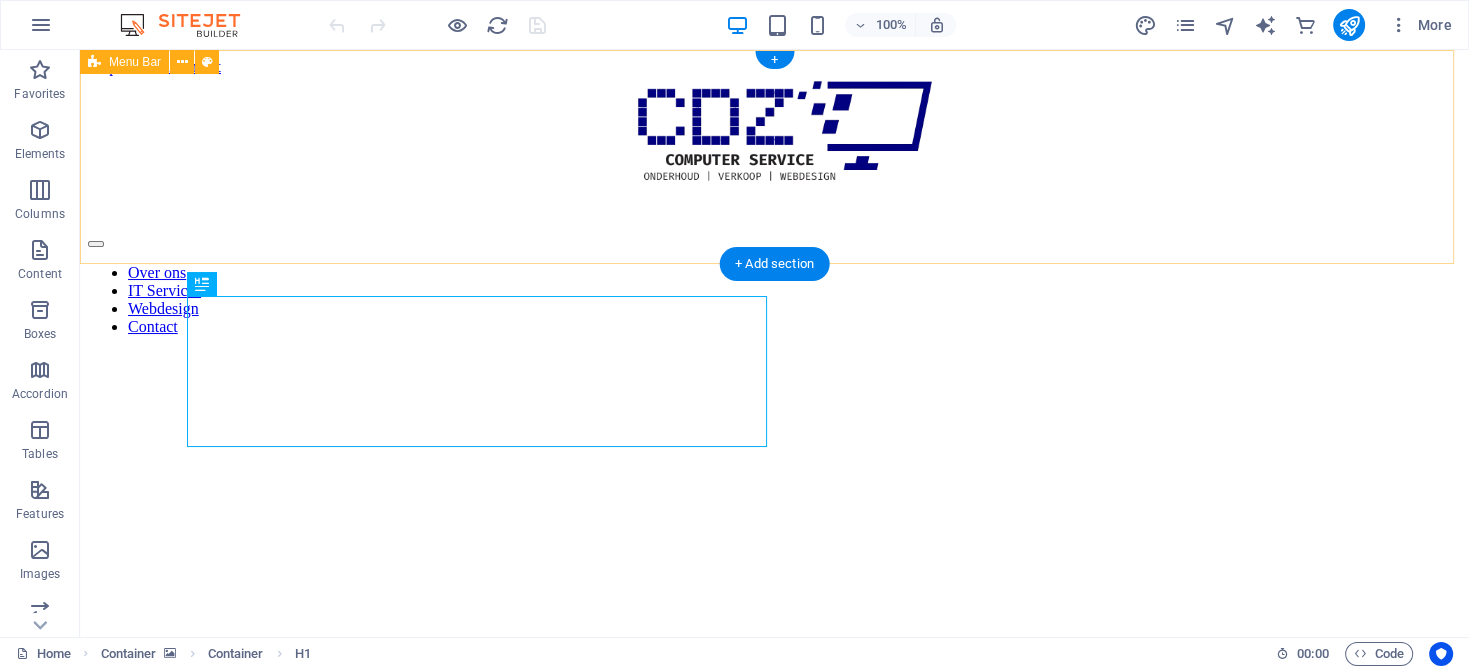 scroll, scrollTop: 0, scrollLeft: 0, axis: both 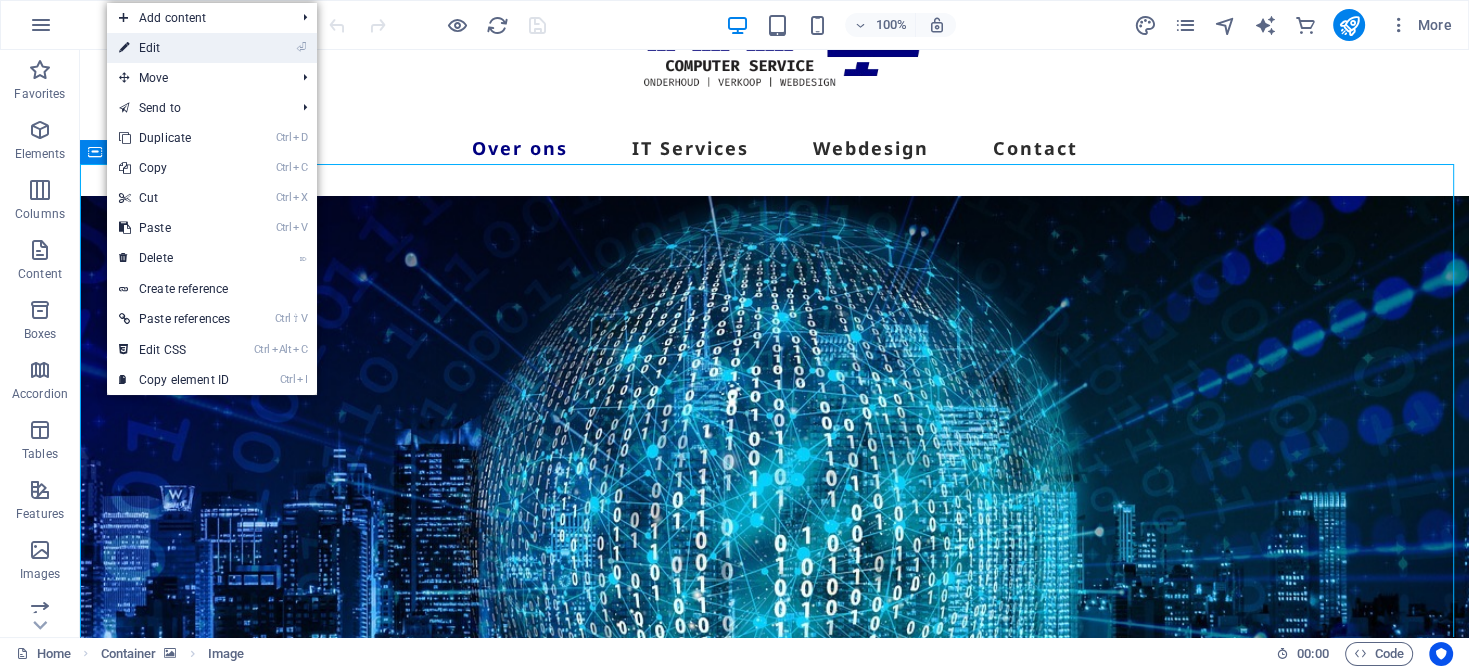 click on "⏎  Edit" at bounding box center (174, 48) 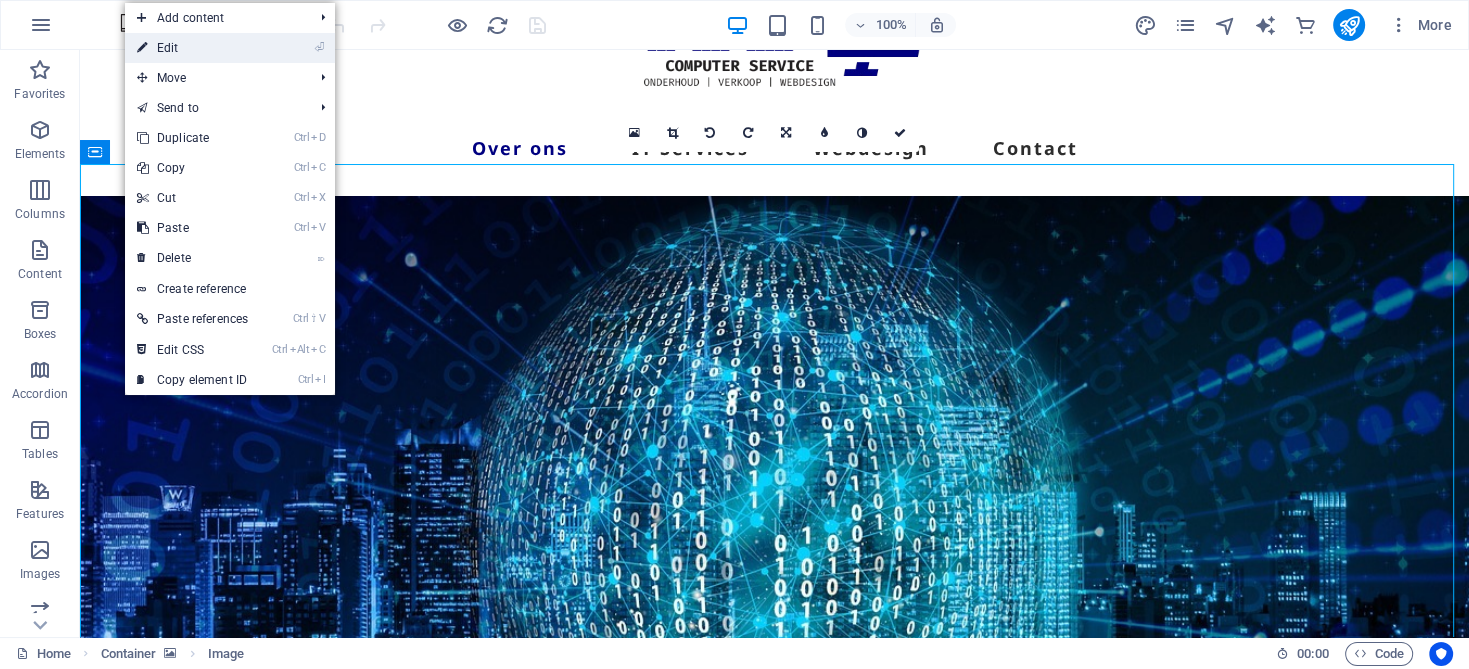 click on "⏎  Edit" at bounding box center (192, 48) 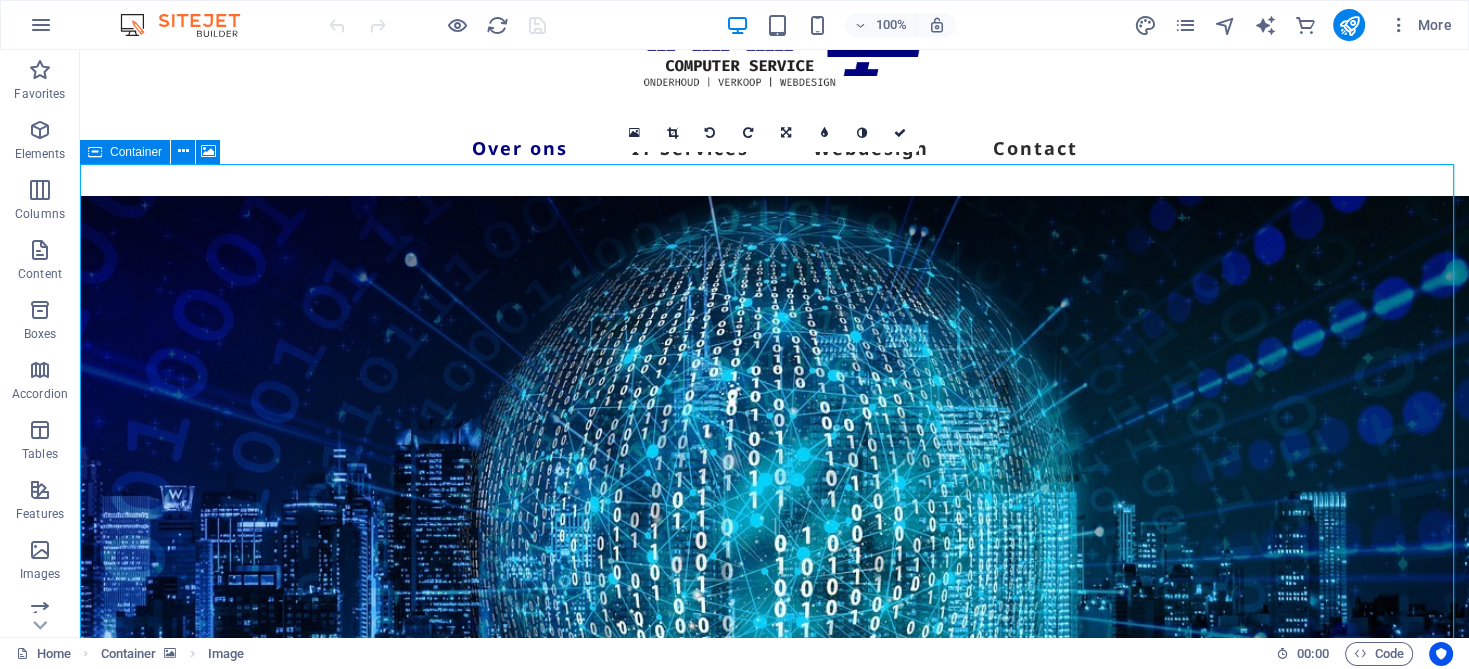 click at bounding box center [774, 581] 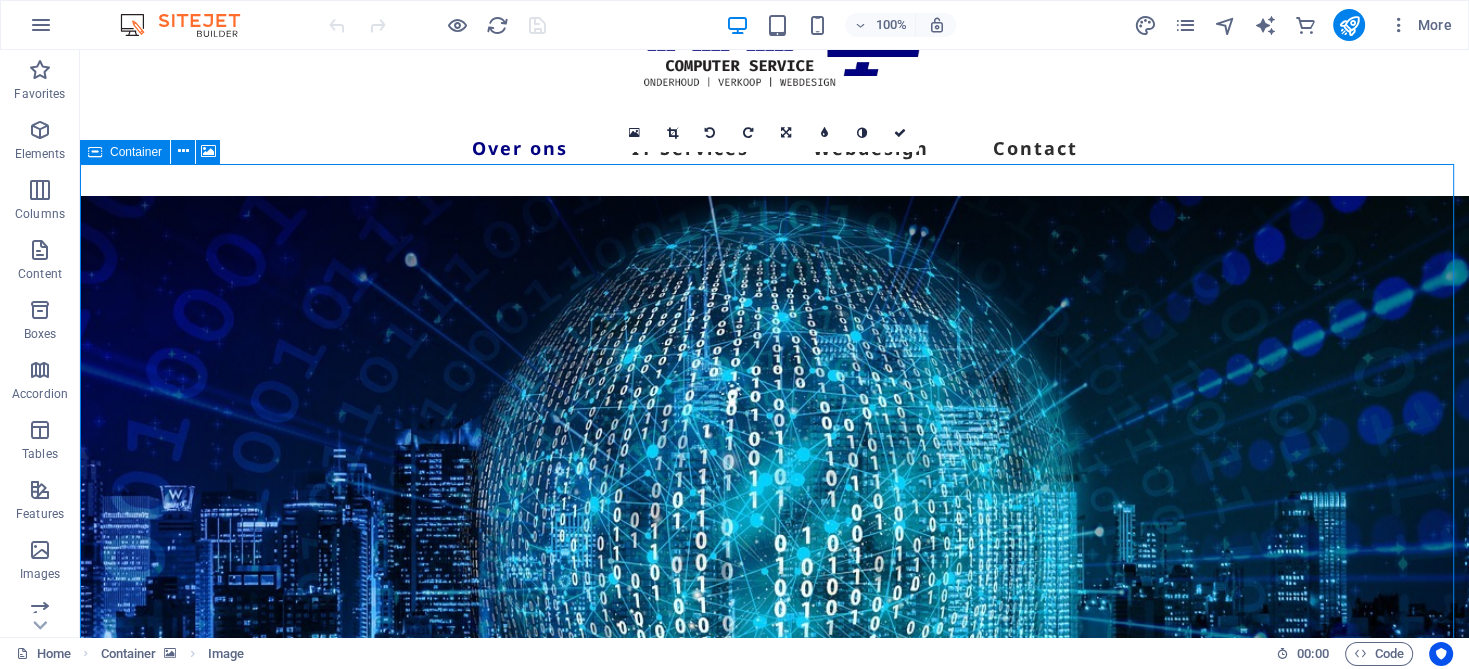click at bounding box center (774, 581) 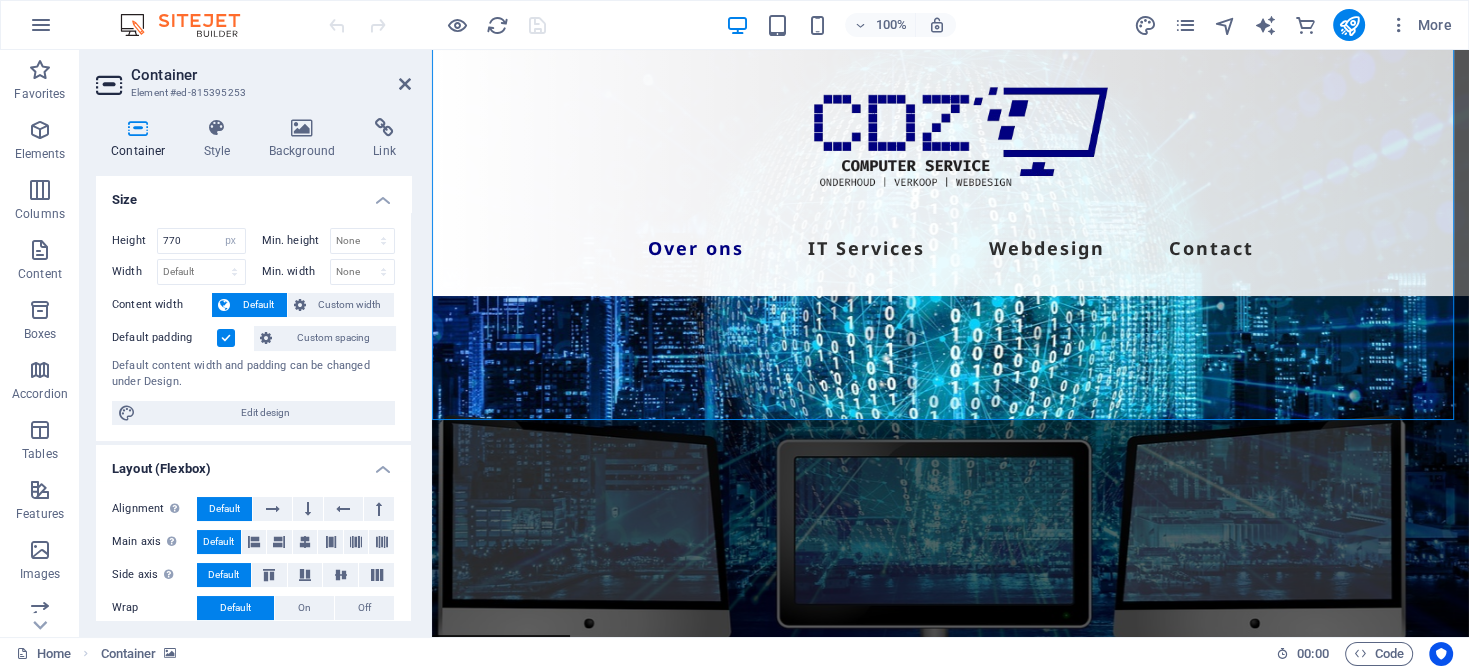 scroll, scrollTop: 200, scrollLeft: 0, axis: vertical 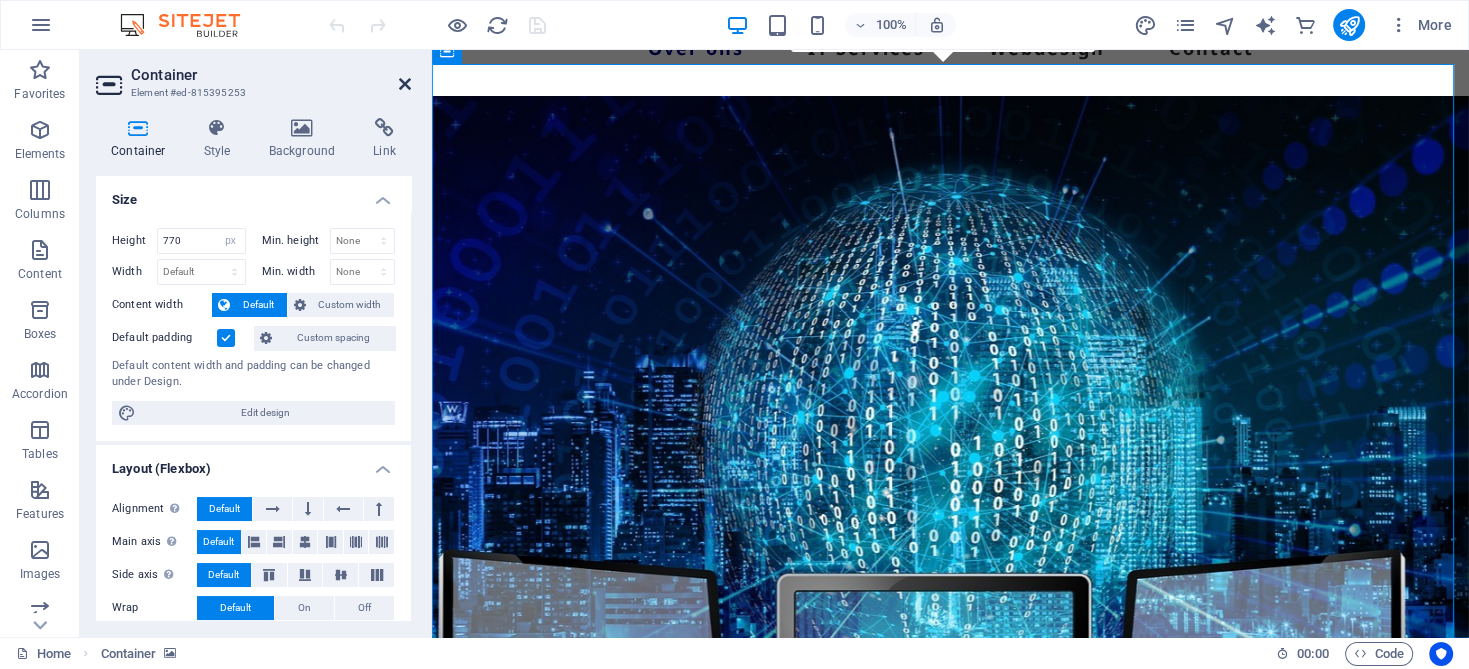 click at bounding box center (405, 84) 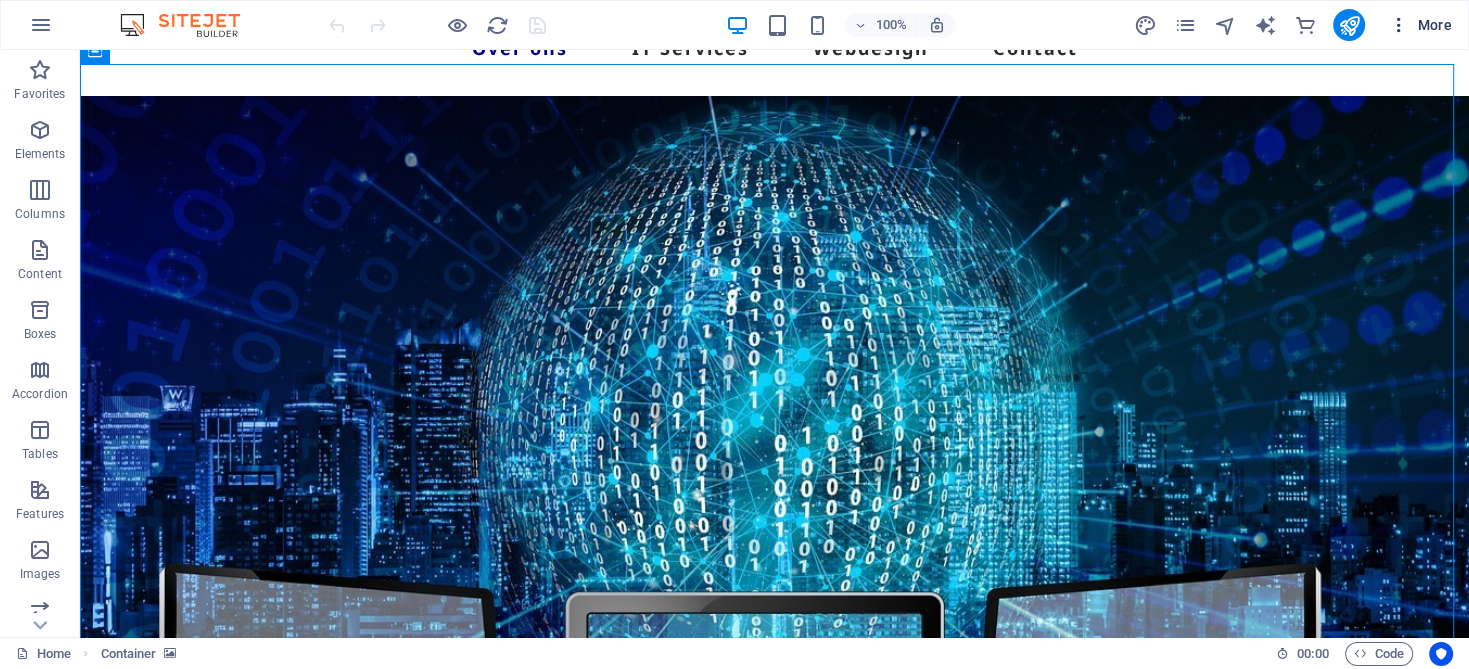 click on "More" at bounding box center [1420, 25] 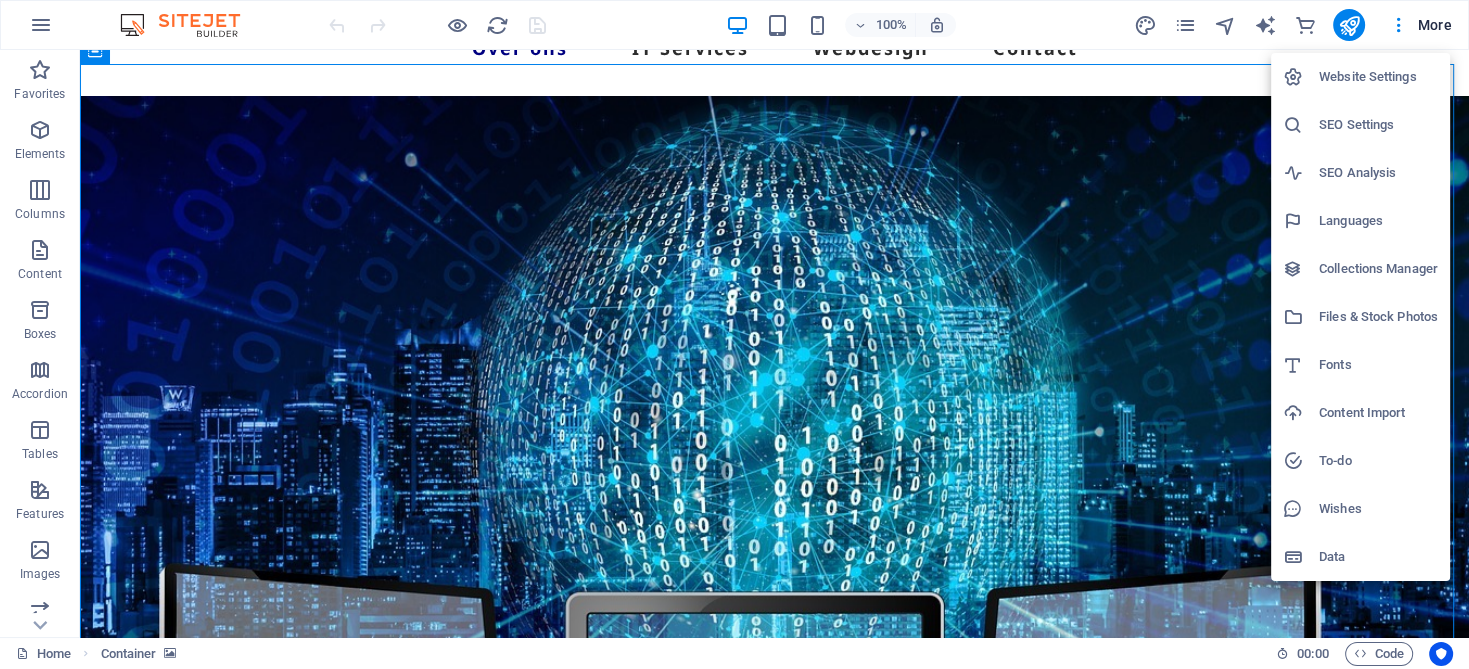 click at bounding box center [734, 334] 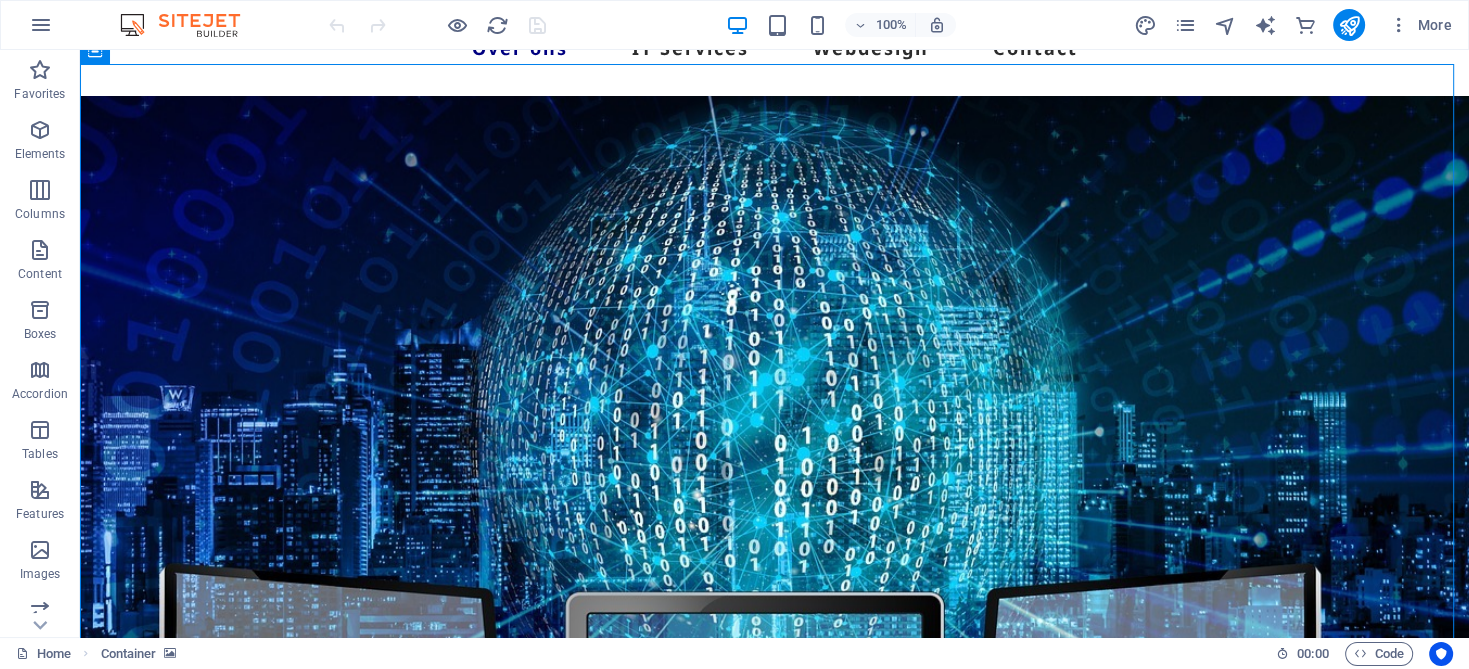click at bounding box center [41, 25] 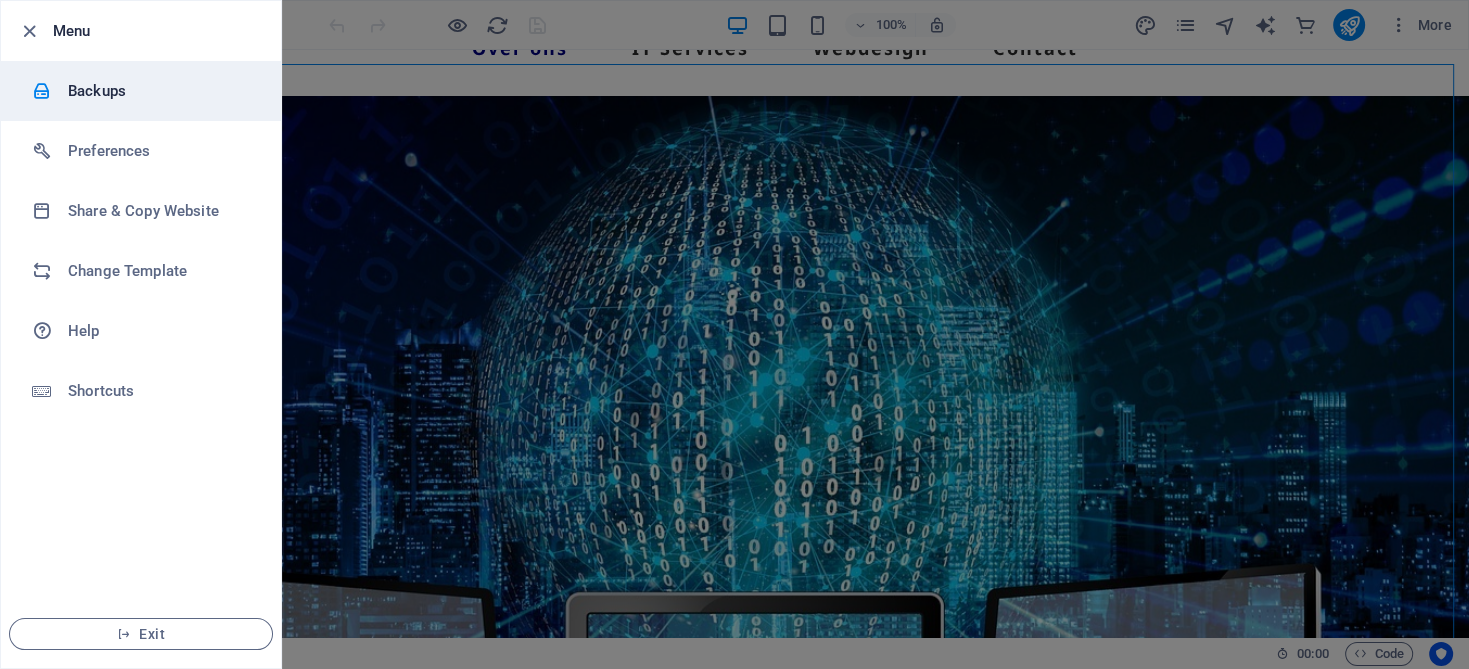 click on "Backups" at bounding box center [160, 91] 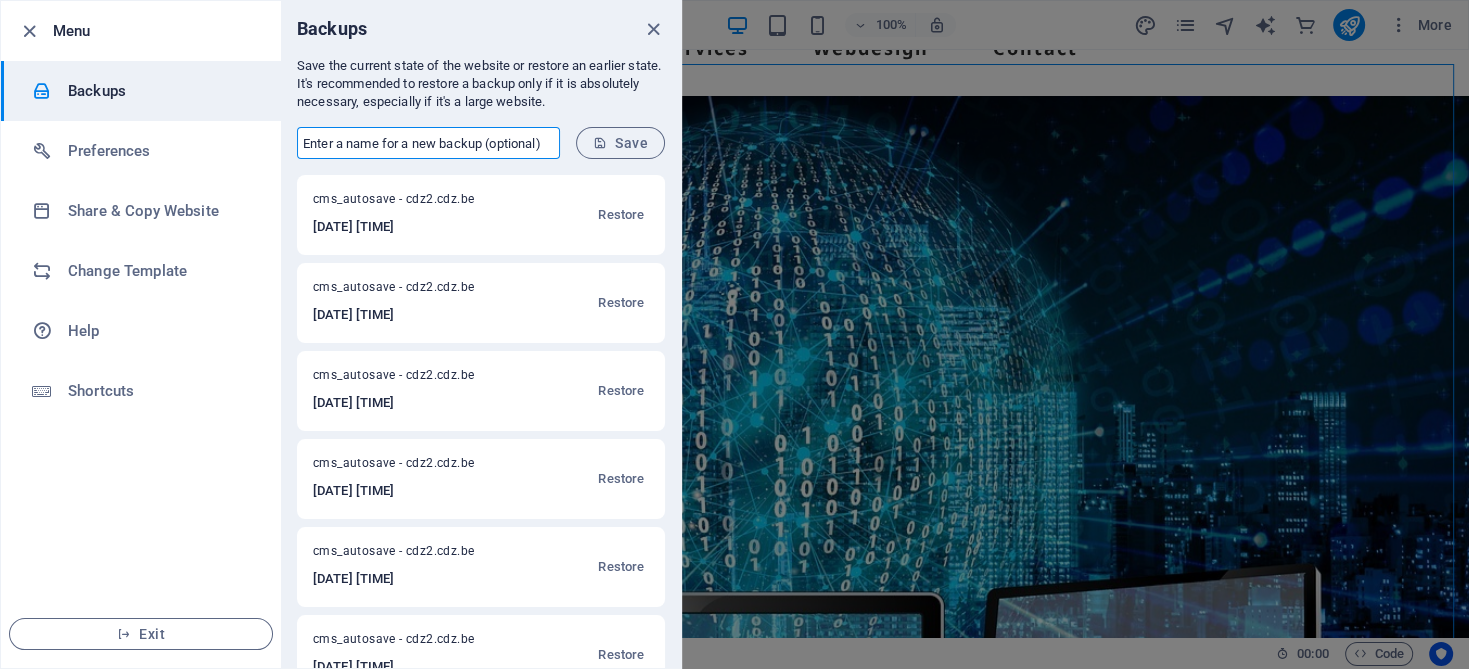 drag, startPoint x: 546, startPoint y: 143, endPoint x: 323, endPoint y: 149, distance: 223.0807 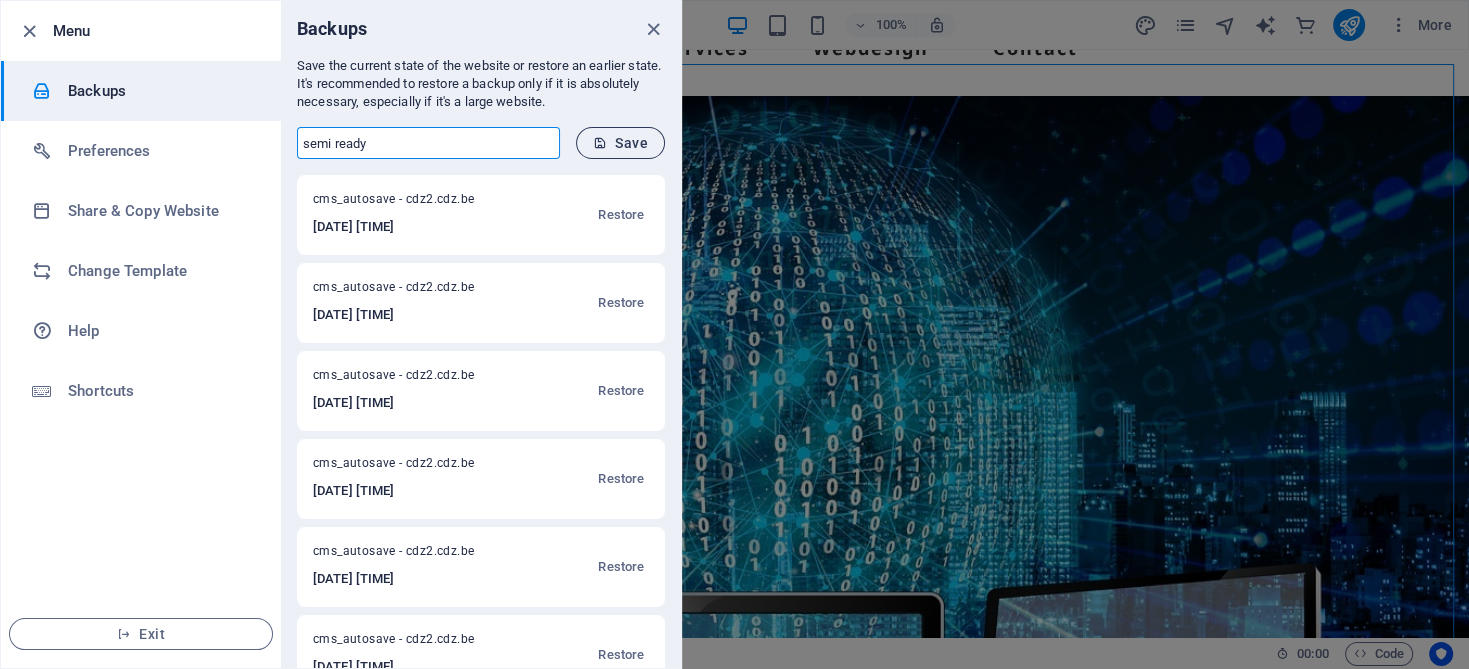 type on "semi ready" 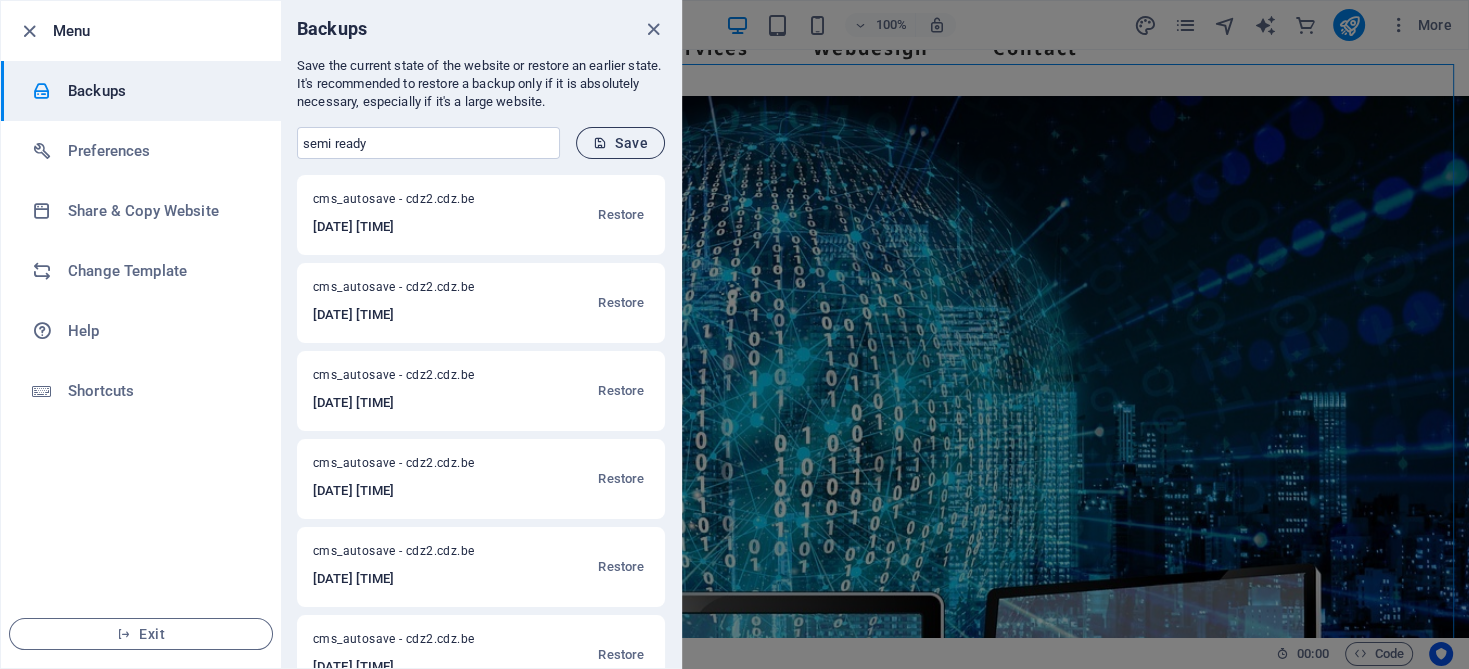click on "Save" at bounding box center [620, 143] 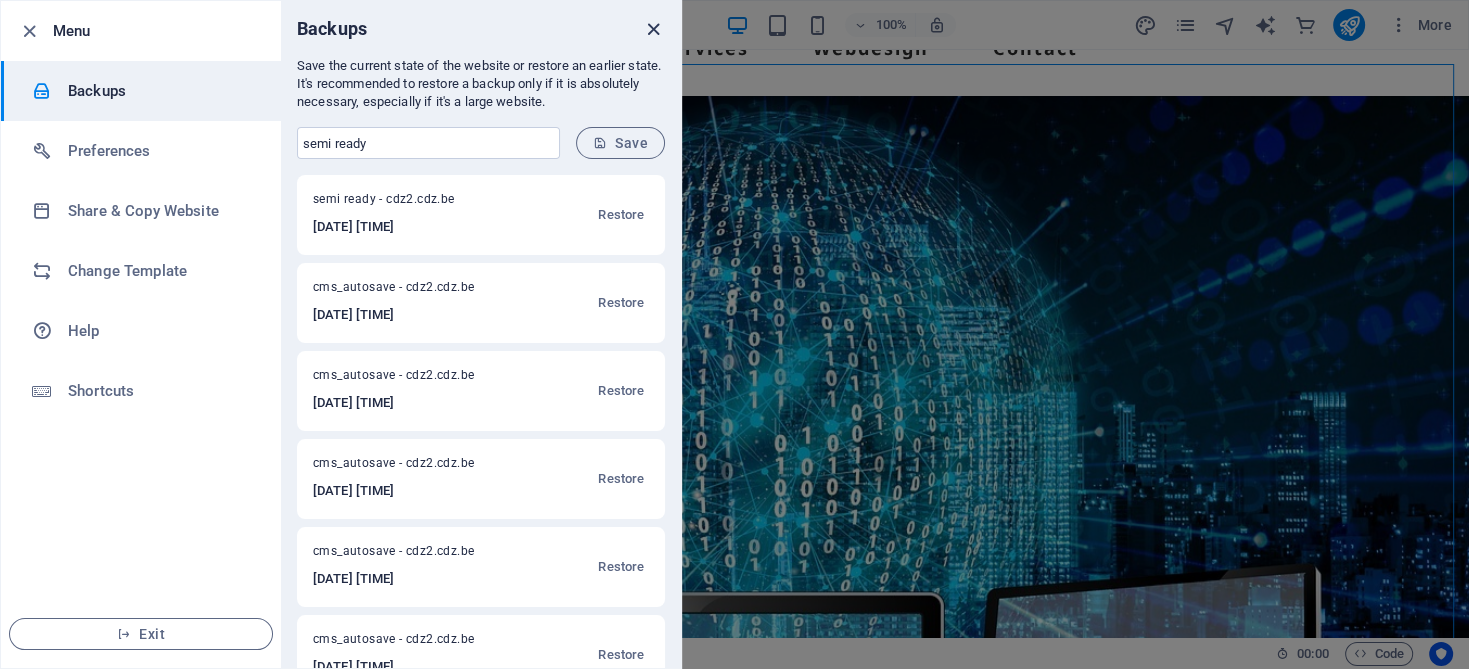 click at bounding box center (653, 29) 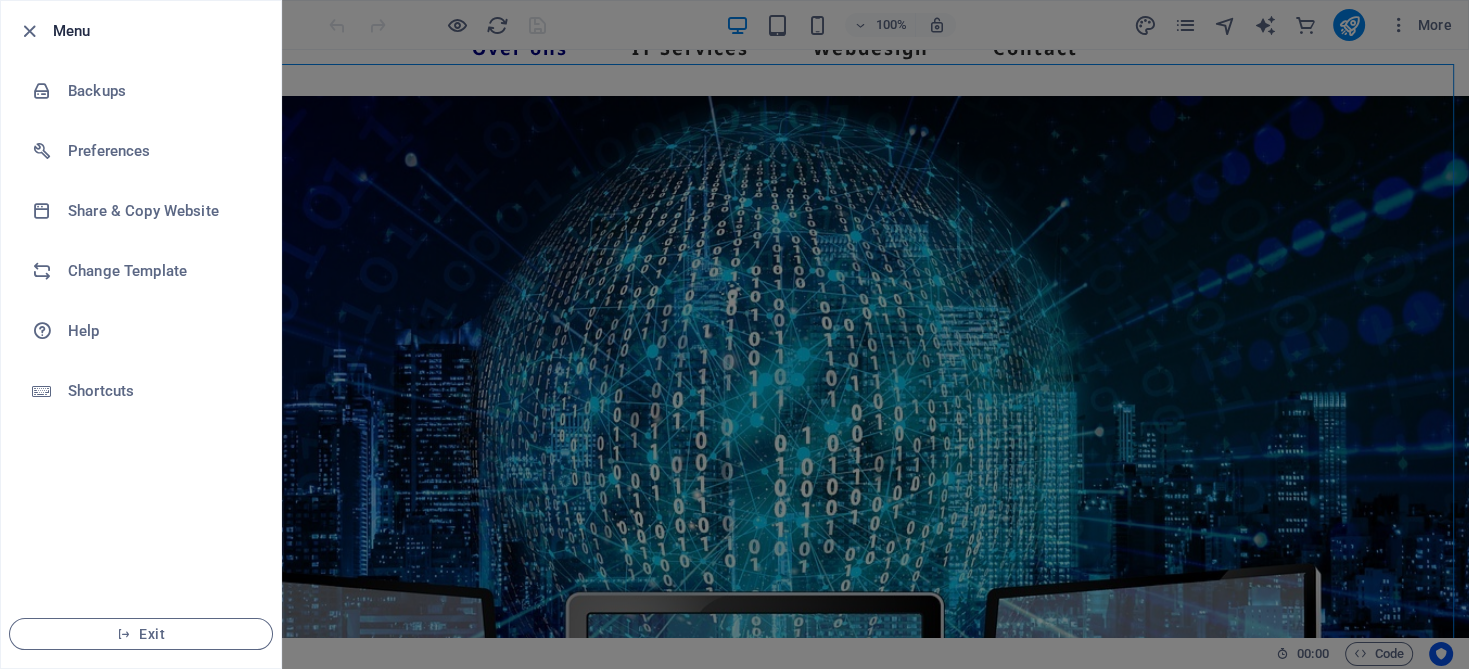 click at bounding box center (734, 334) 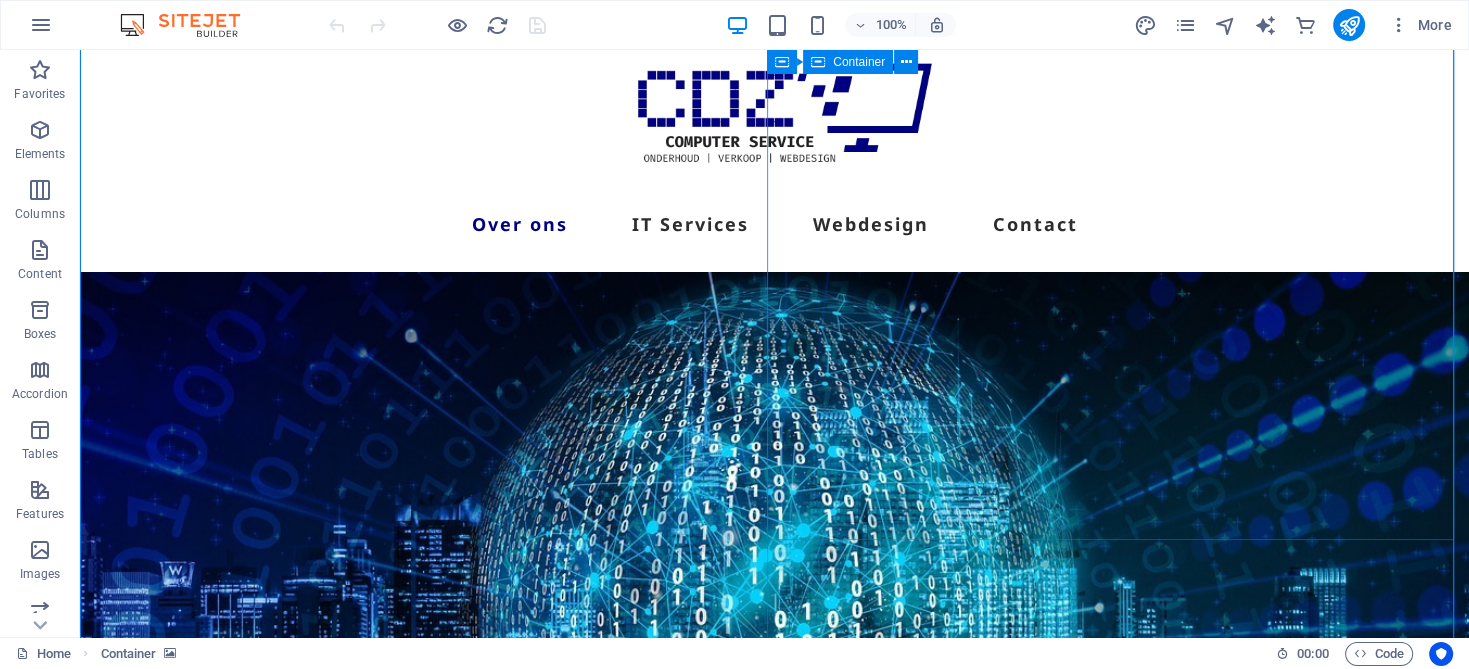 scroll, scrollTop: 0, scrollLeft: 0, axis: both 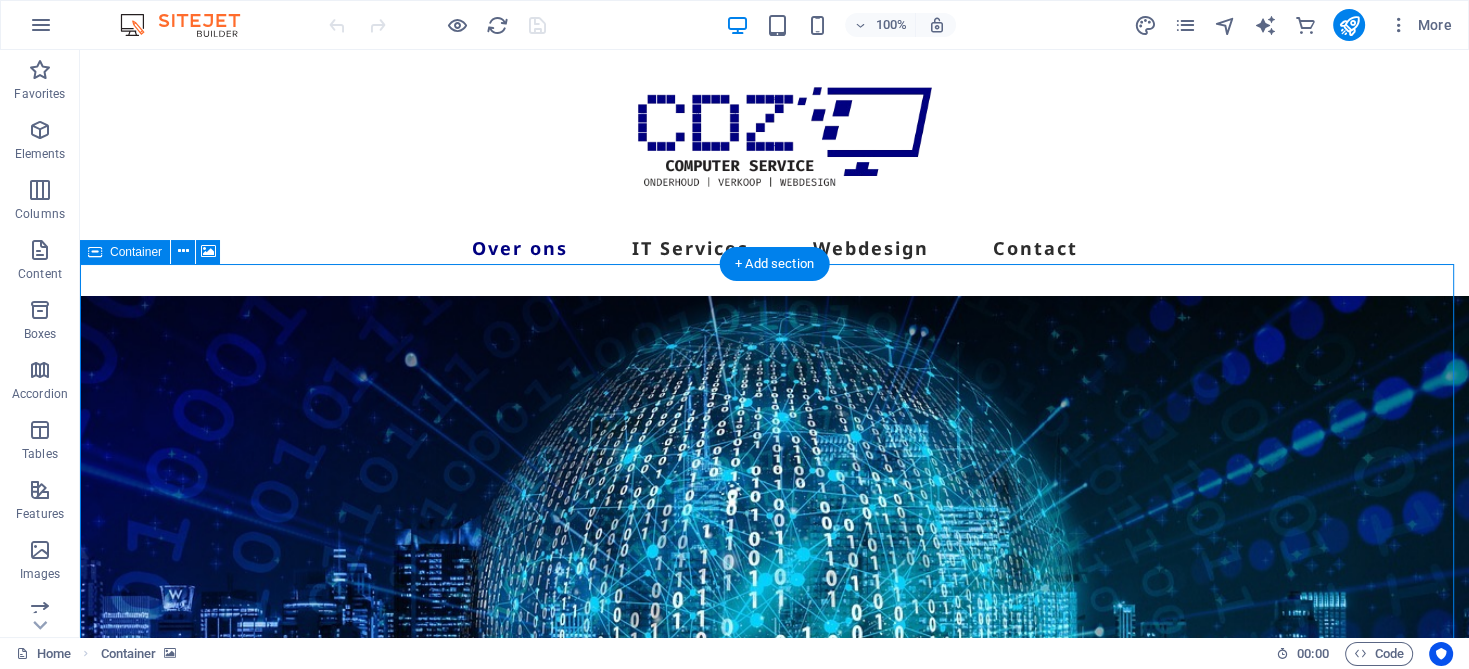 click at bounding box center [774, 681] 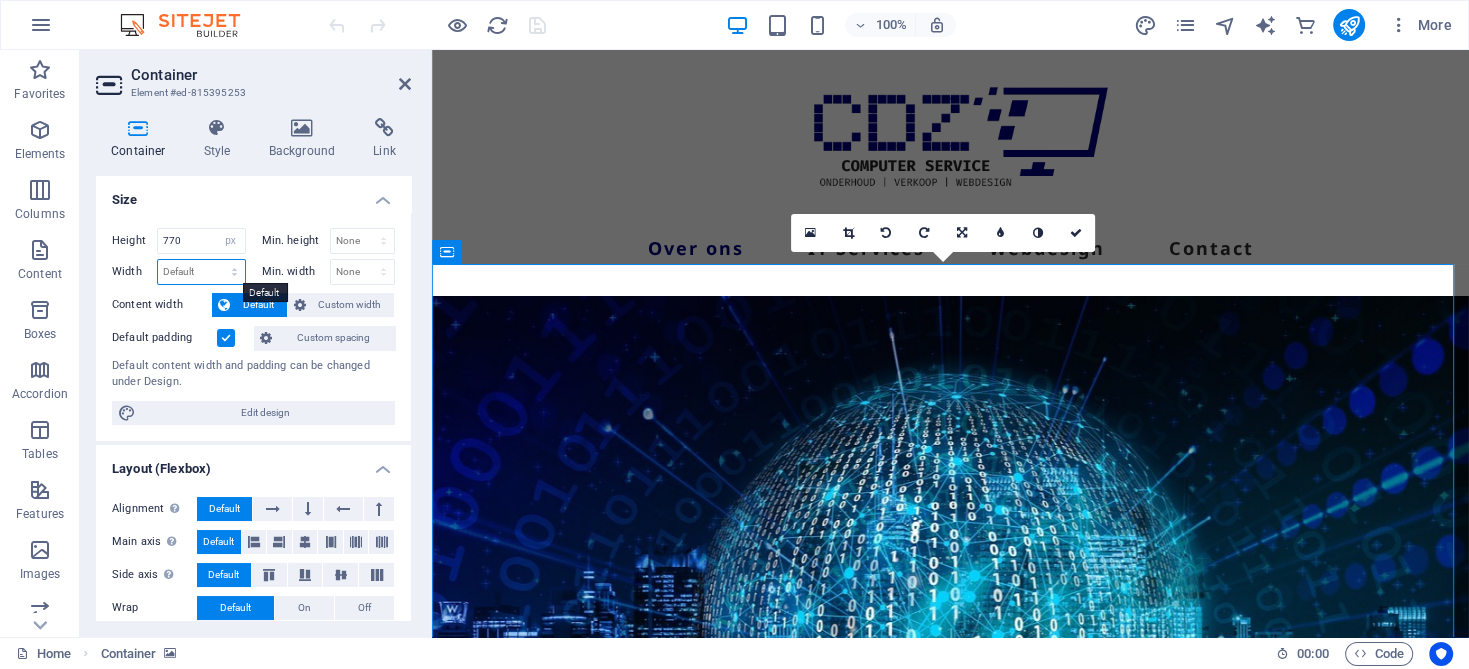 click on "Default px rem % em vh vw" at bounding box center [201, 272] 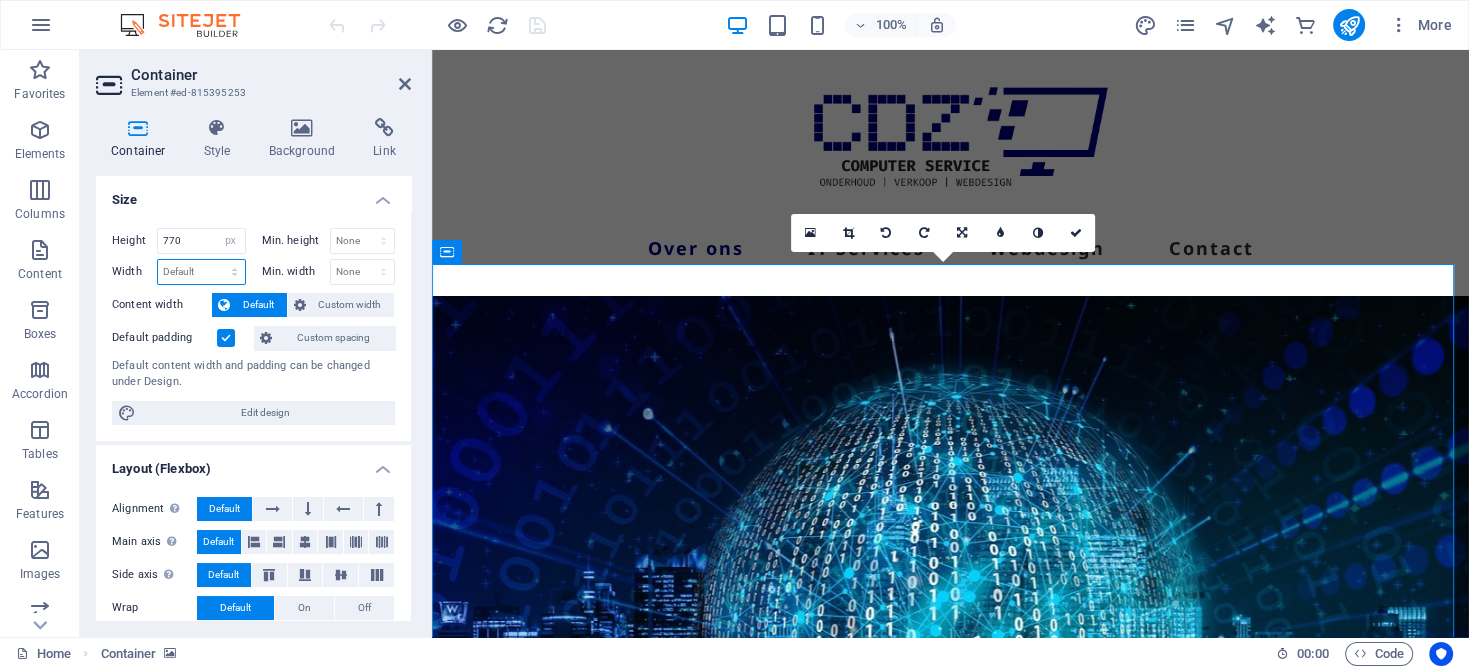 select on "%" 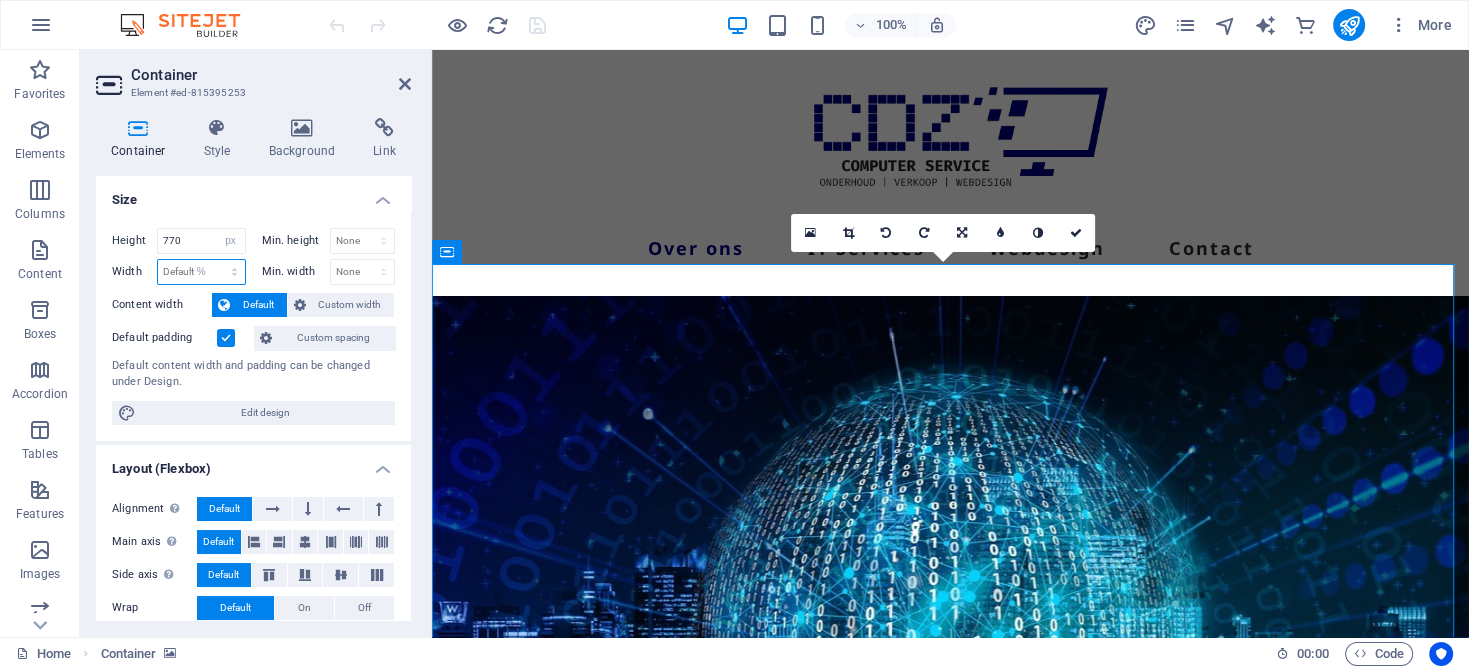 click on "Default px rem % em vh vw" at bounding box center (201, 272) 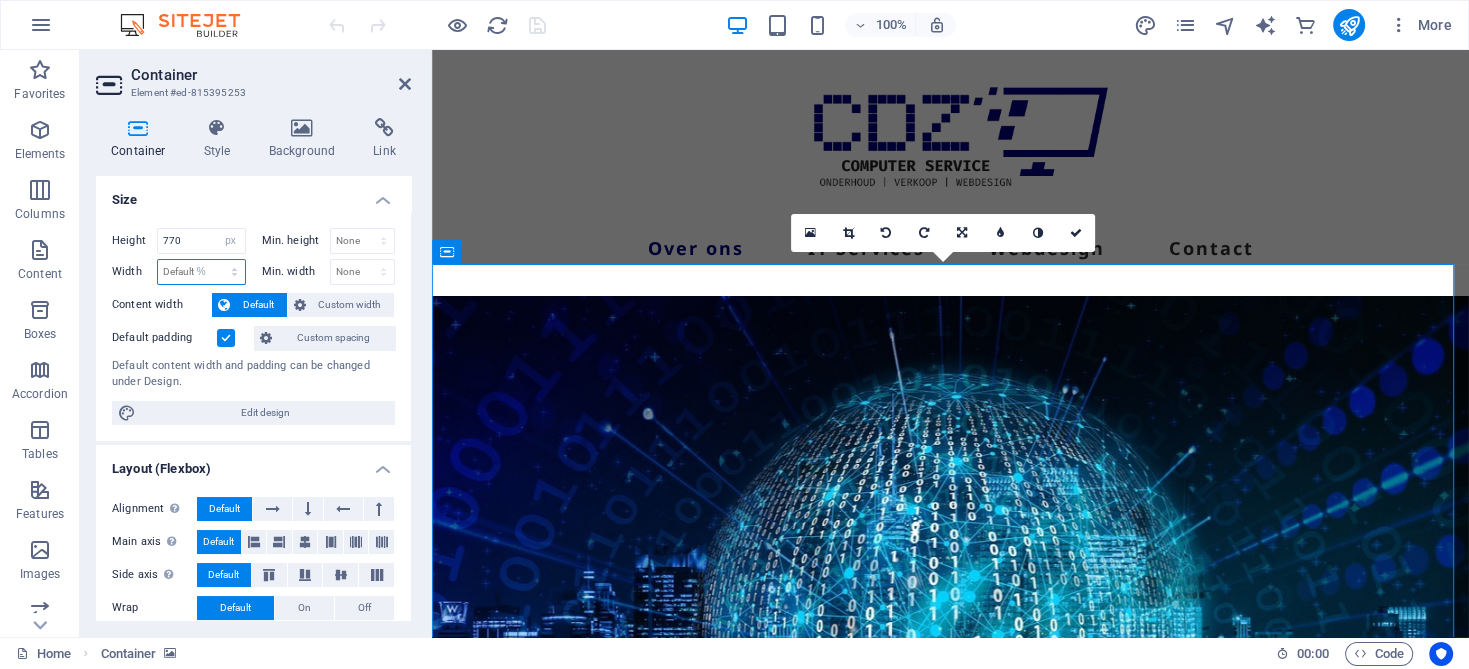 type on "100" 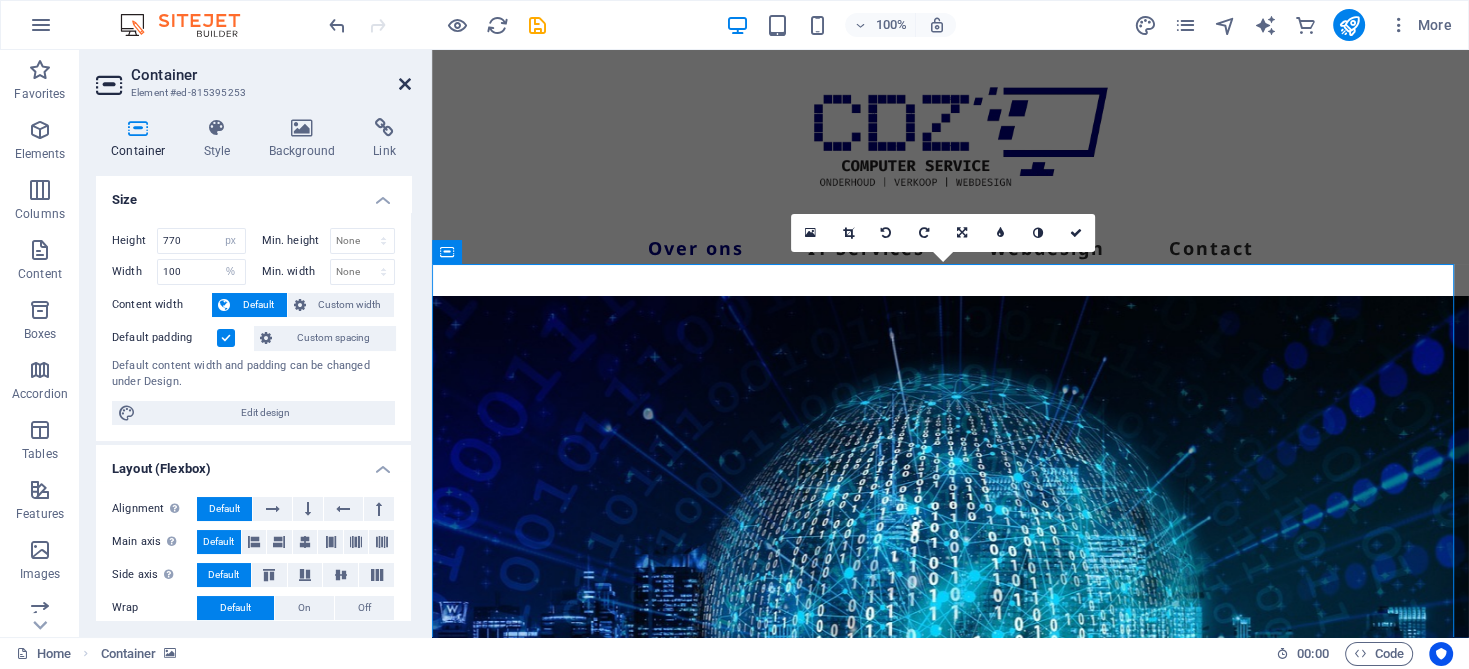 drag, startPoint x: 405, startPoint y: 85, endPoint x: 325, endPoint y: 42, distance: 90.824005 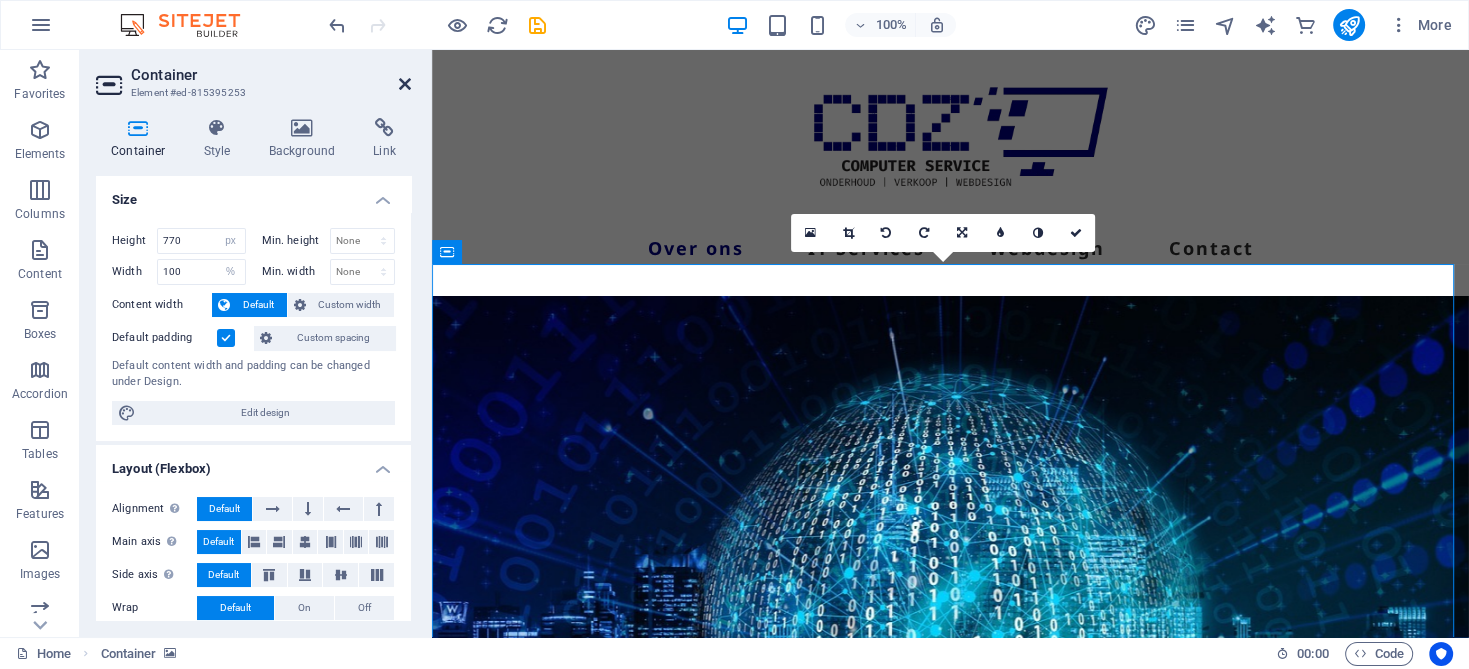 click at bounding box center (405, 84) 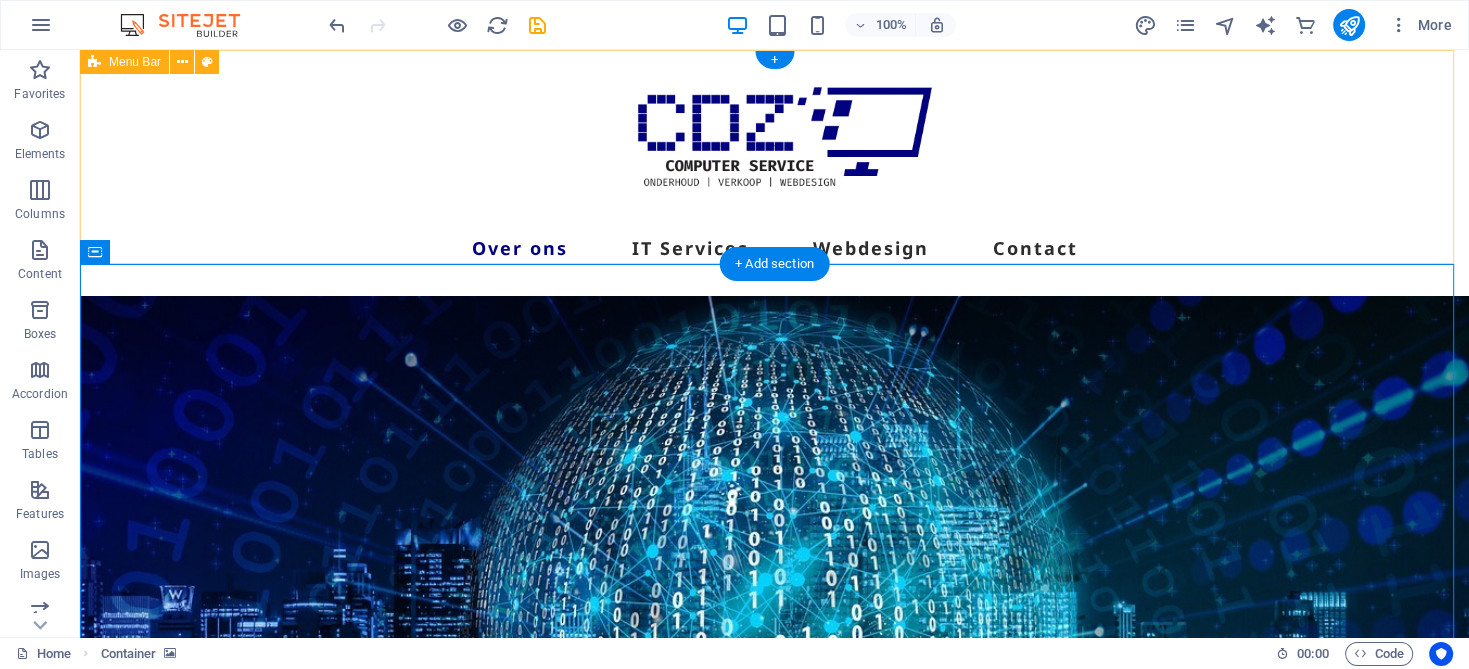 drag, startPoint x: 466, startPoint y: 72, endPoint x: 395, endPoint y: 78, distance: 71.25307 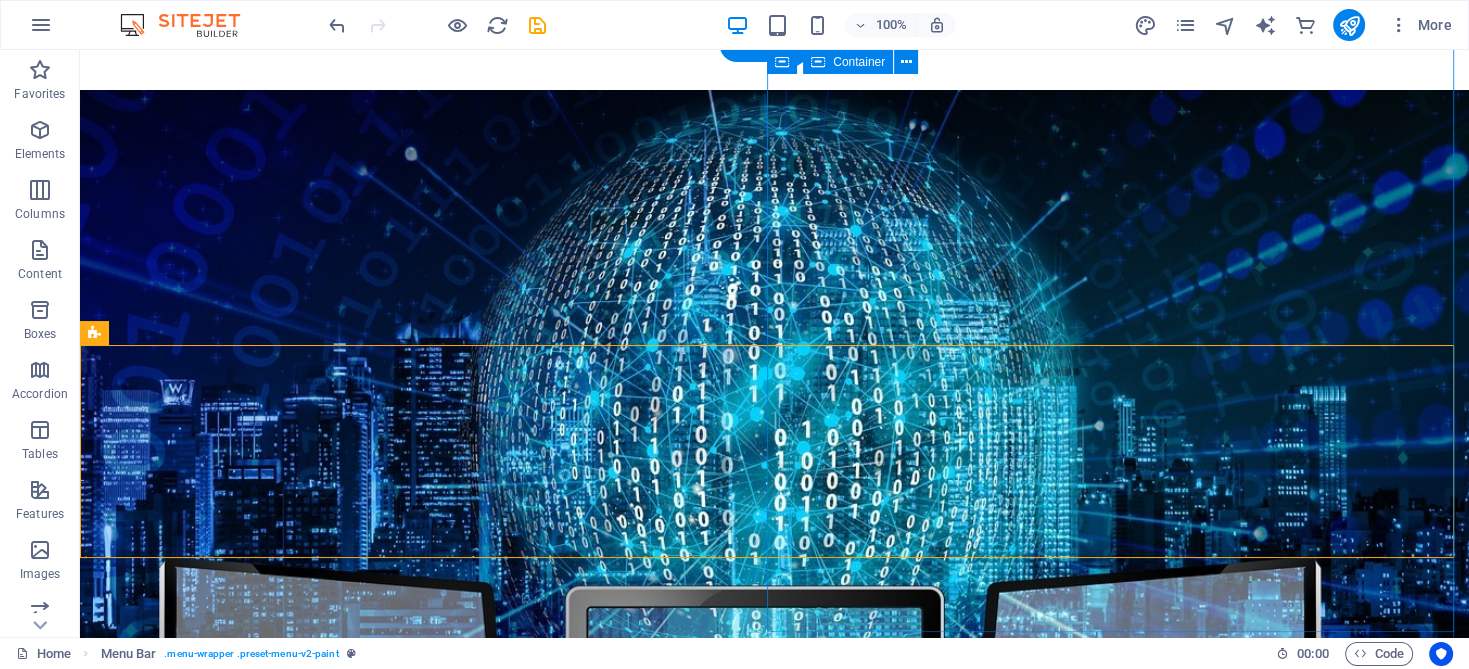 scroll, scrollTop: 0, scrollLeft: 0, axis: both 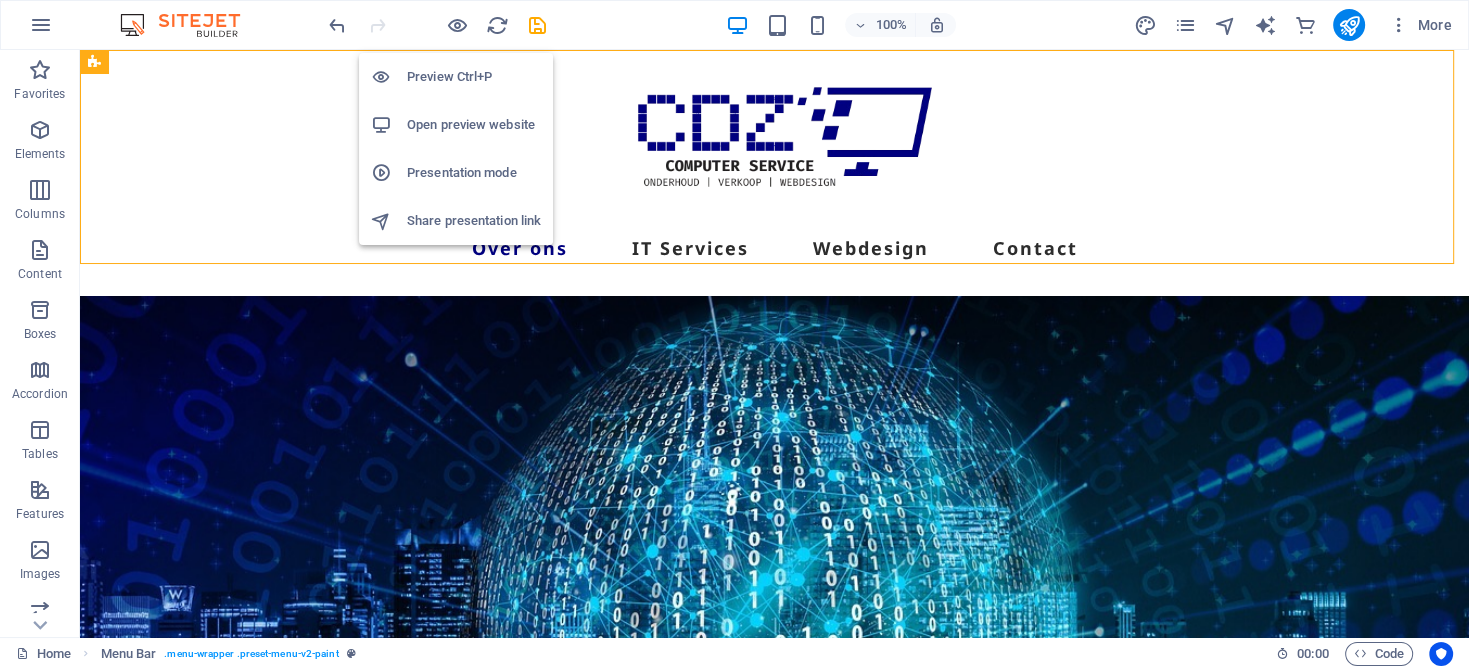 click on "Preview Ctrl+P" at bounding box center [474, 77] 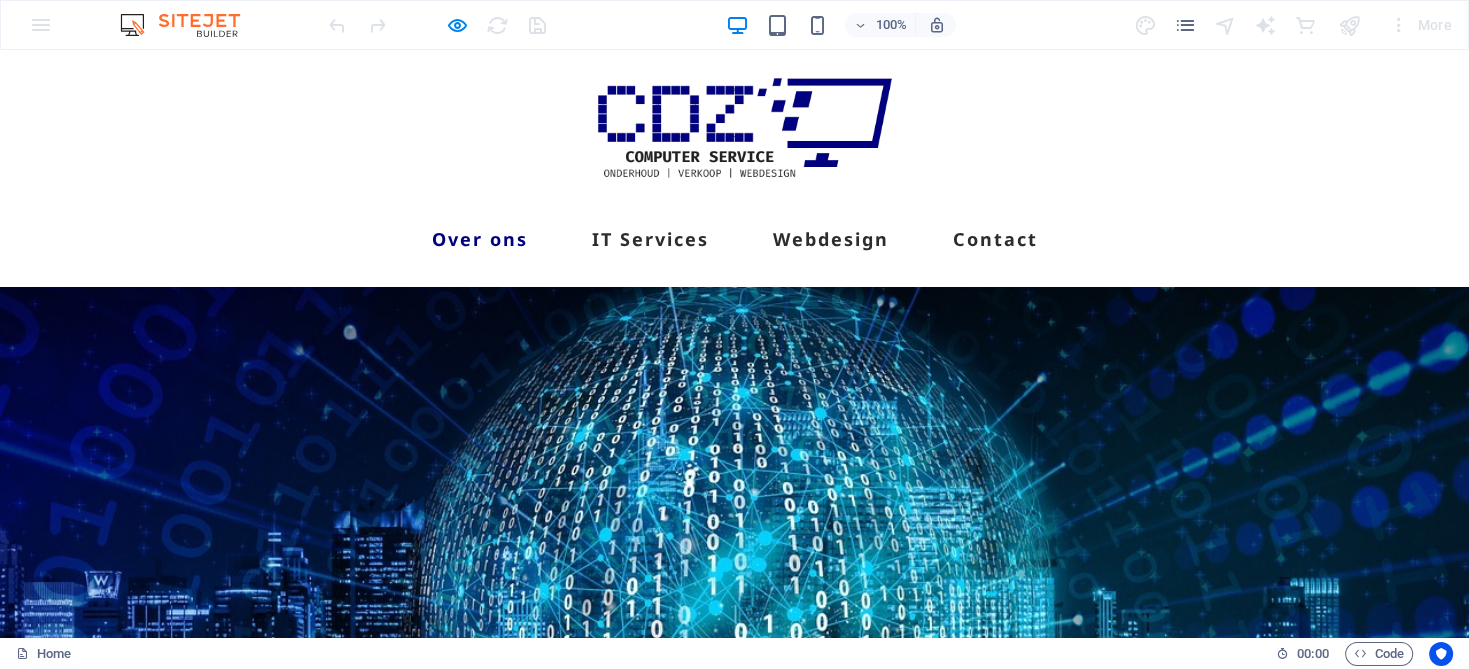 scroll, scrollTop: 0, scrollLeft: 0, axis: both 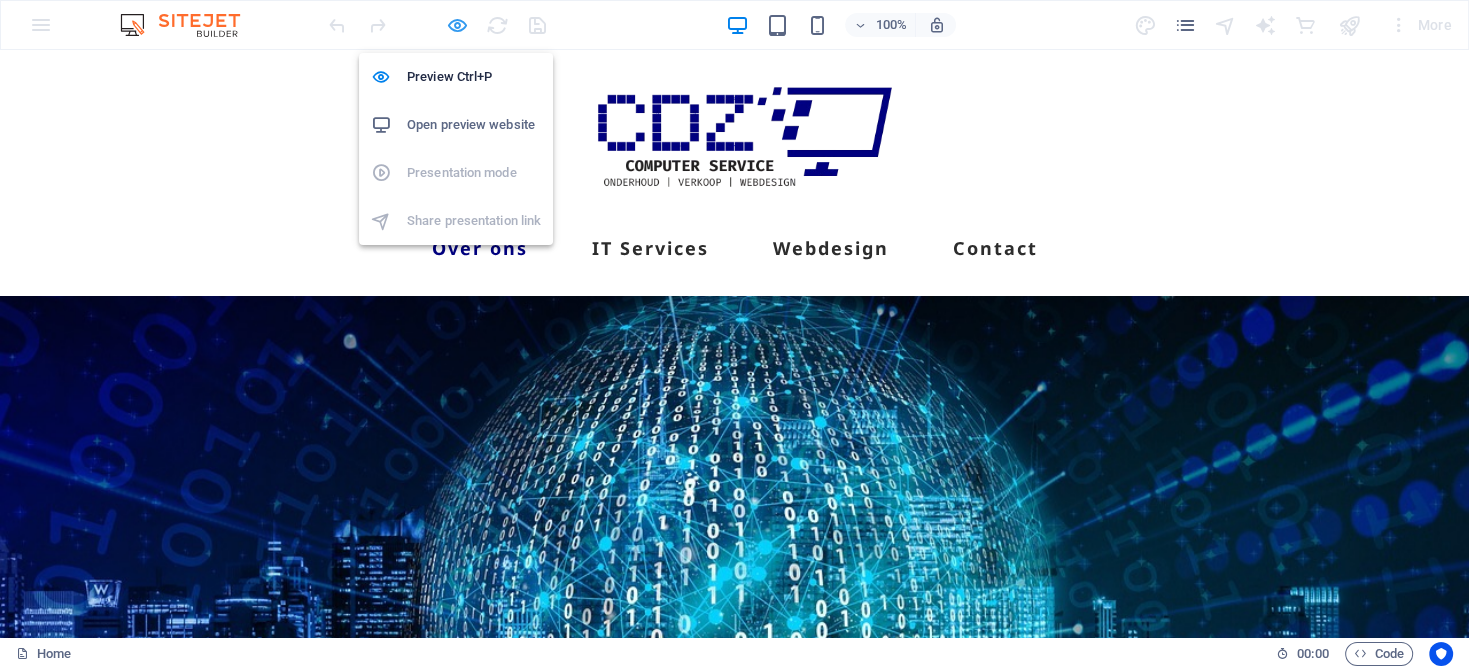 click at bounding box center [457, 25] 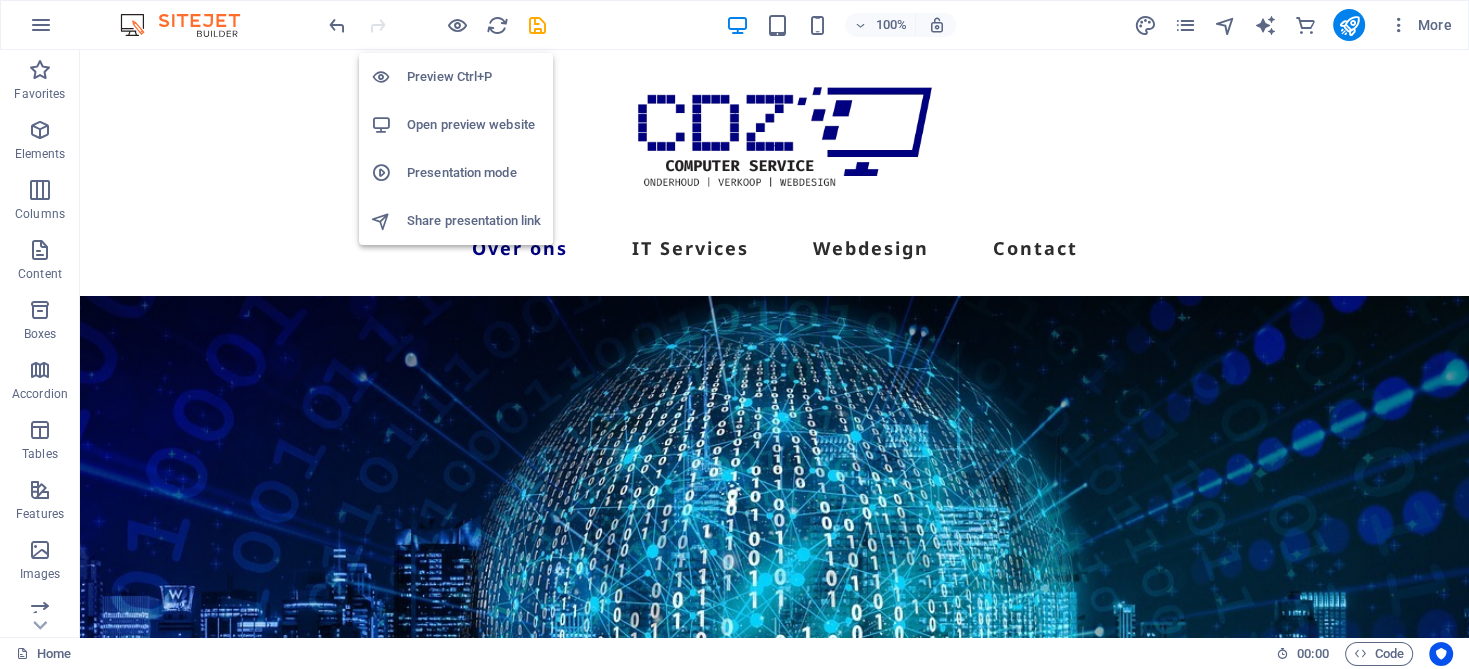 click on "Open preview website" at bounding box center [474, 125] 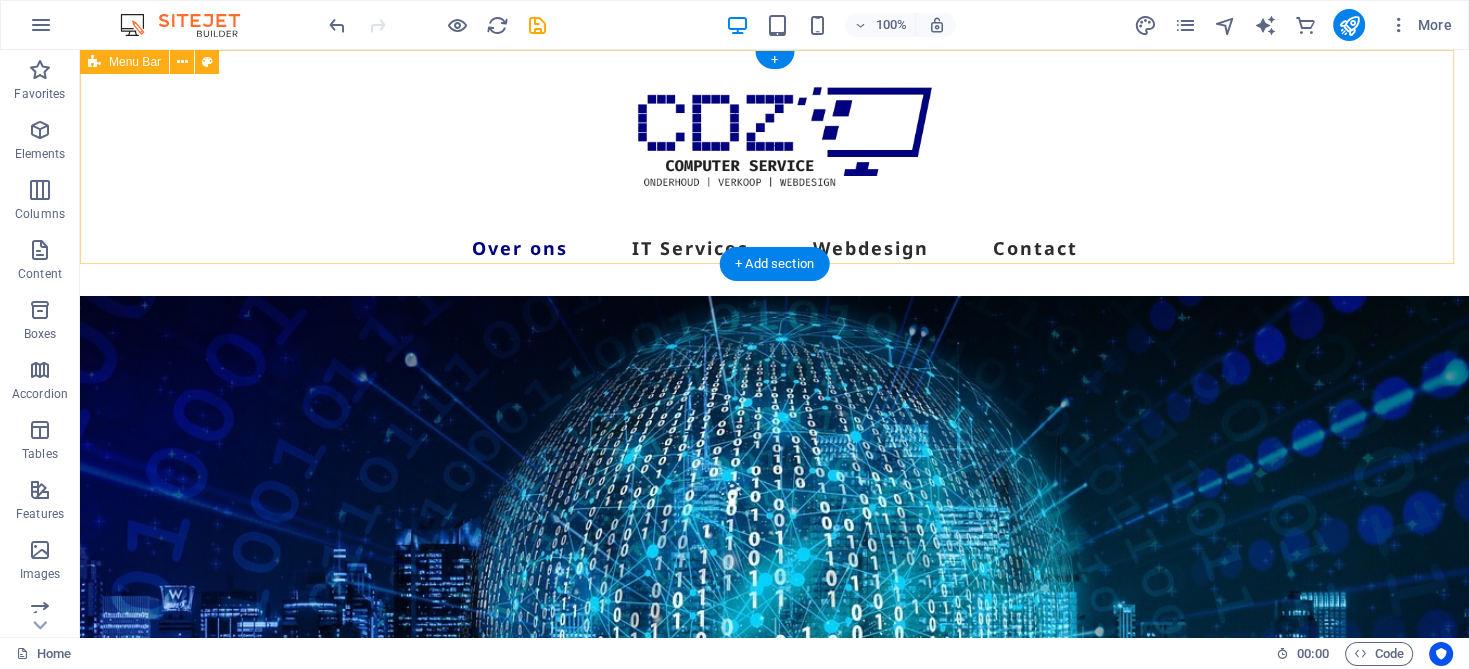 click on "Over ons IT Services Webdesign Contact" at bounding box center [774, 173] 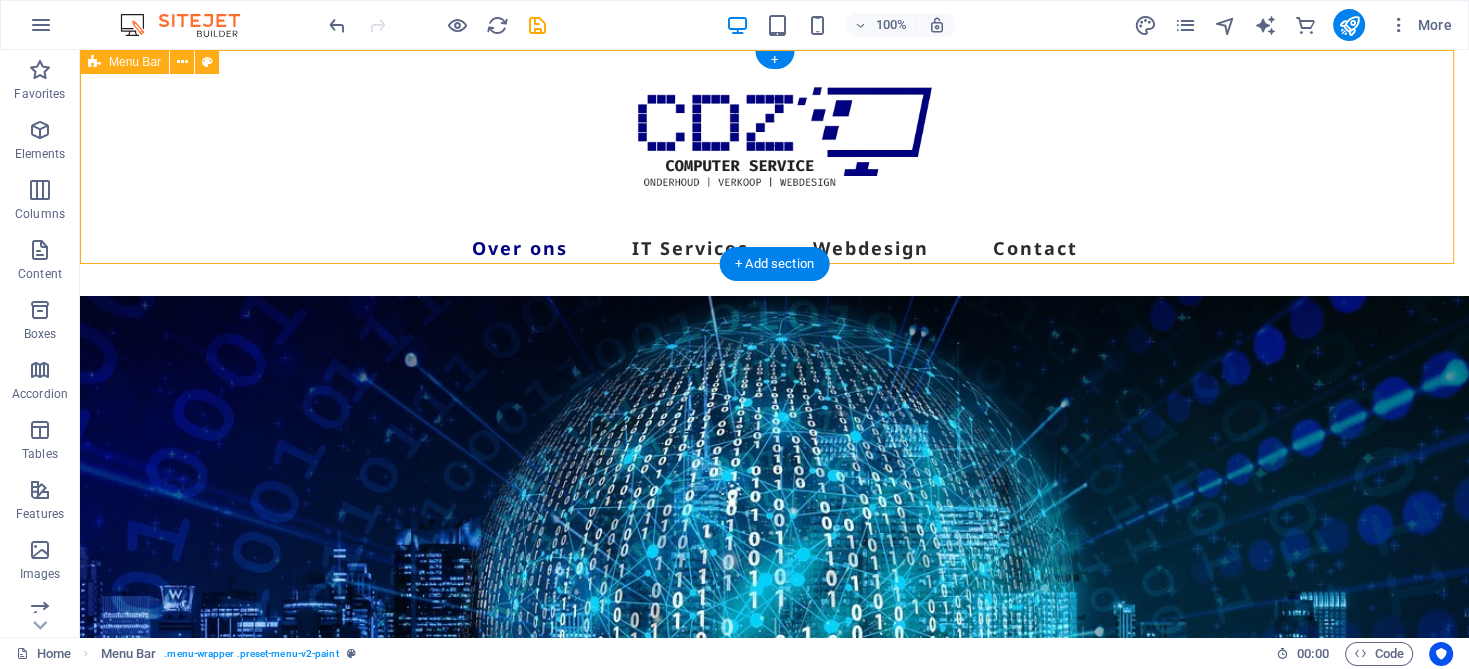click on "Over ons IT Services Webdesign Contact" at bounding box center (774, 173) 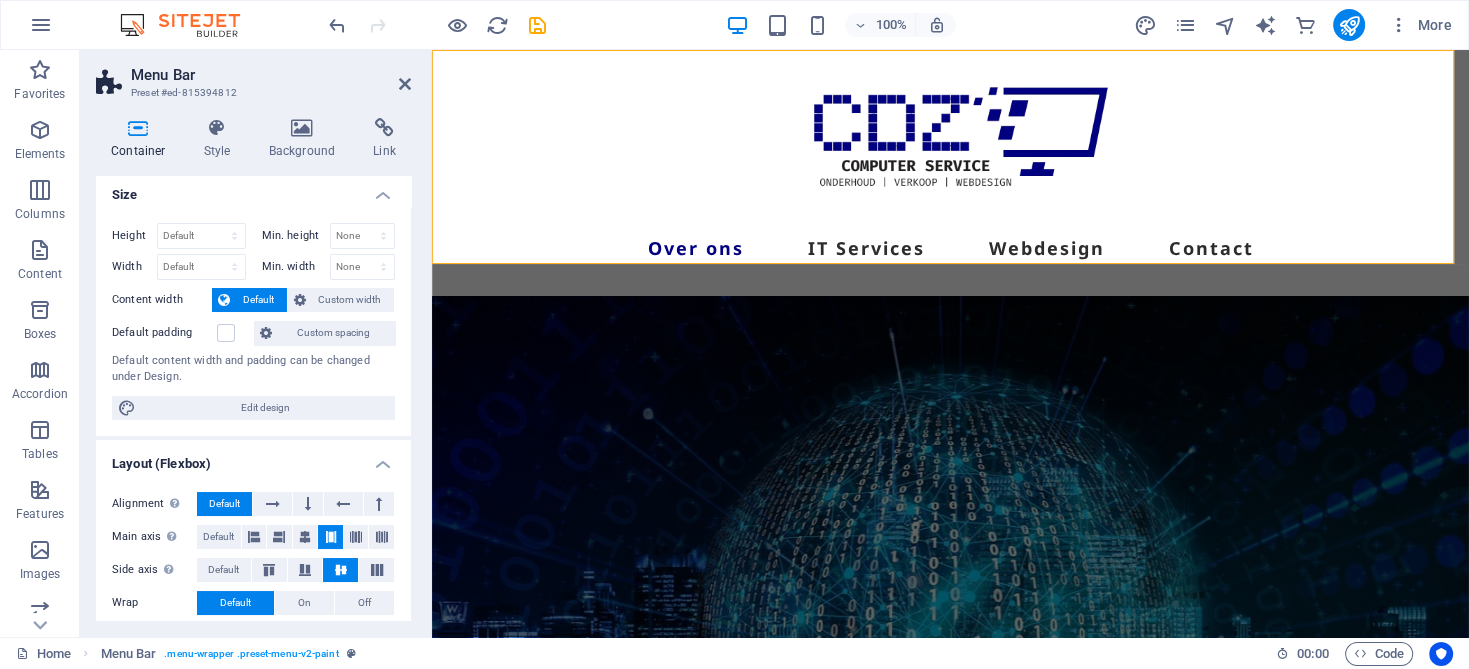 scroll, scrollTop: 0, scrollLeft: 0, axis: both 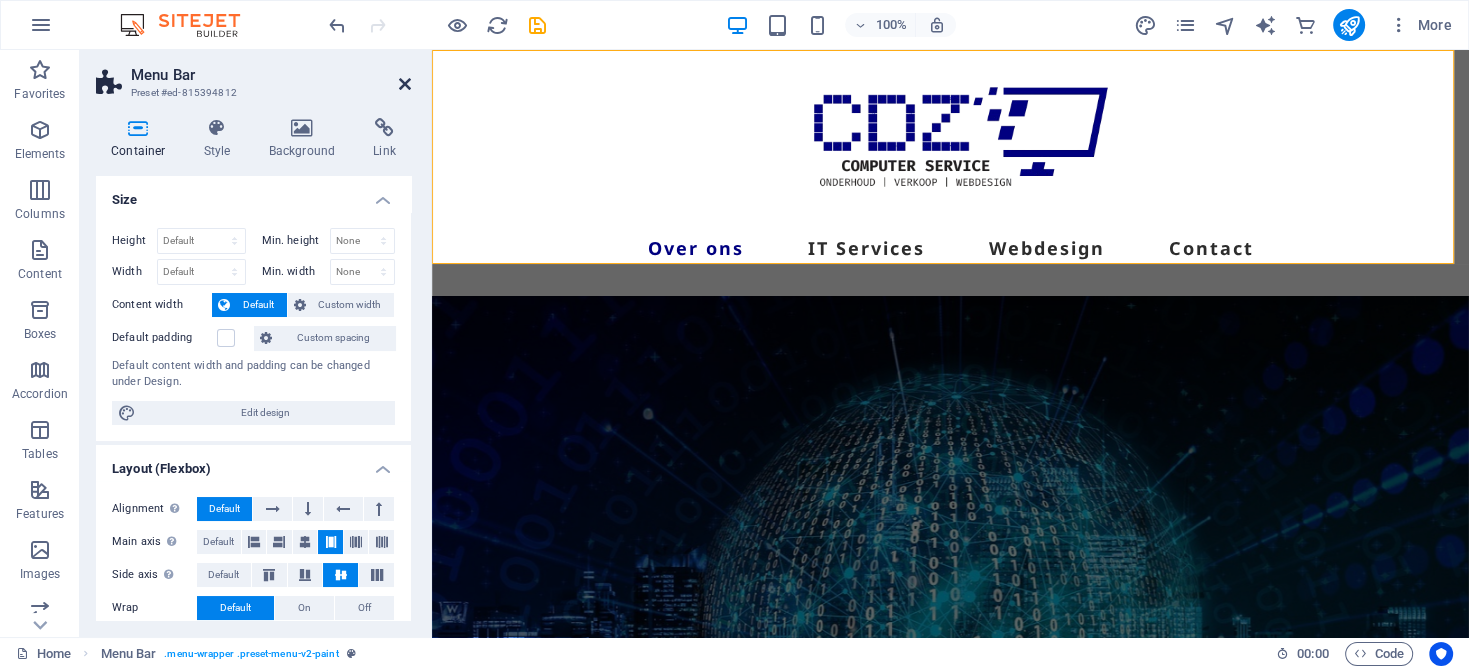 drag, startPoint x: 402, startPoint y: 81, endPoint x: 323, endPoint y: 32, distance: 92.96236 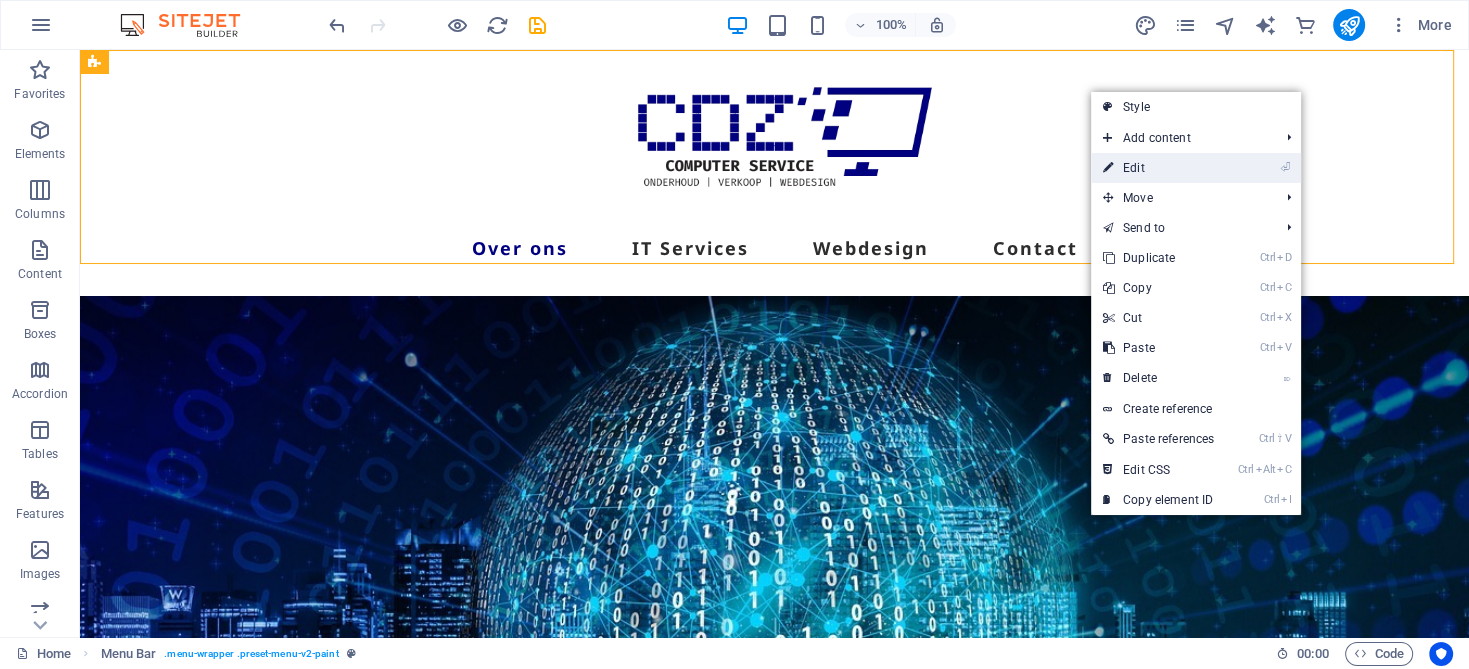 click on "⏎  Edit" at bounding box center (1158, 168) 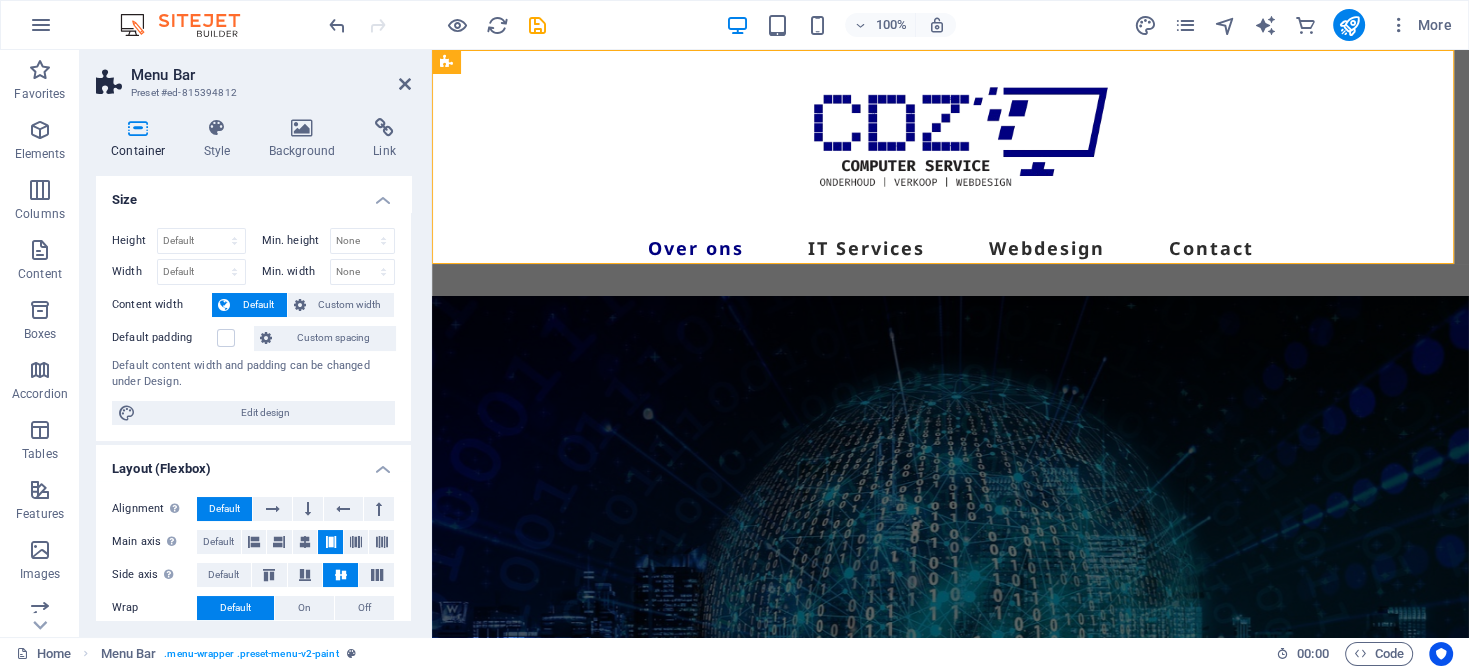 click on "Menu BarPreset #ed-815394812
Container Style Background Link Size Height Default px rem % vh vw Min. height None px rem % vh vw Width Default px rem % em vh vw Min. width None px rem % vh vw Content width Default Custom width Width Default px rem % em vh vw Min. width None px rem % vh vw Default padding Custom spacing Default content width and padding can be changed under Design. Edit design Layout (Flexbox) Alignment Determines the flex direction. Default Main axis Determine how elements should behave along the main axis inside this container (justify content). Default Side axis Control the vertical direction of the element inside of the container (align items). Default Wrap Default On Off Fill Controls the distances and direction of elements on the y-axis across several lines (align content). Default Accessibility ARIA helps assistive technologies (like screen readers) to understand the role, state, and behavior of web elements Role The ARIA role defines the purpose of an element.  None %" at bounding box center (256, 343) 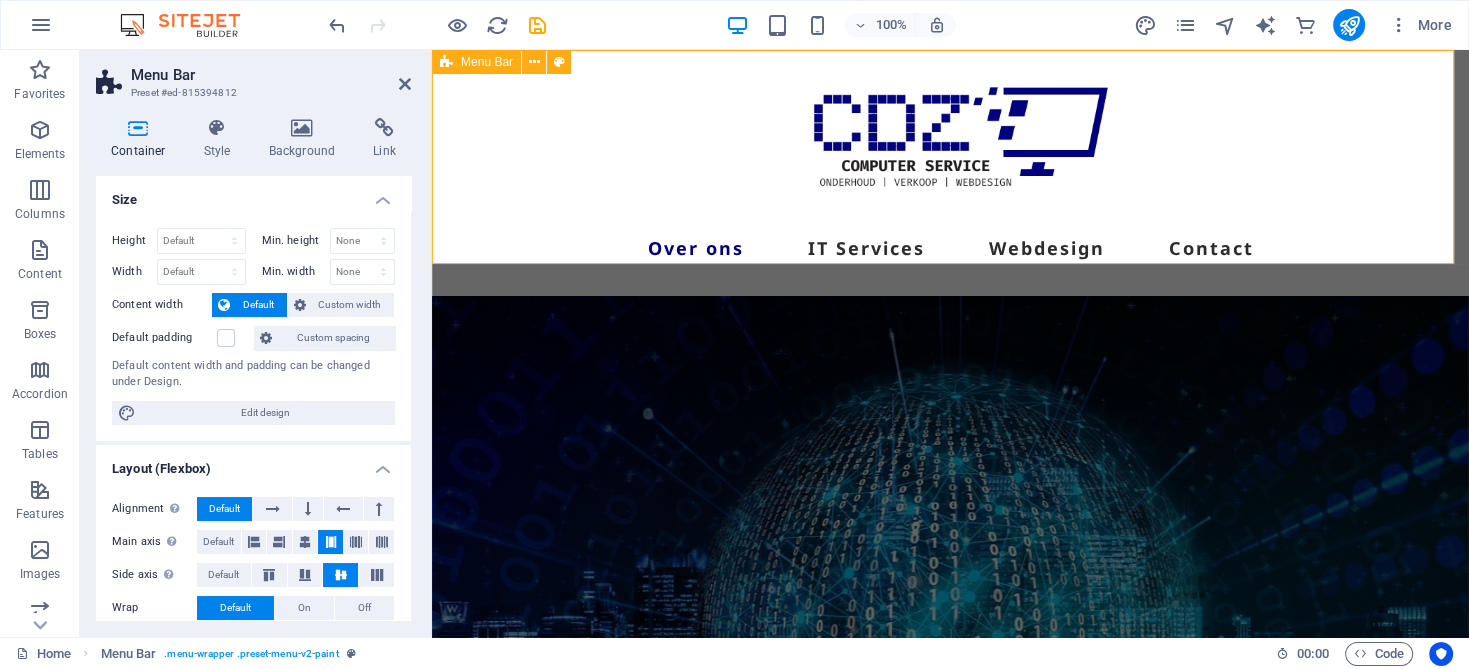 click on "Over ons IT Services Webdesign Contact" at bounding box center [950, 173] 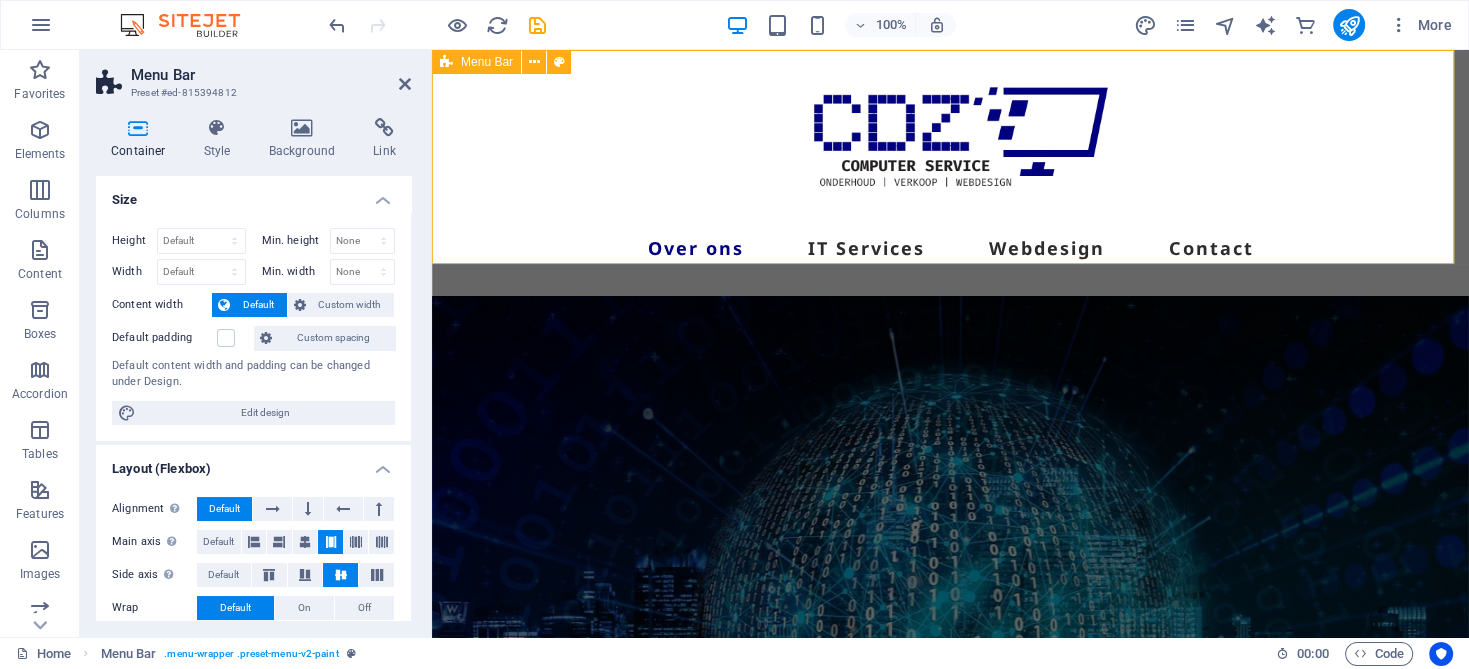 click on "Over ons IT Services Webdesign Contact" at bounding box center (950, 173) 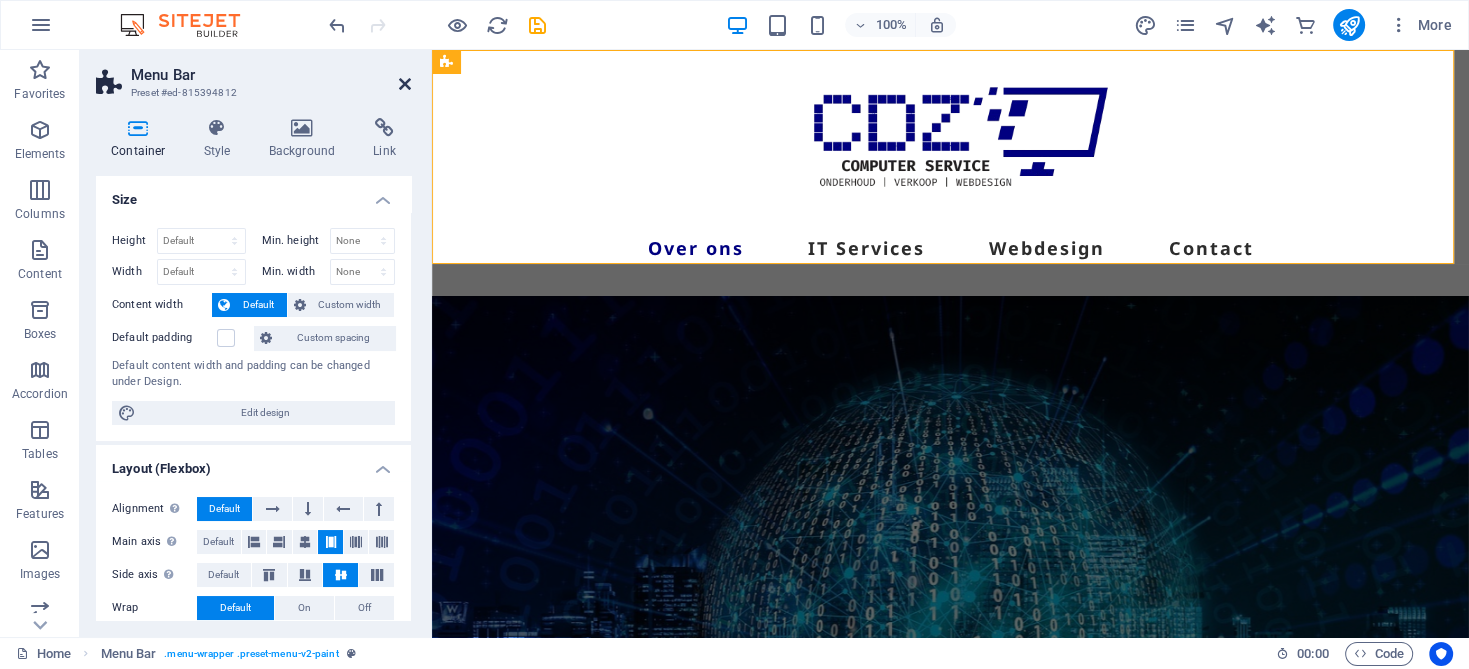 drag, startPoint x: 403, startPoint y: 84, endPoint x: 315, endPoint y: 73, distance: 88.68484 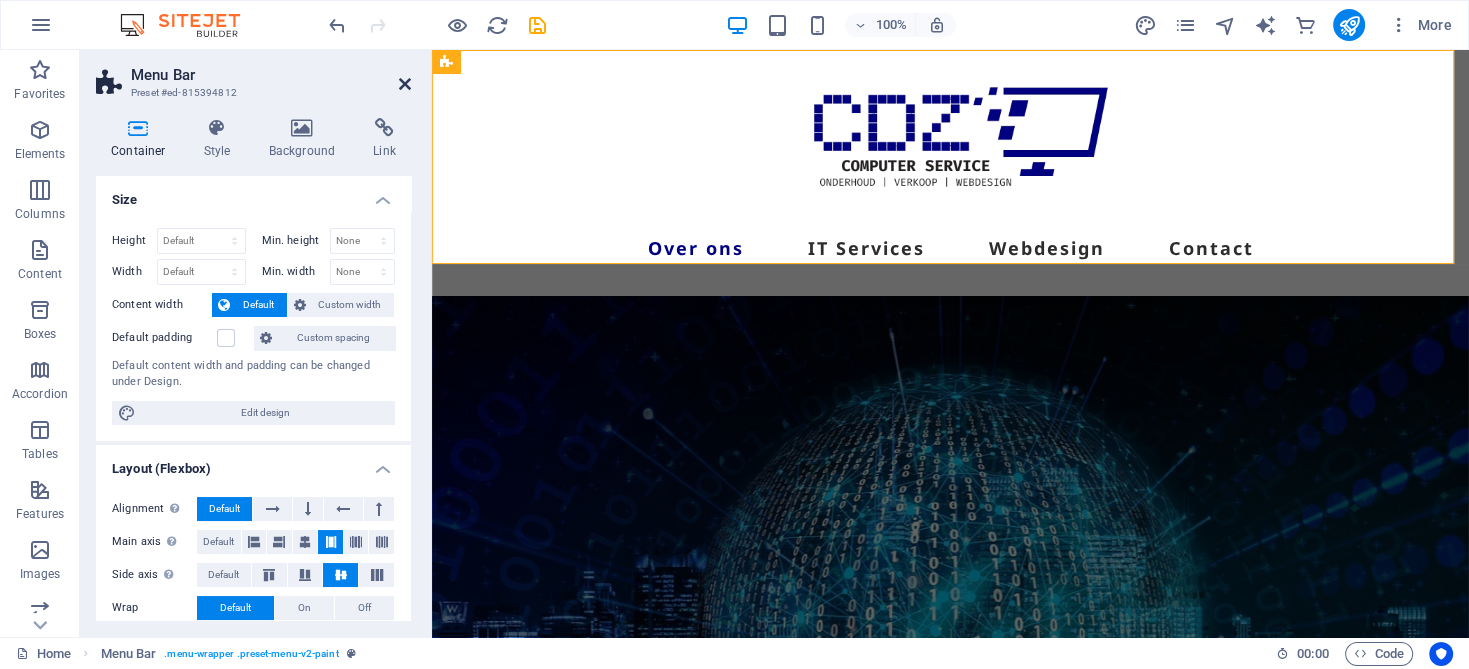 click at bounding box center (405, 84) 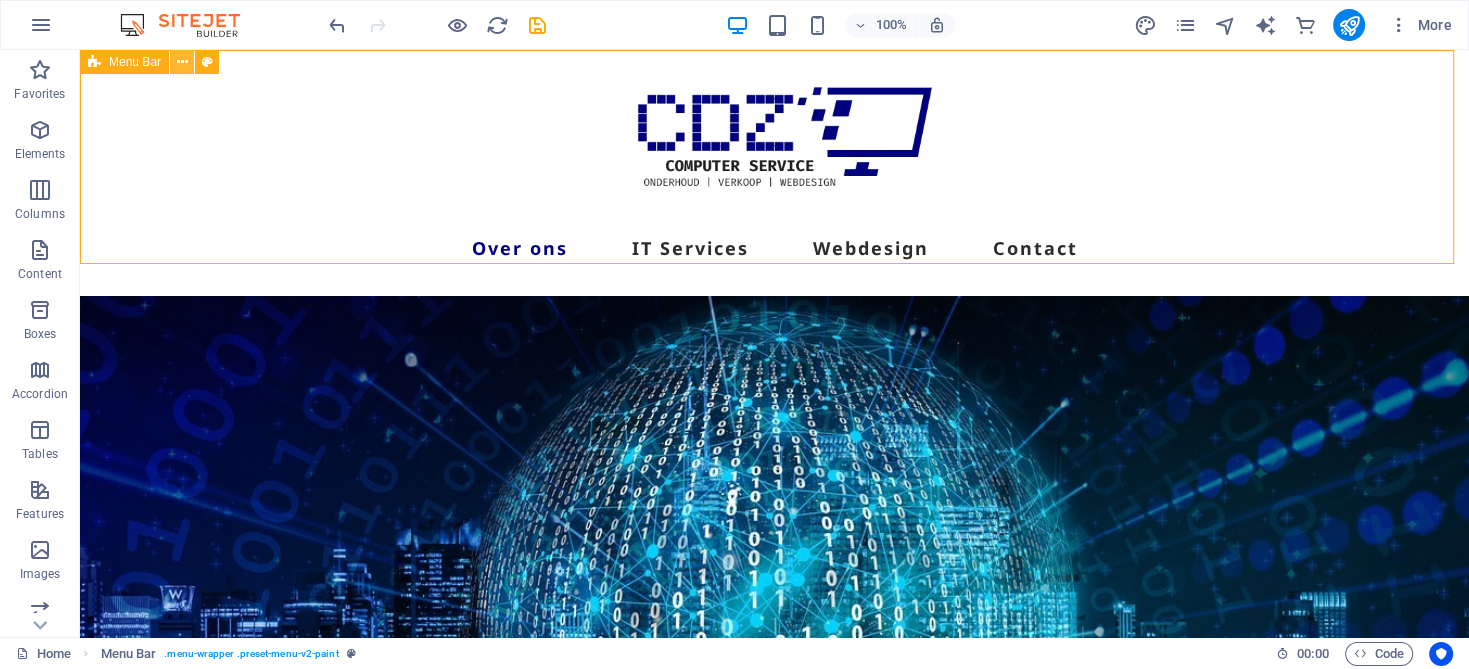 click at bounding box center [182, 62] 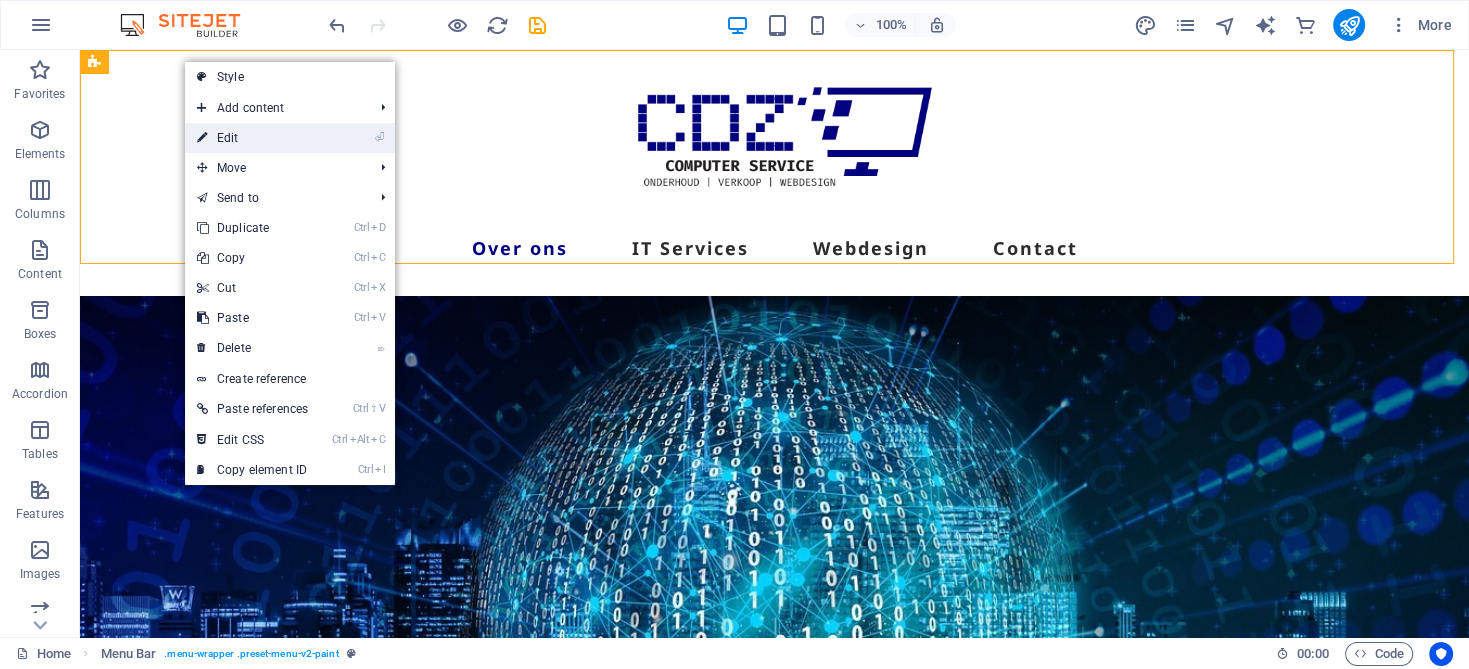 click on "⏎  Edit" at bounding box center (252, 138) 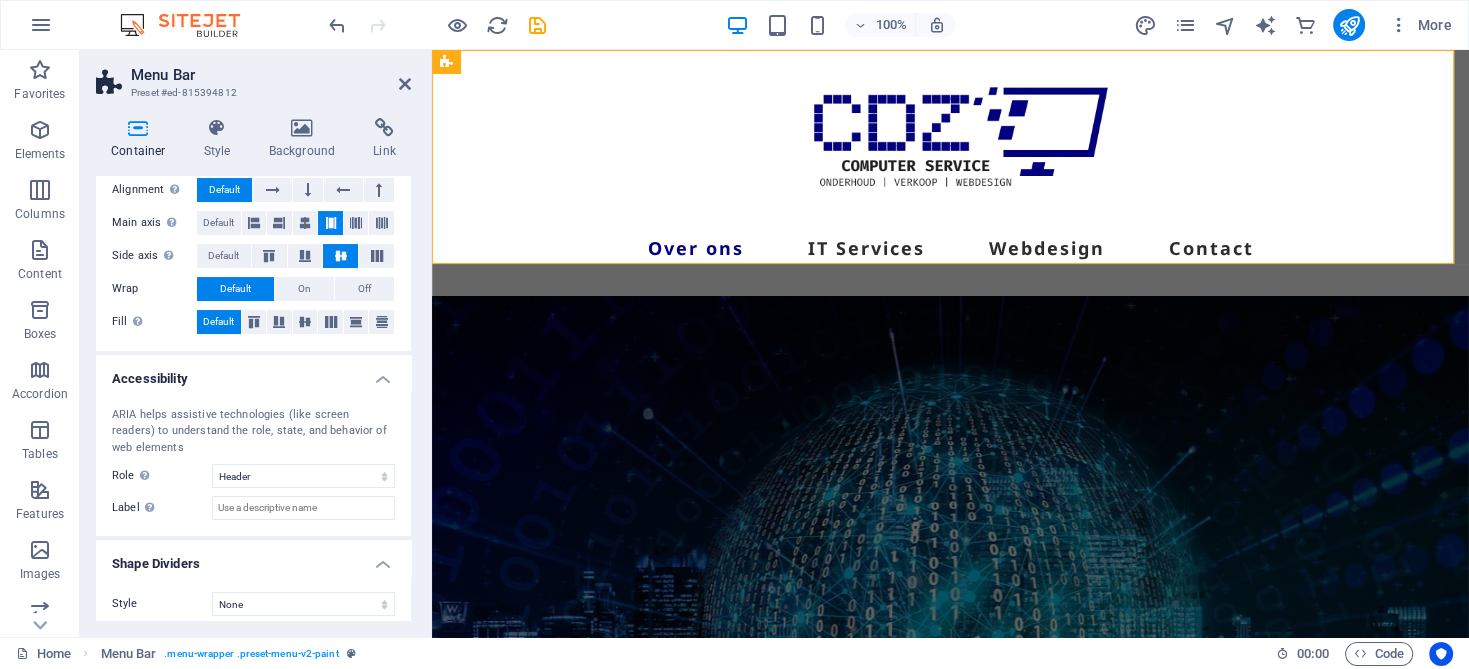 scroll, scrollTop: 329, scrollLeft: 0, axis: vertical 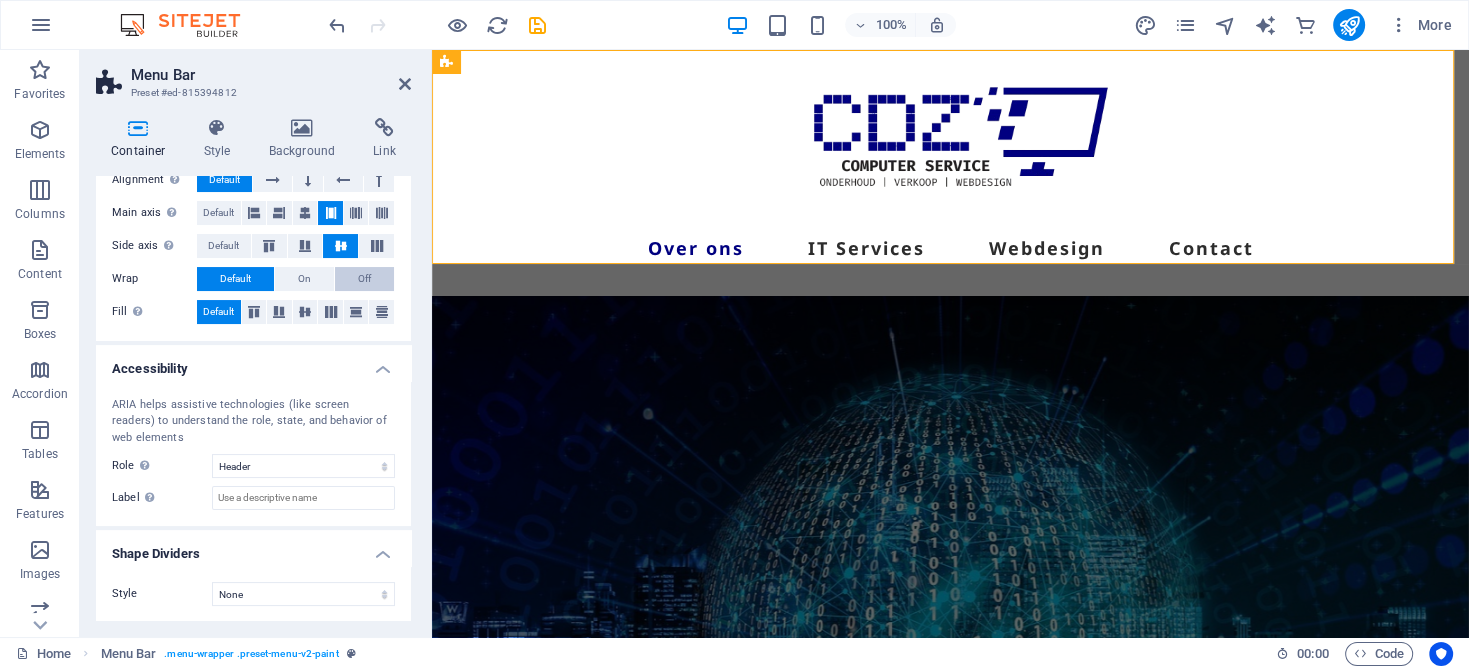 click on "Off" at bounding box center [364, 279] 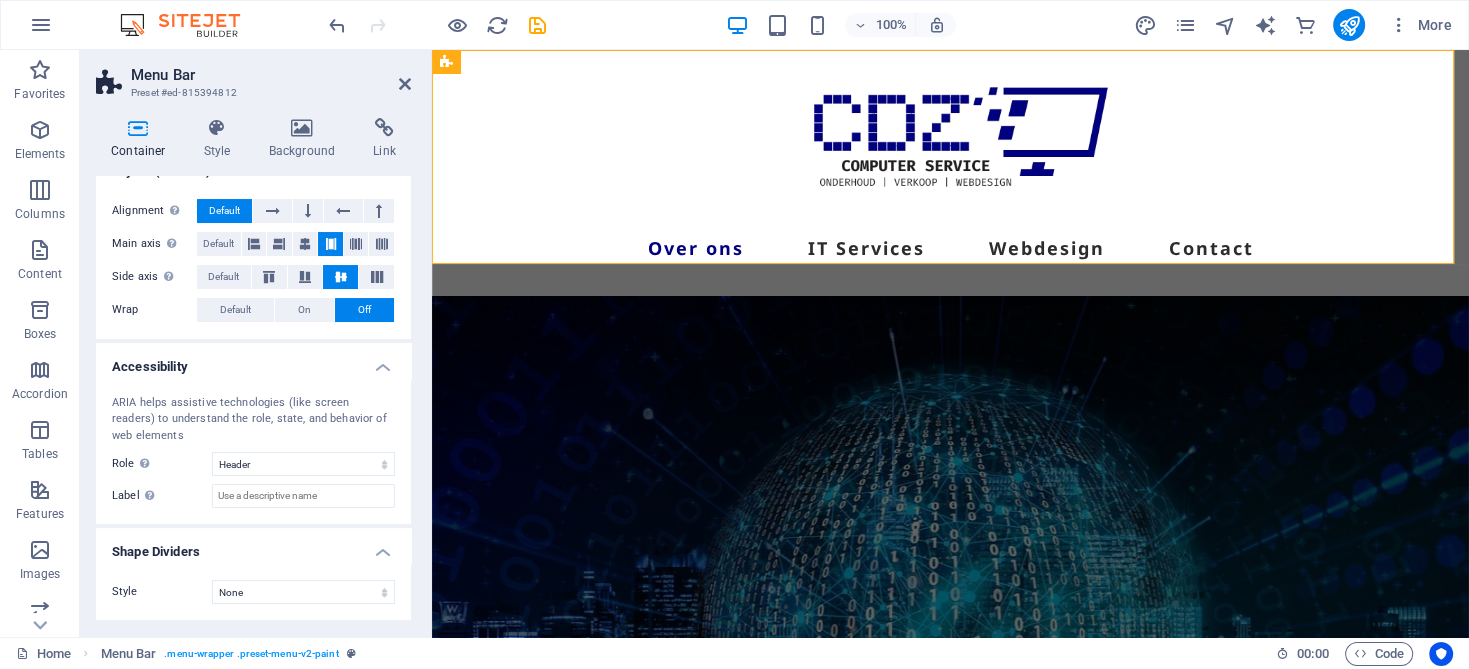 scroll, scrollTop: 297, scrollLeft: 0, axis: vertical 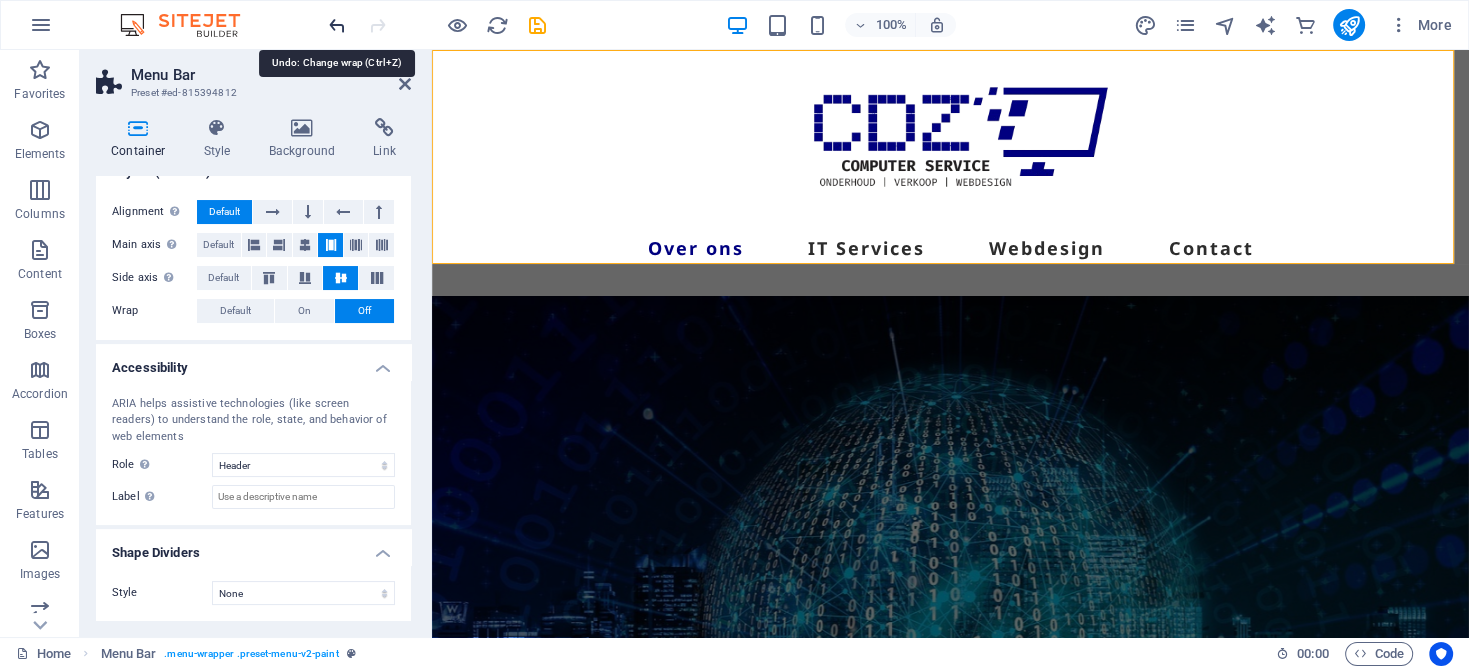 click at bounding box center (337, 25) 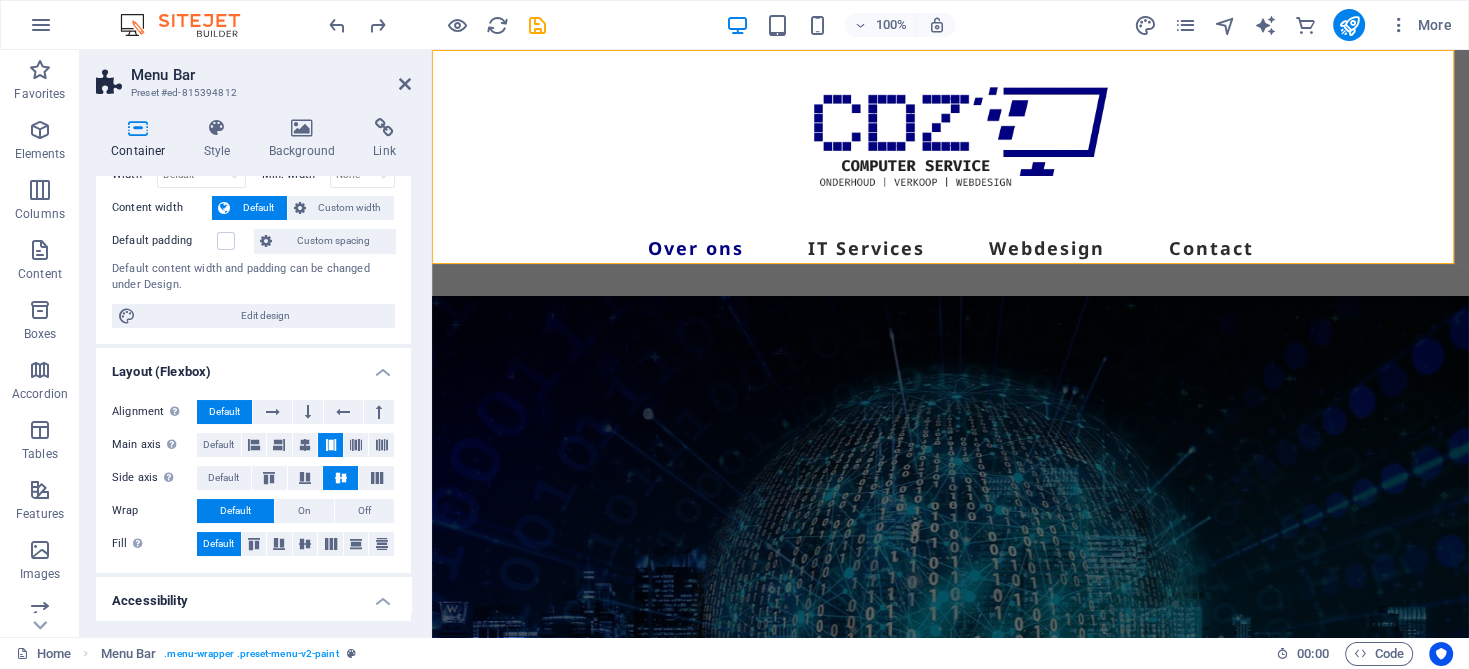 scroll, scrollTop: 0, scrollLeft: 0, axis: both 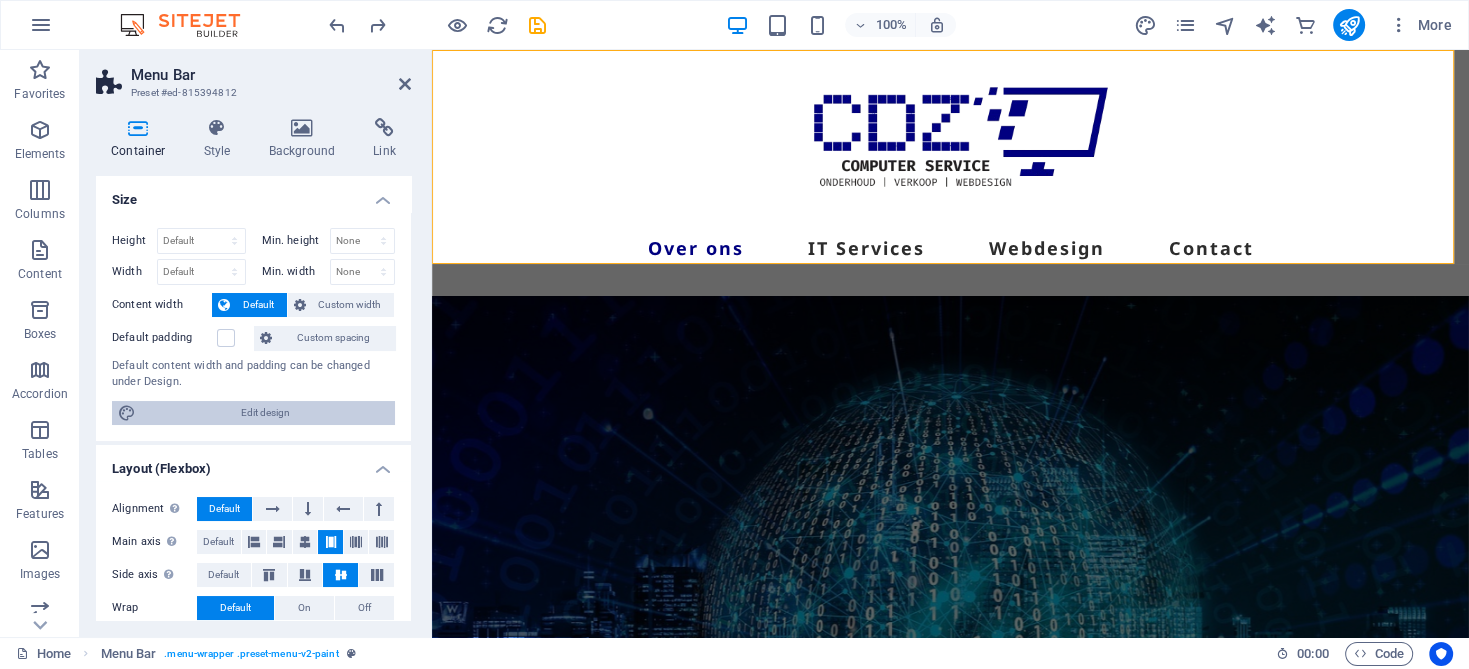drag, startPoint x: 246, startPoint y: 411, endPoint x: 979, endPoint y: 518, distance: 740.7685 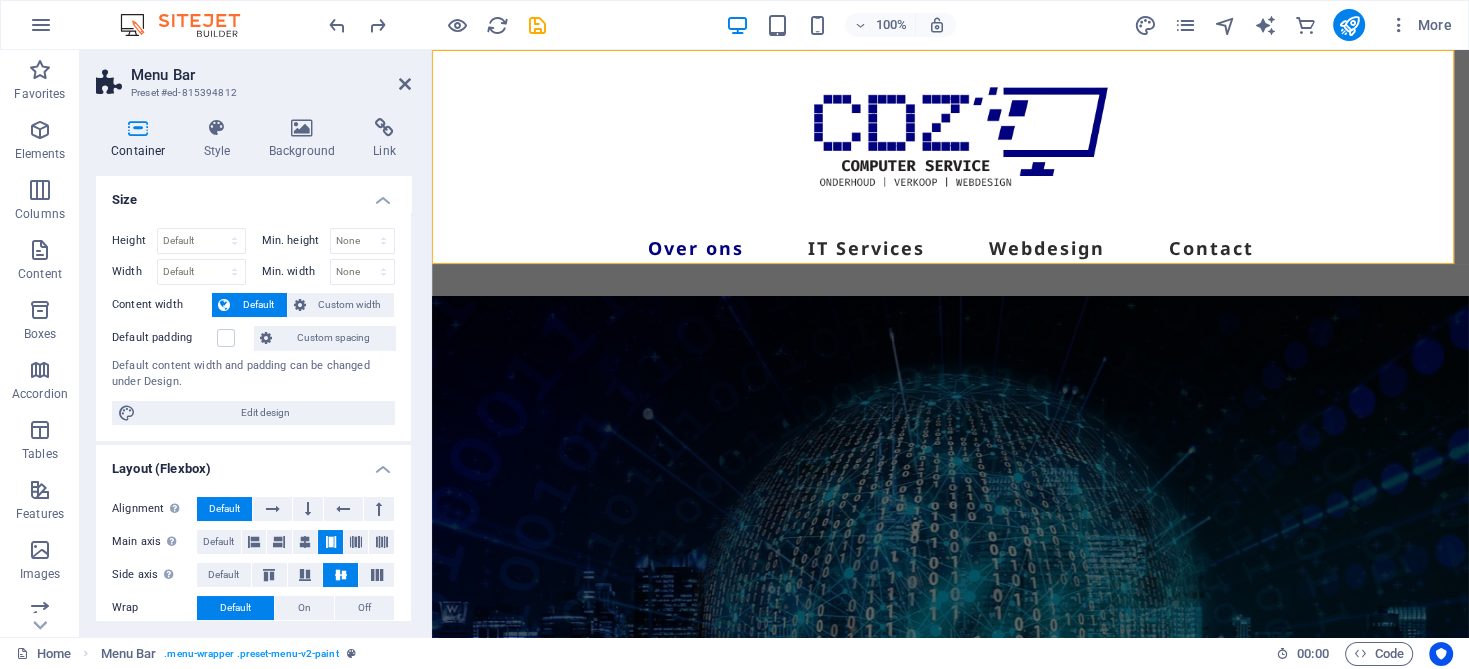 select on "rem" 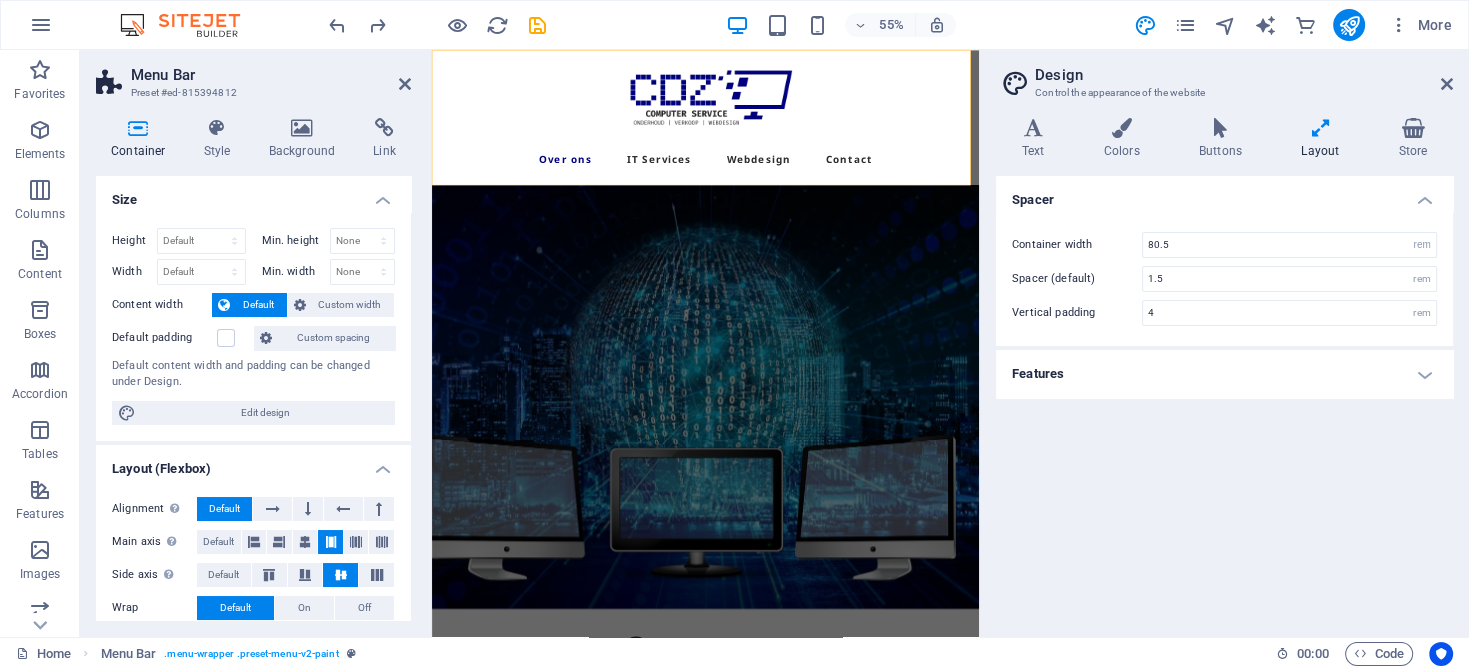 click on "Features" at bounding box center (1224, 374) 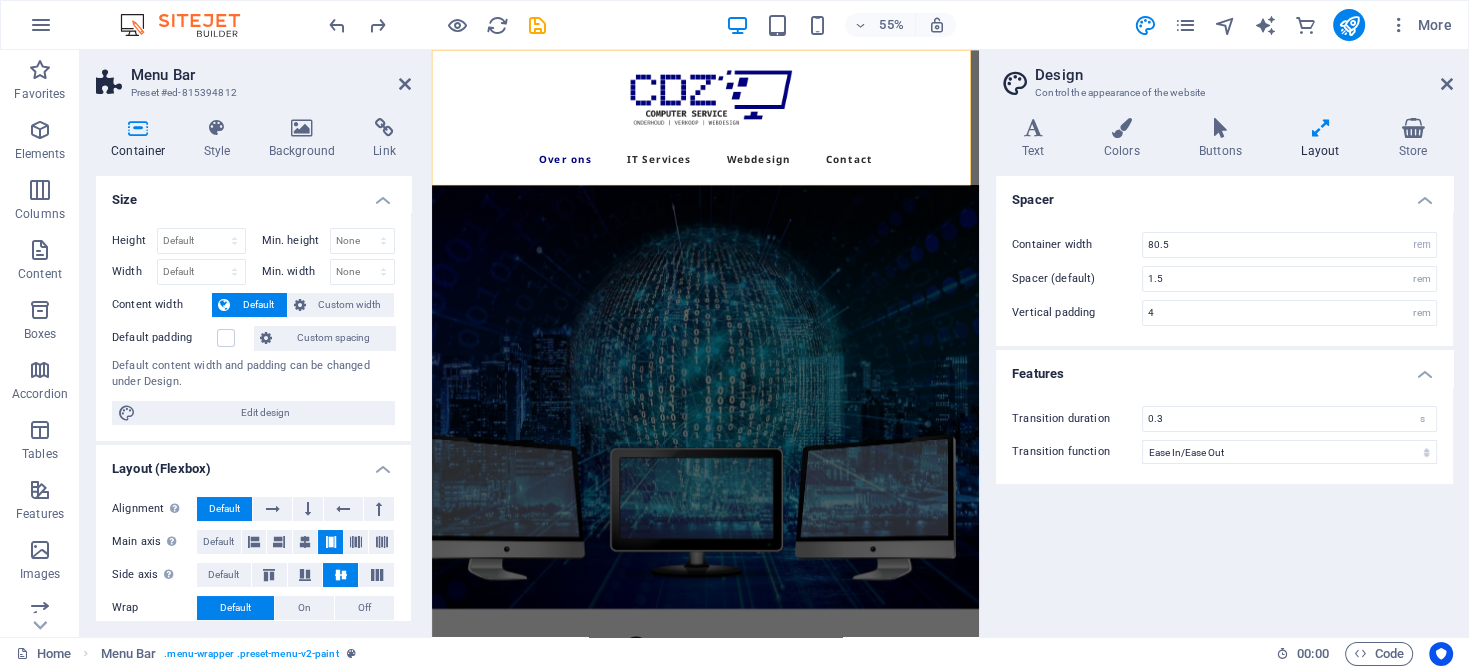 click on "Features" at bounding box center (1224, 368) 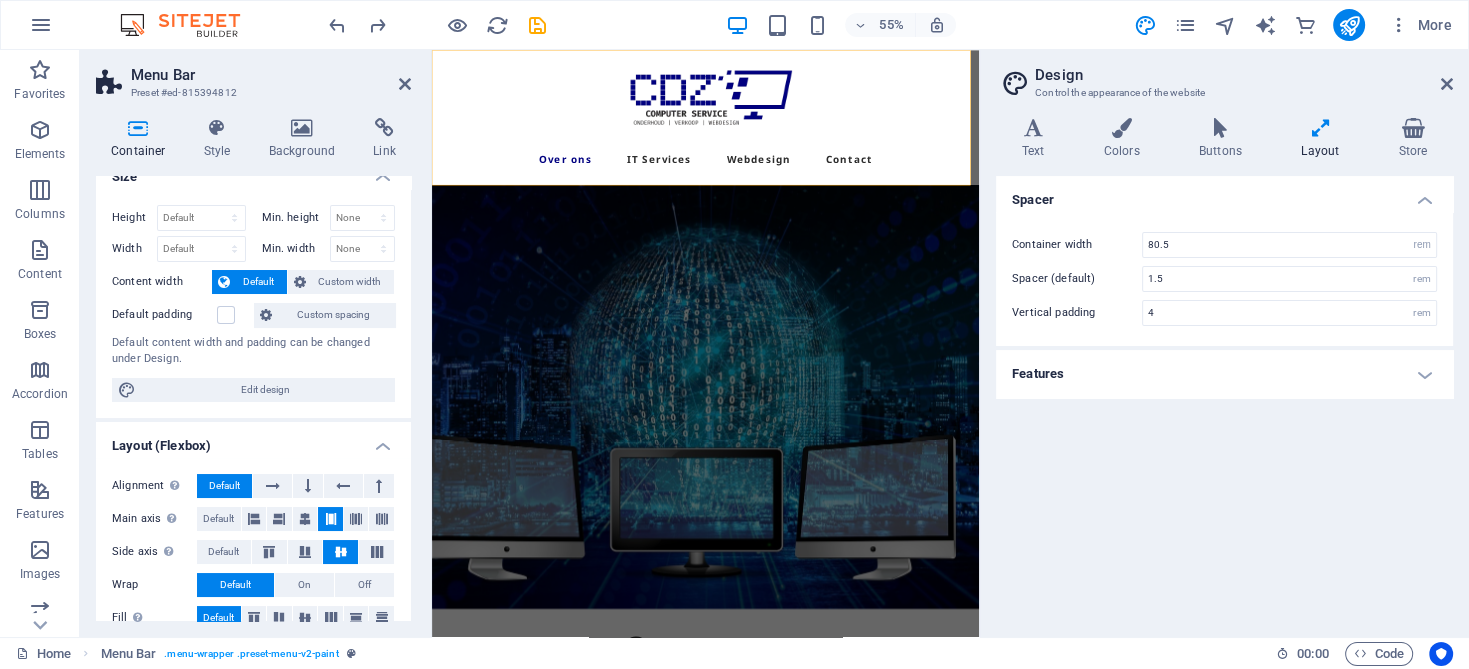 scroll, scrollTop: 0, scrollLeft: 0, axis: both 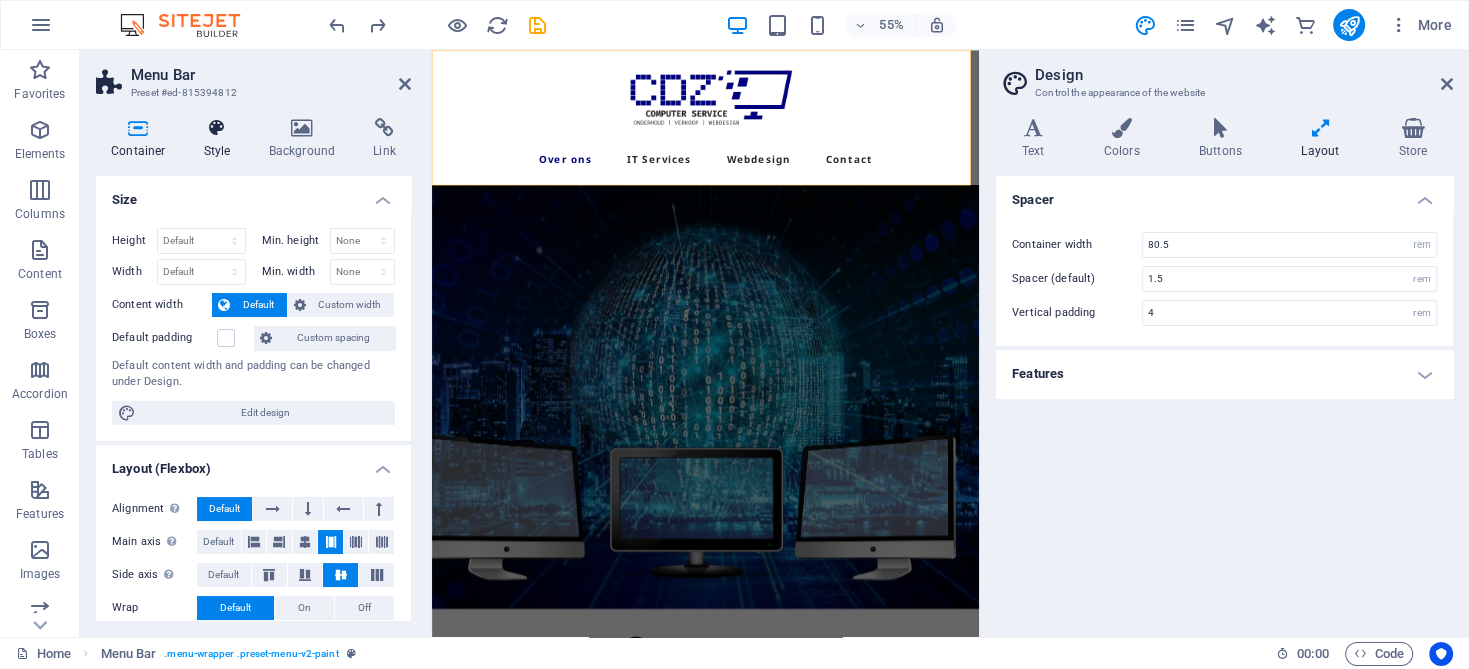 click on "Style" at bounding box center (221, 139) 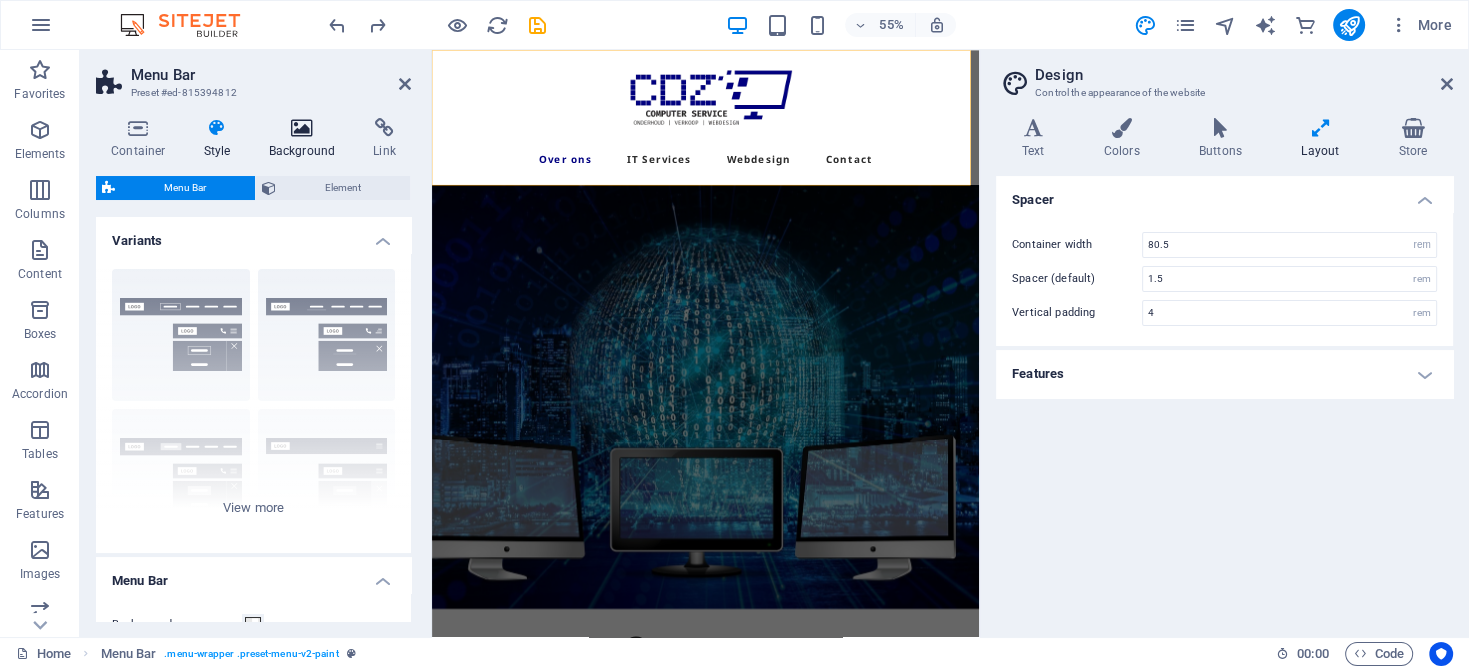 click at bounding box center [302, 128] 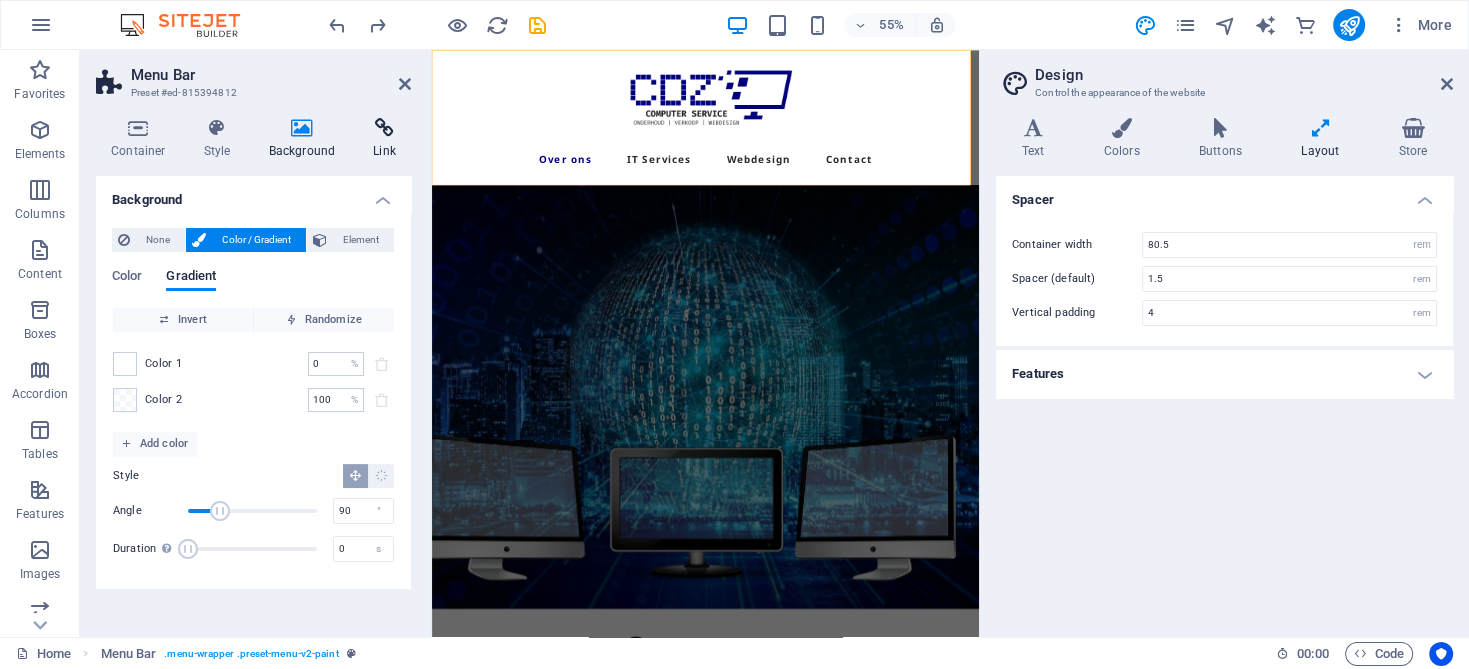 click at bounding box center (384, 128) 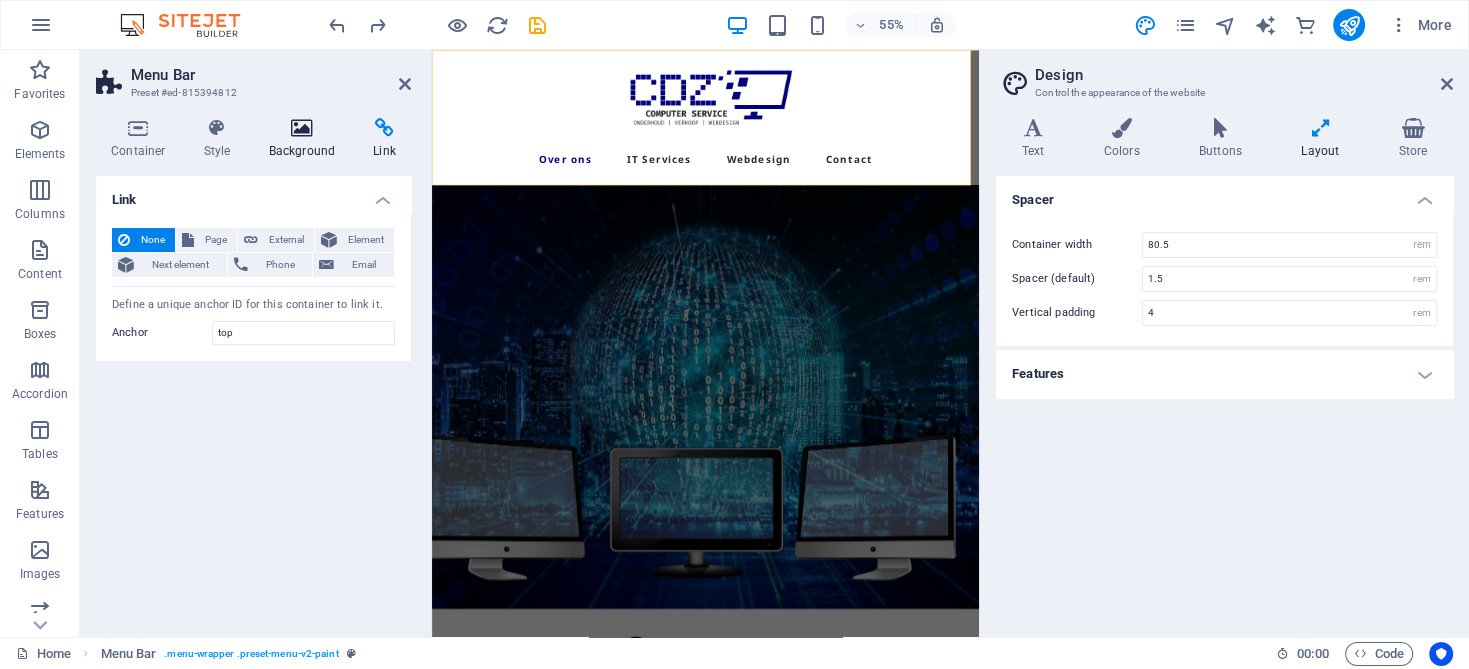 click on "Background" at bounding box center [306, 139] 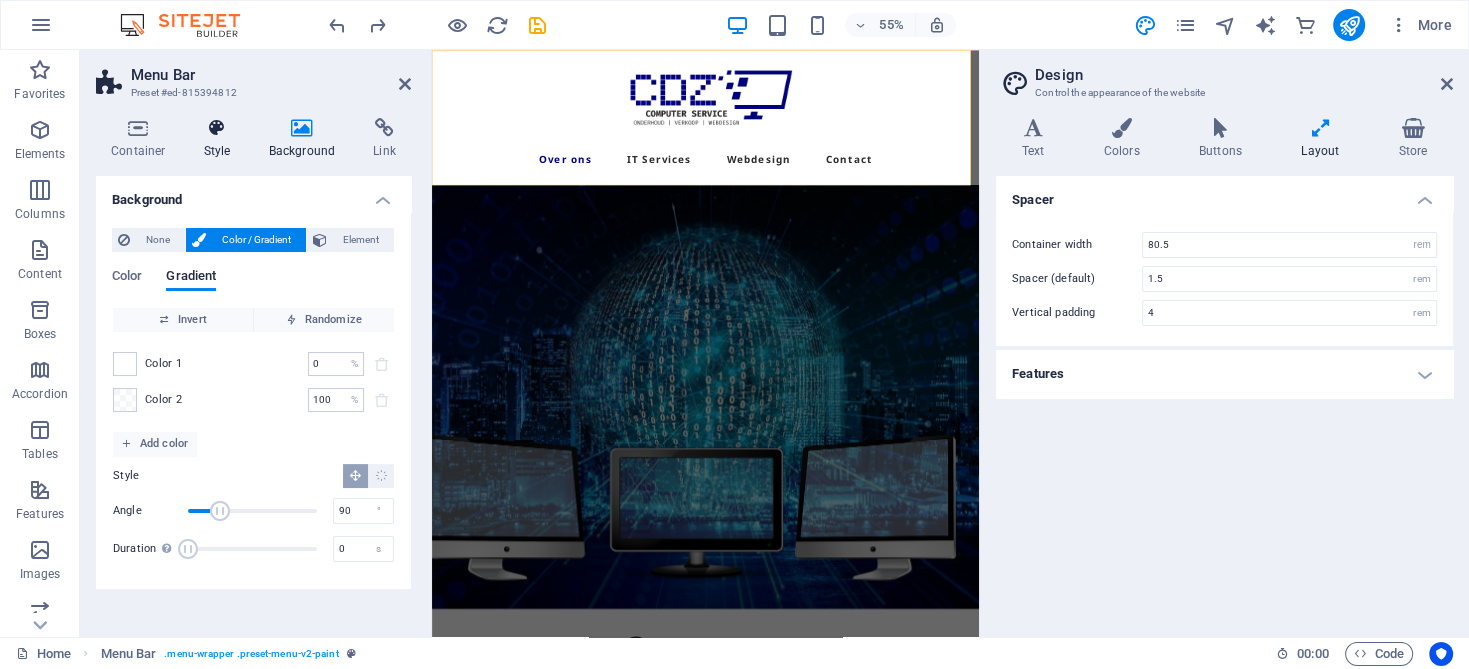 click on "Style" at bounding box center (221, 139) 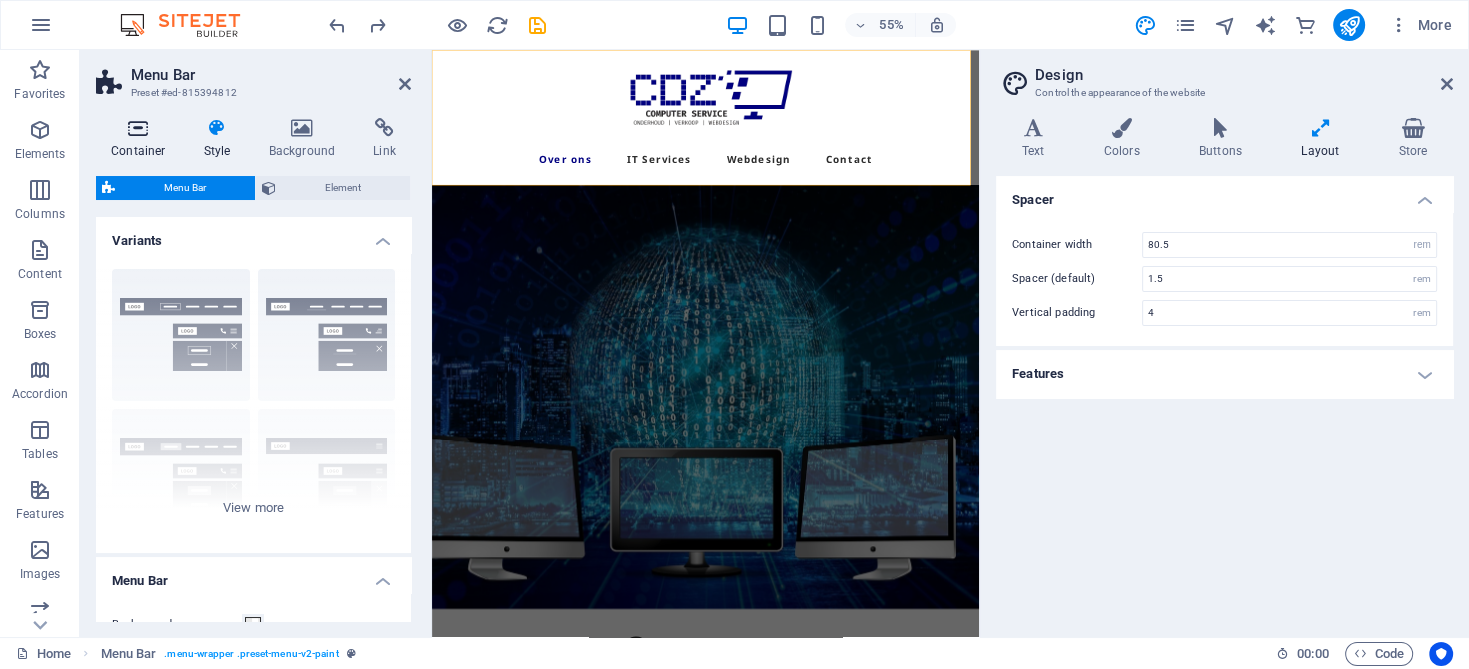 click on "Container" at bounding box center (142, 139) 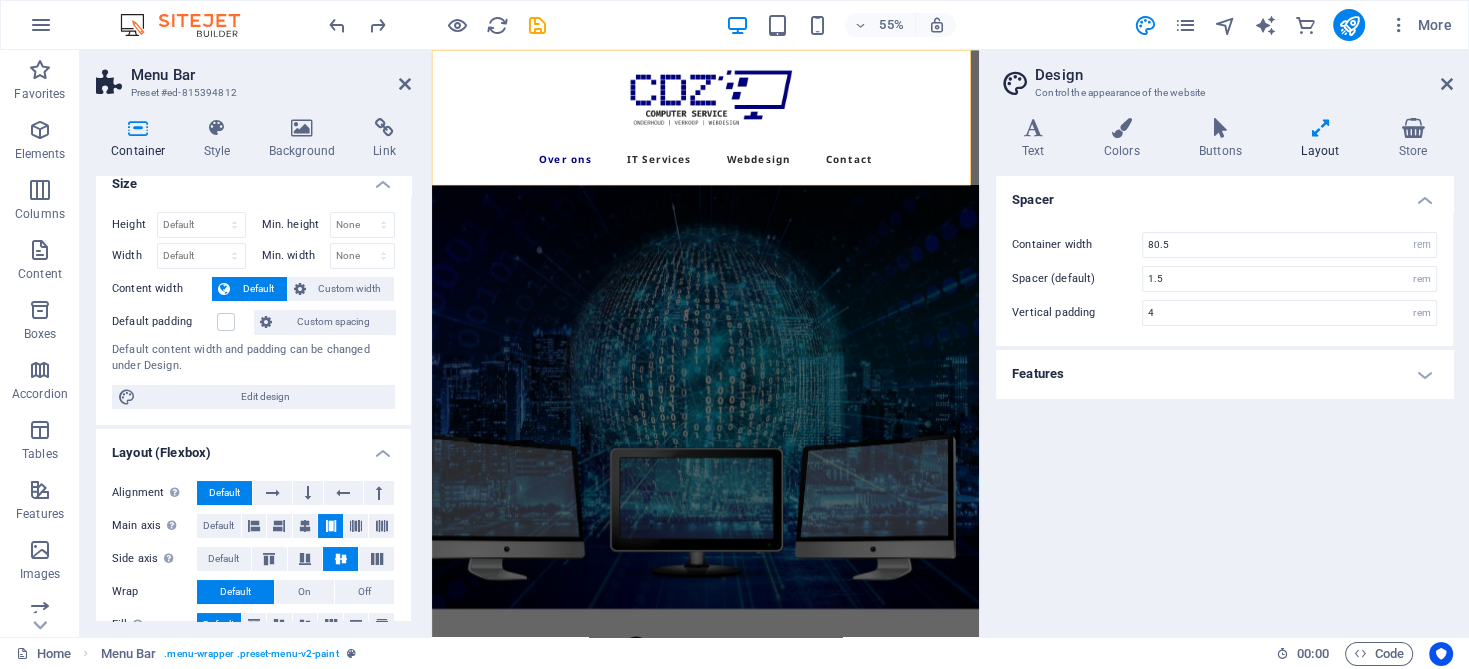 scroll, scrollTop: 0, scrollLeft: 0, axis: both 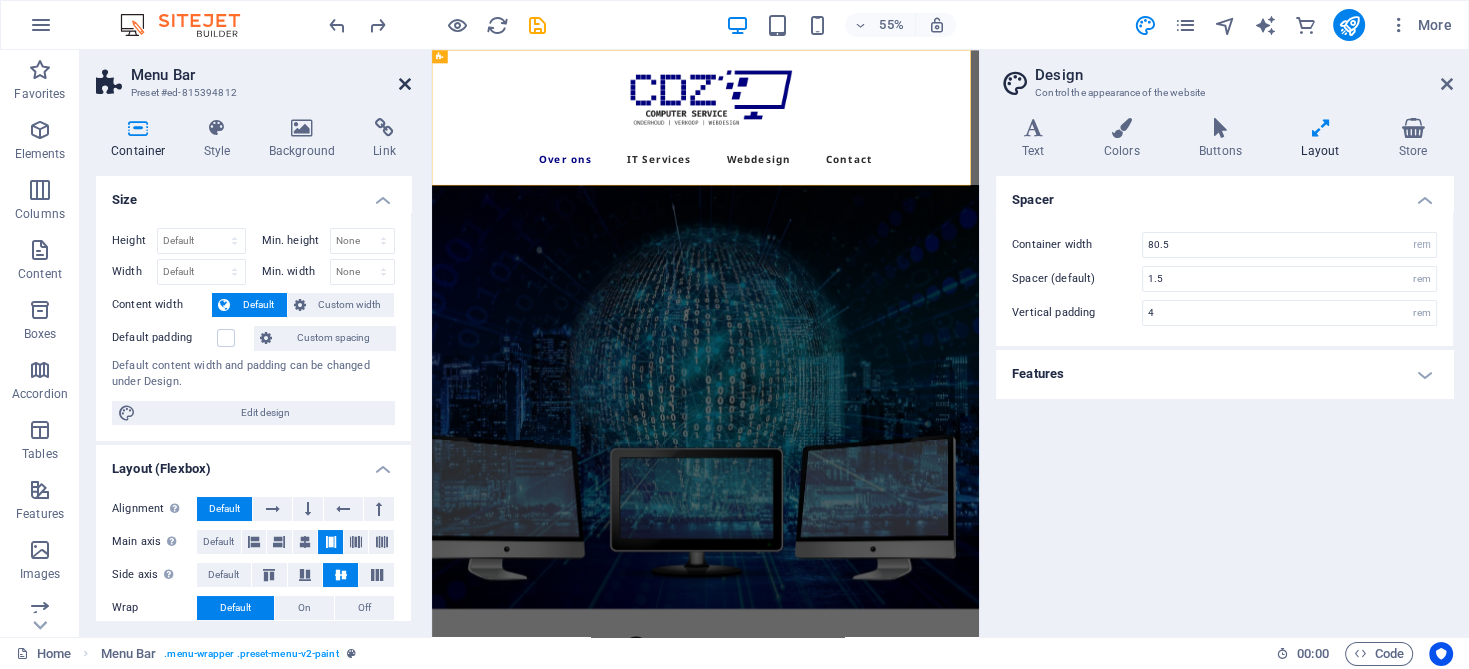 drag, startPoint x: 406, startPoint y: 83, endPoint x: 363, endPoint y: 38, distance: 62.241467 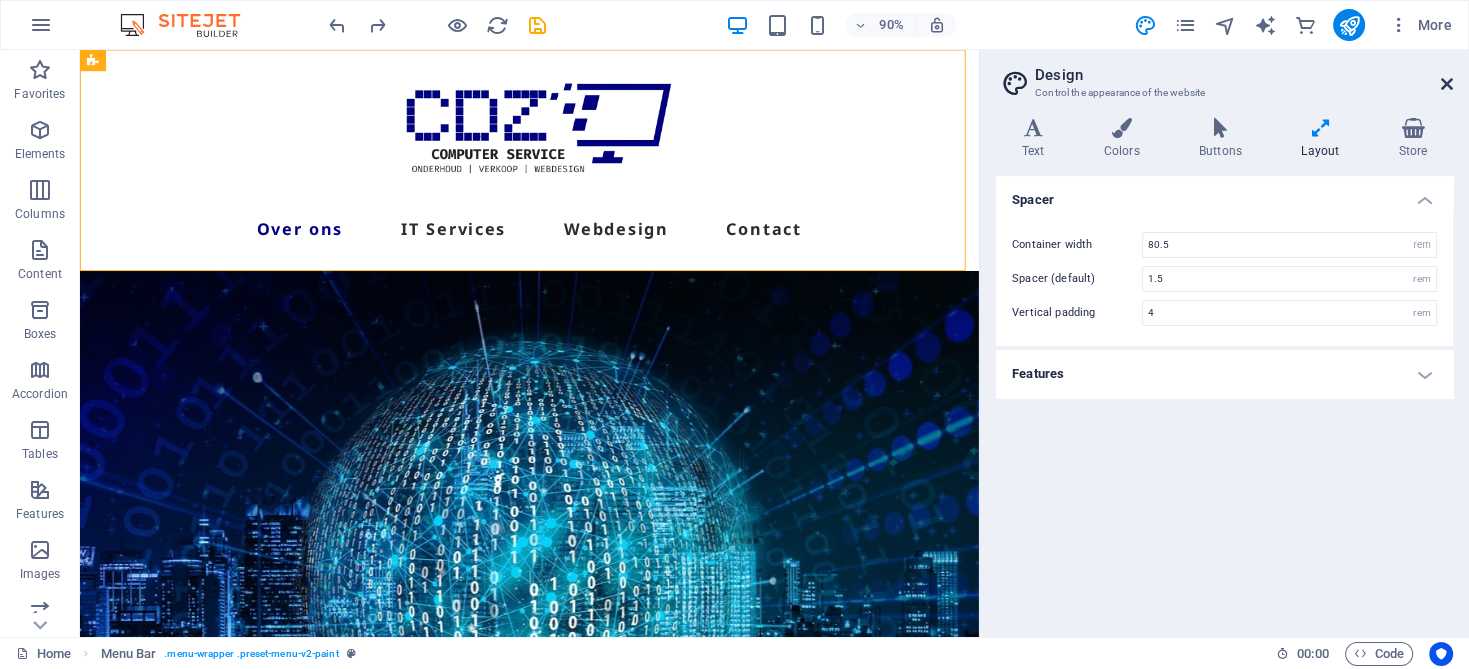 click at bounding box center (1447, 84) 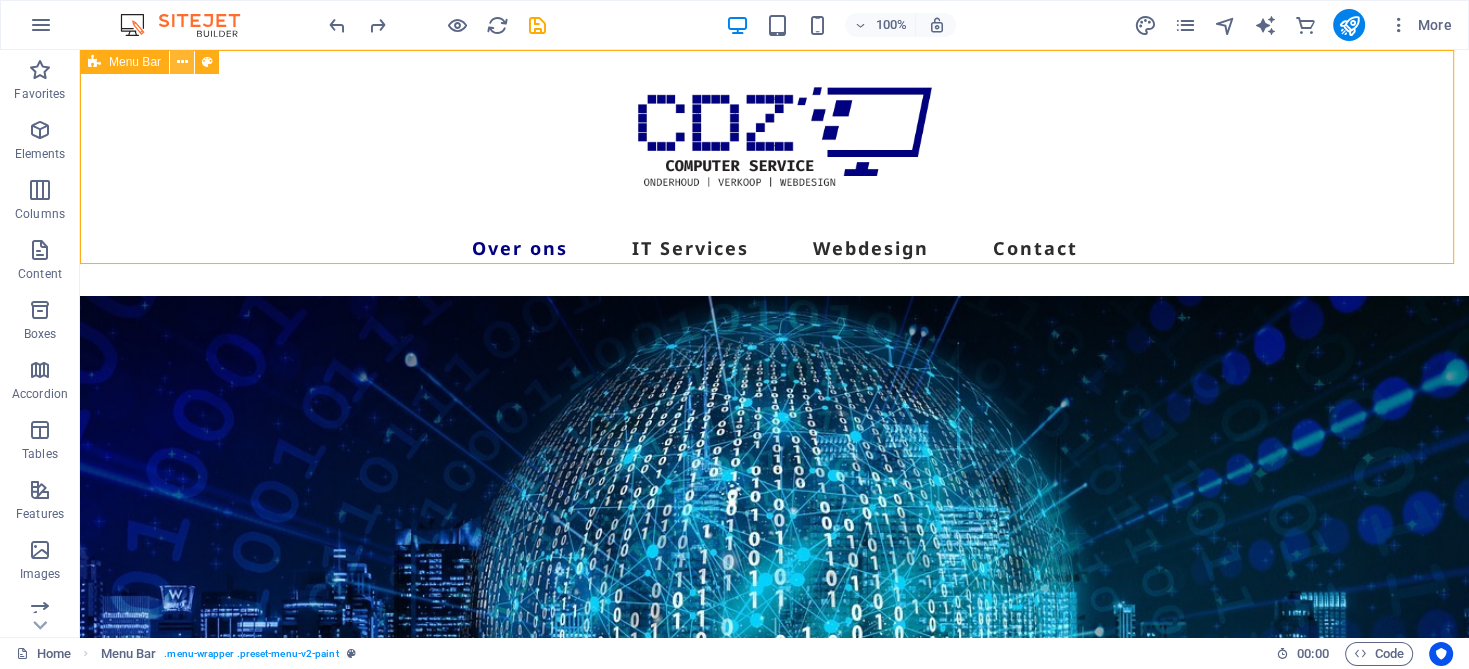 click at bounding box center [182, 62] 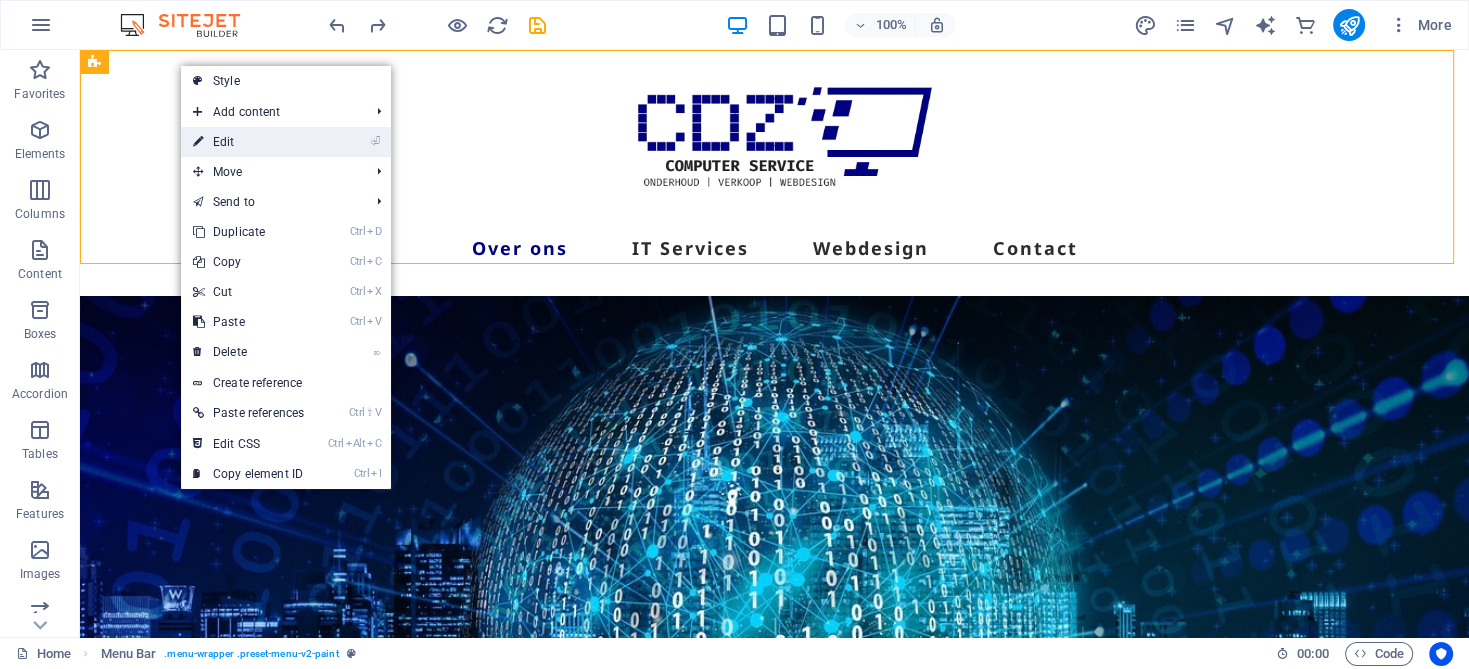 click on "⏎  Edit" at bounding box center [248, 142] 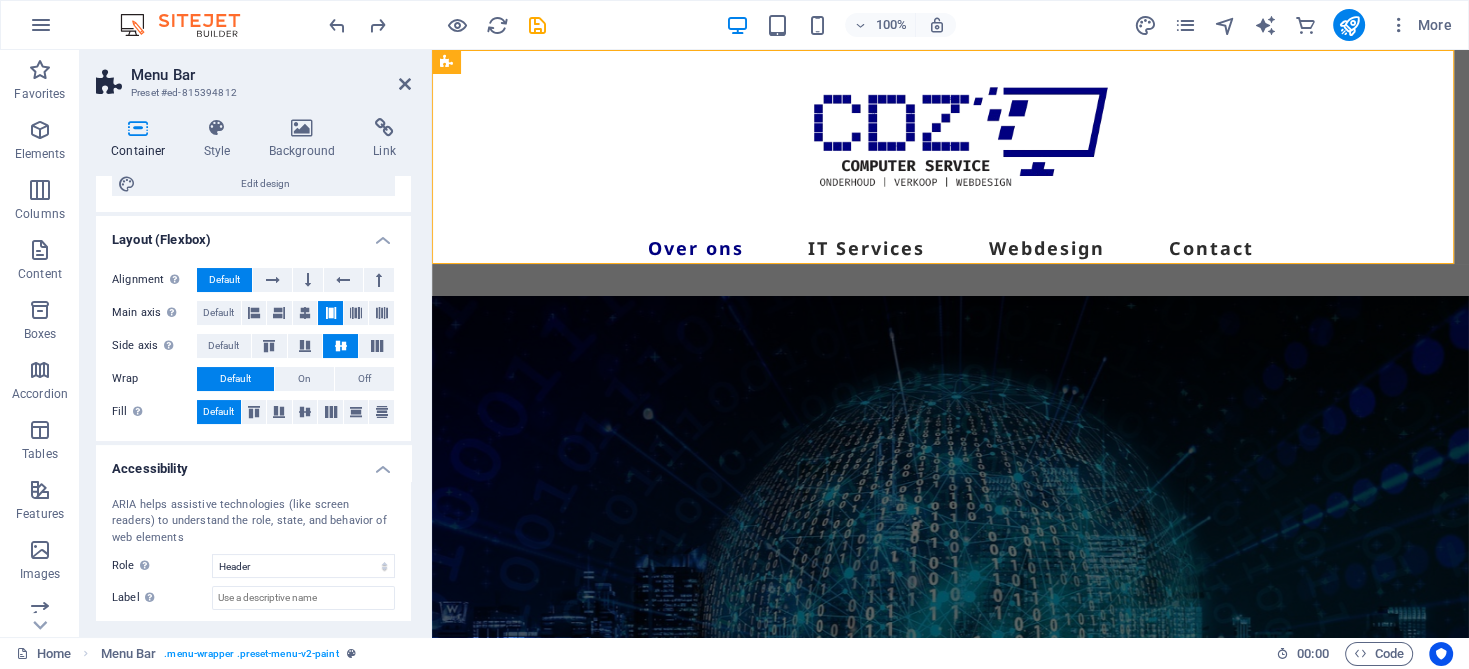 scroll, scrollTop: 0, scrollLeft: 0, axis: both 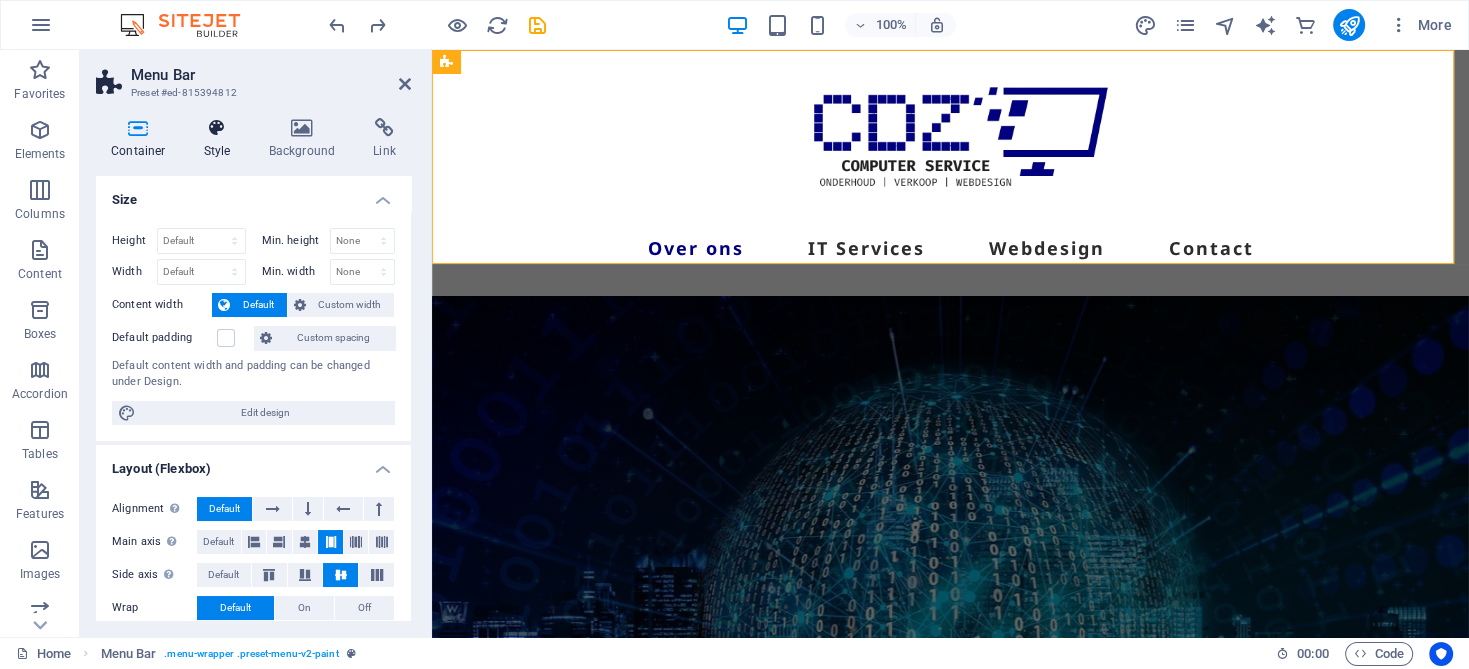 click on "Style" at bounding box center (221, 139) 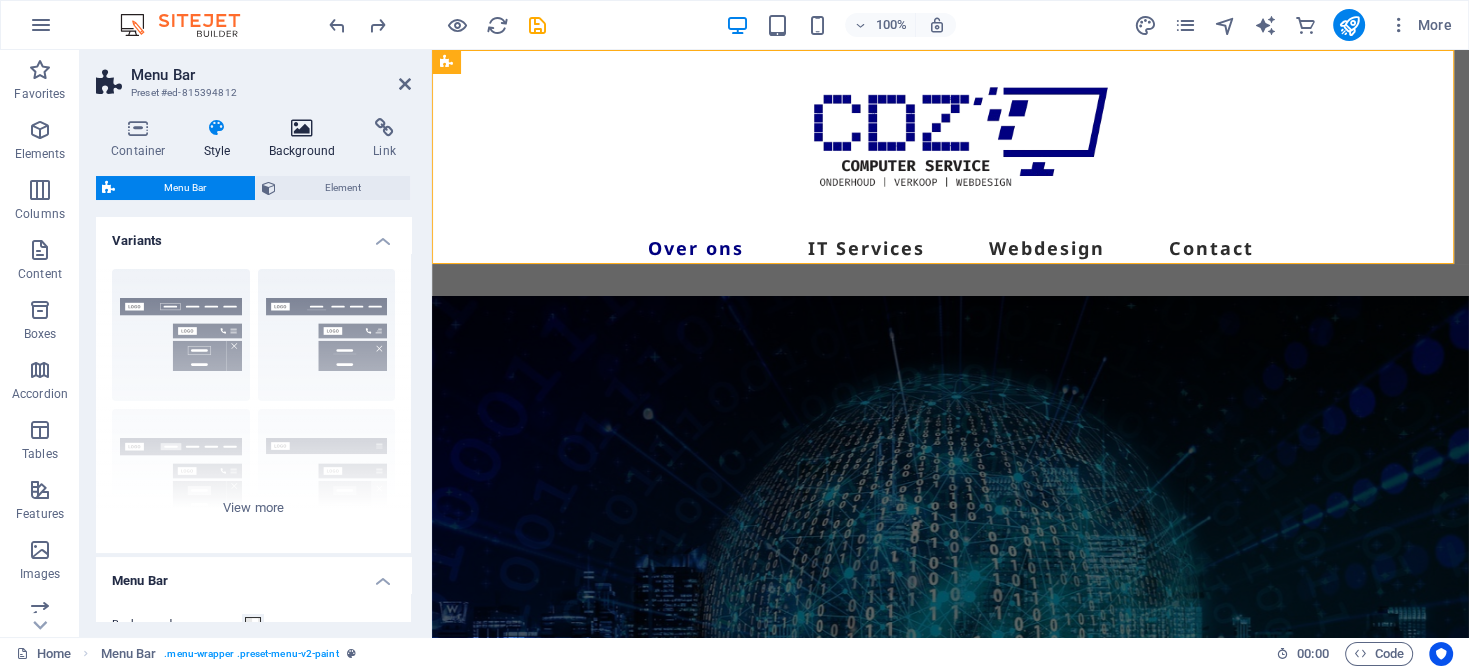 click at bounding box center [302, 128] 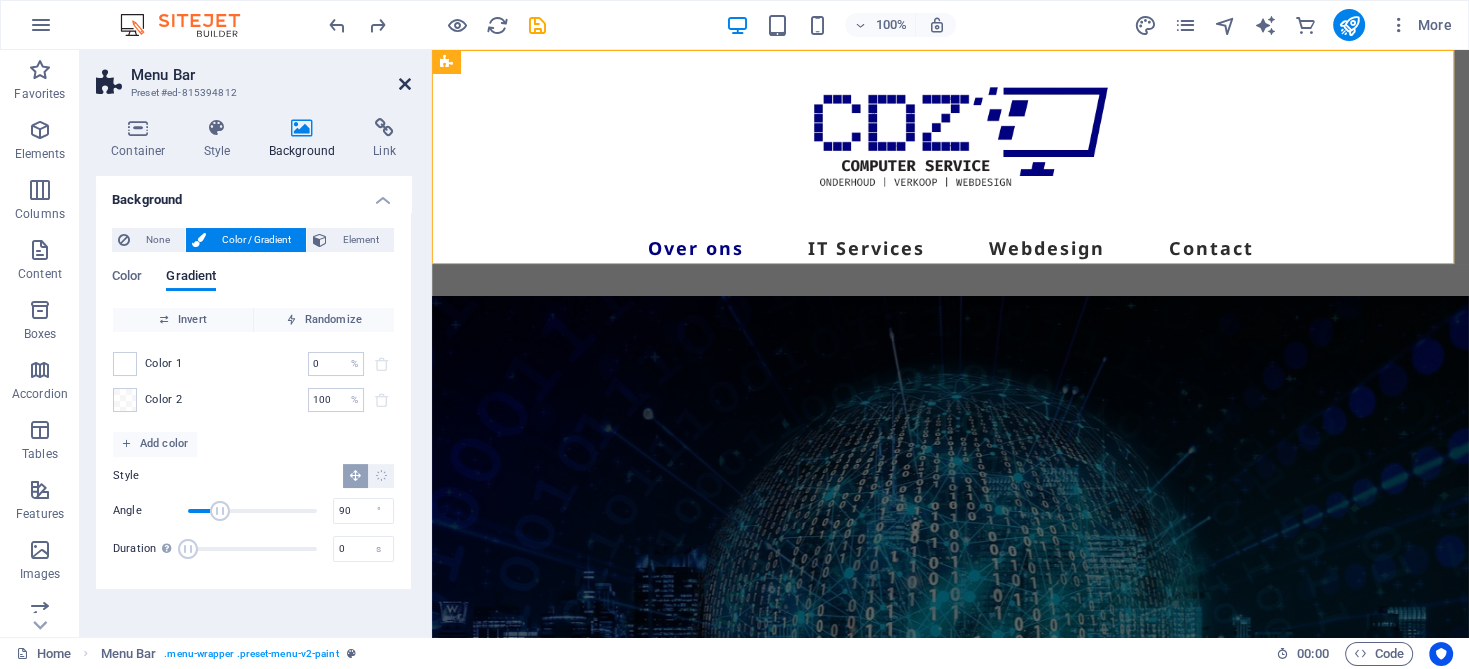 click at bounding box center (405, 84) 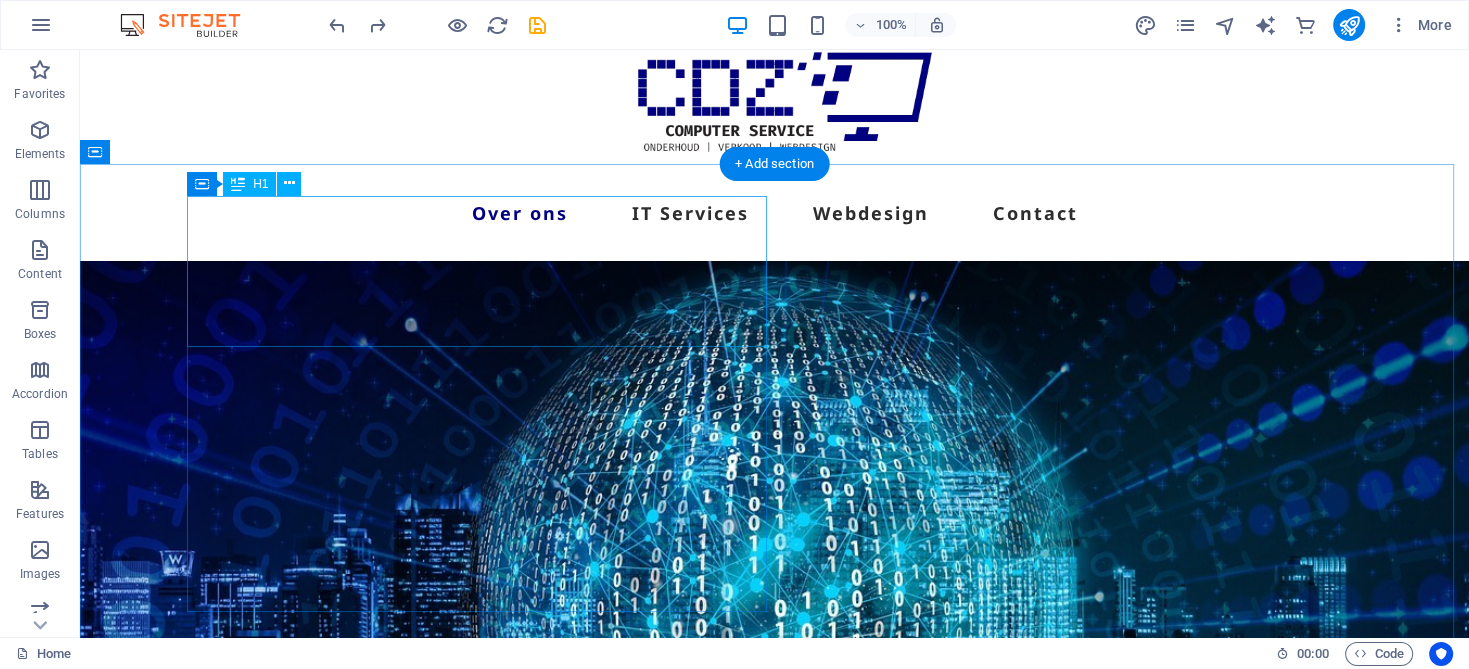 scroll, scrollTop: 0, scrollLeft: 0, axis: both 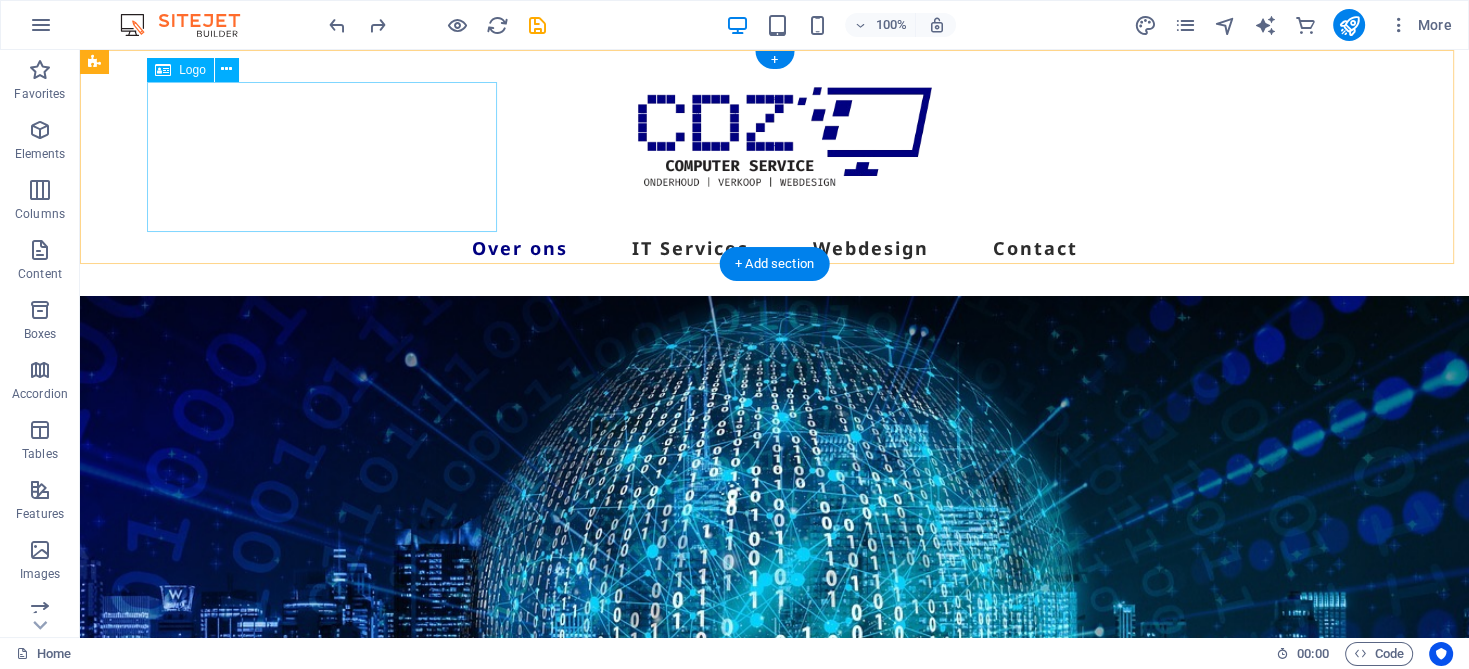 click at bounding box center (775, 157) 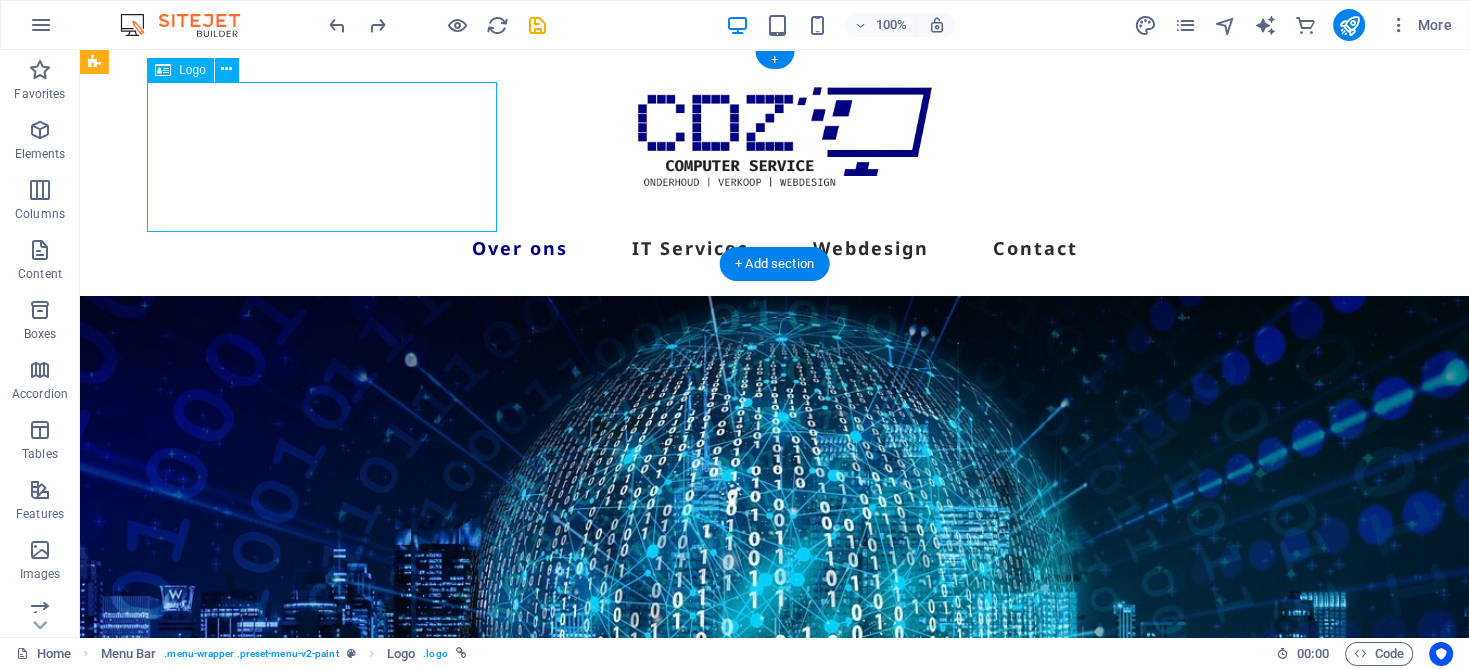click at bounding box center (775, 157) 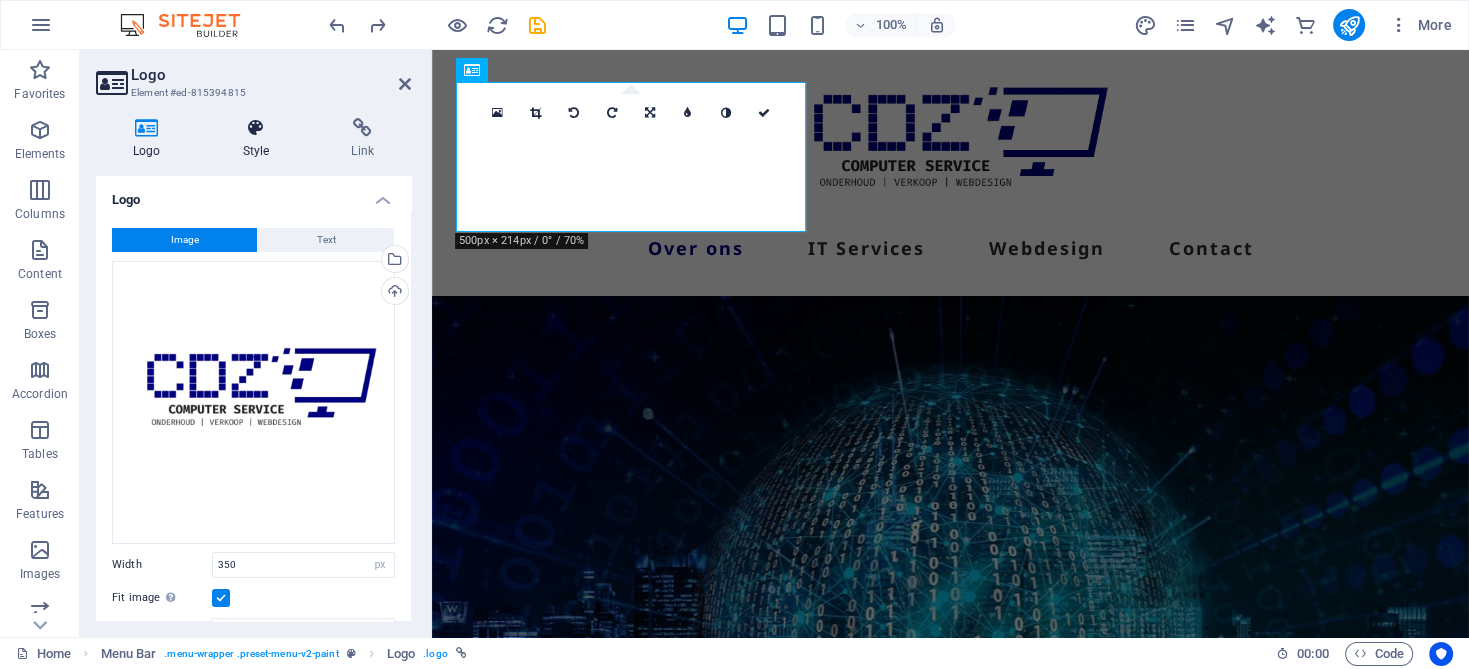 click on "Style" at bounding box center [260, 139] 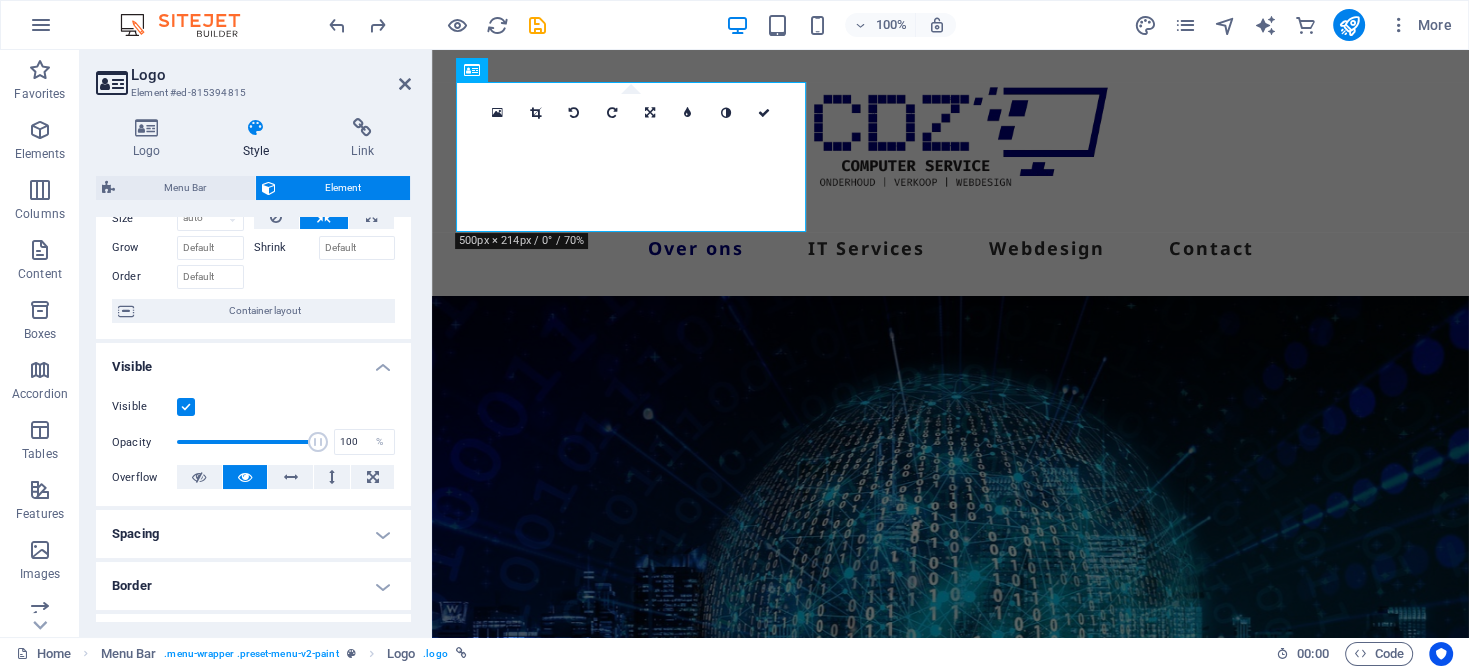 scroll, scrollTop: 0, scrollLeft: 0, axis: both 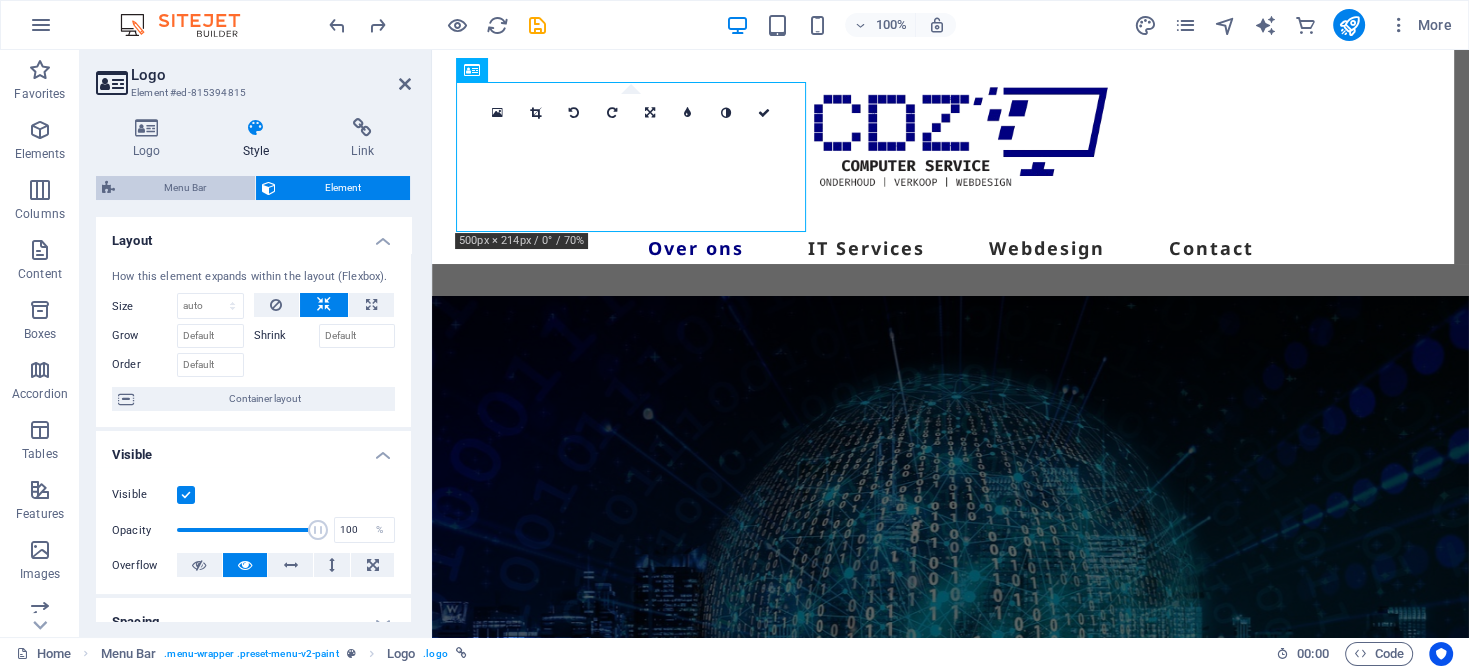 click on "Menu Bar" at bounding box center [185, 188] 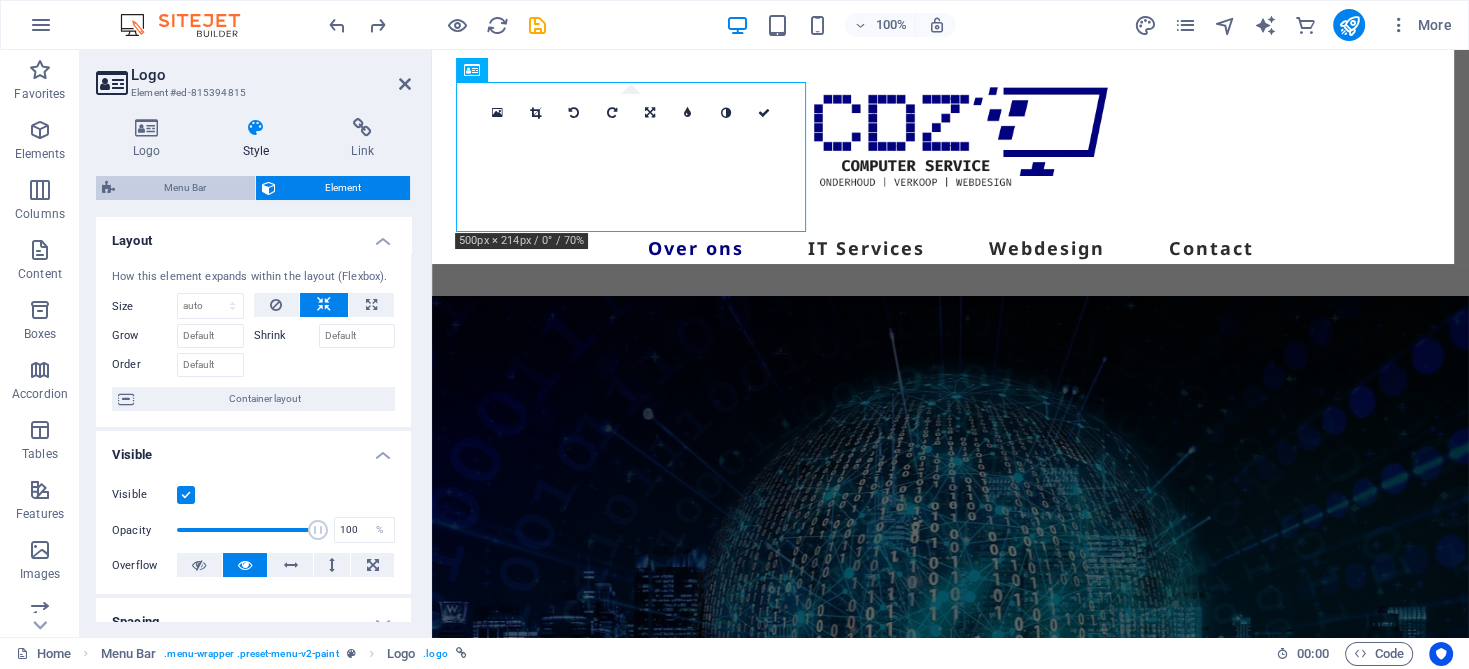 select on "rem" 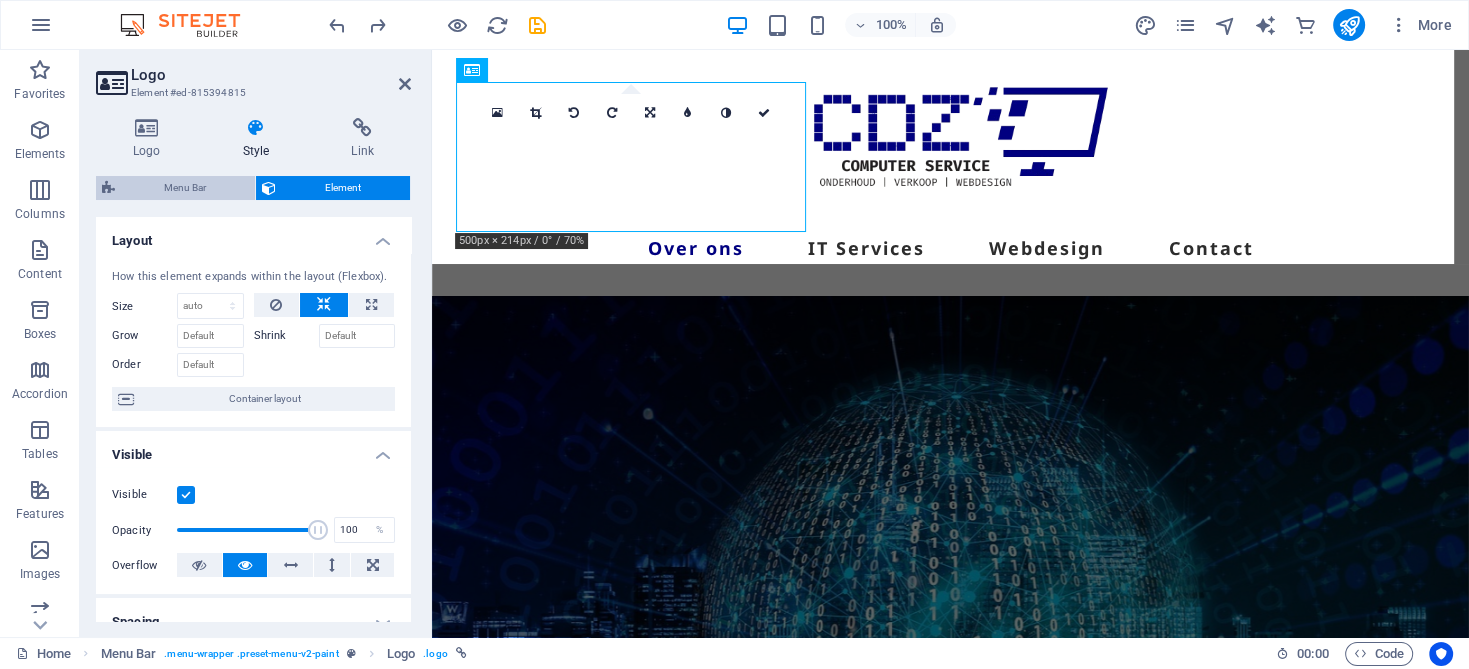 select on "px" 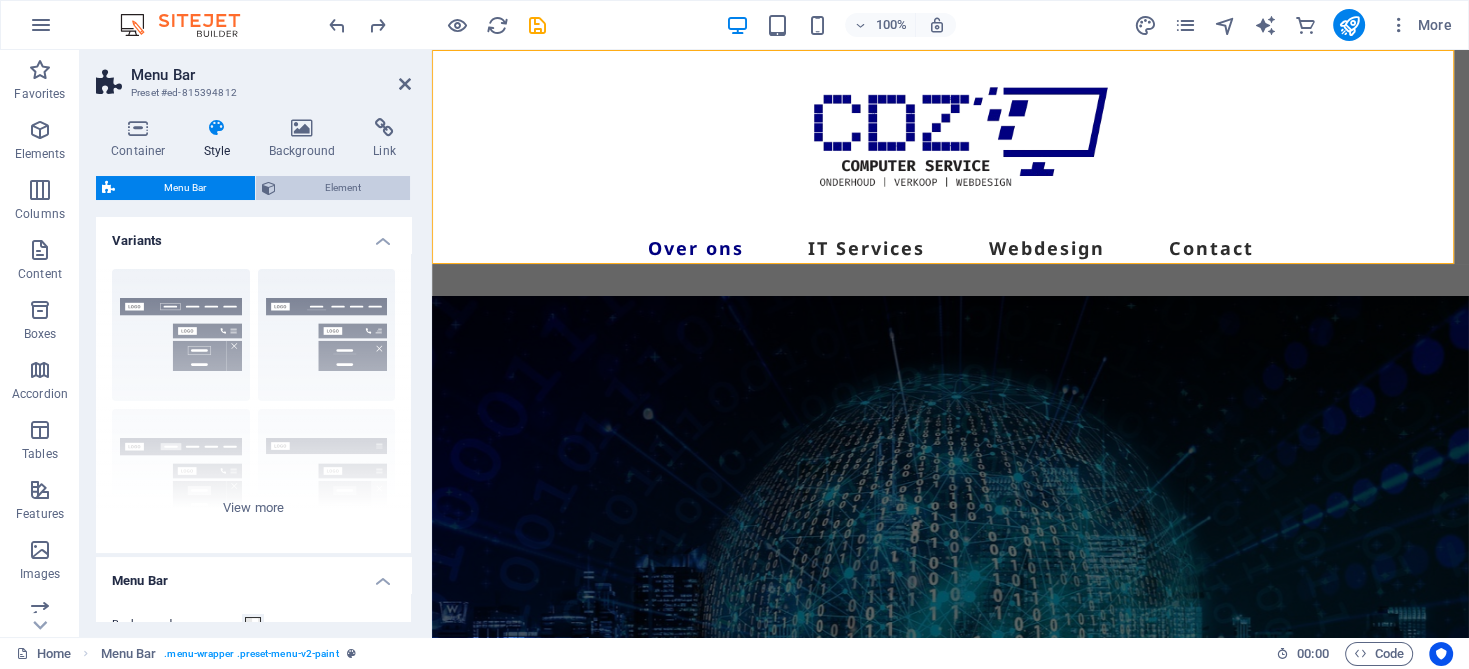click on "Element" at bounding box center (343, 188) 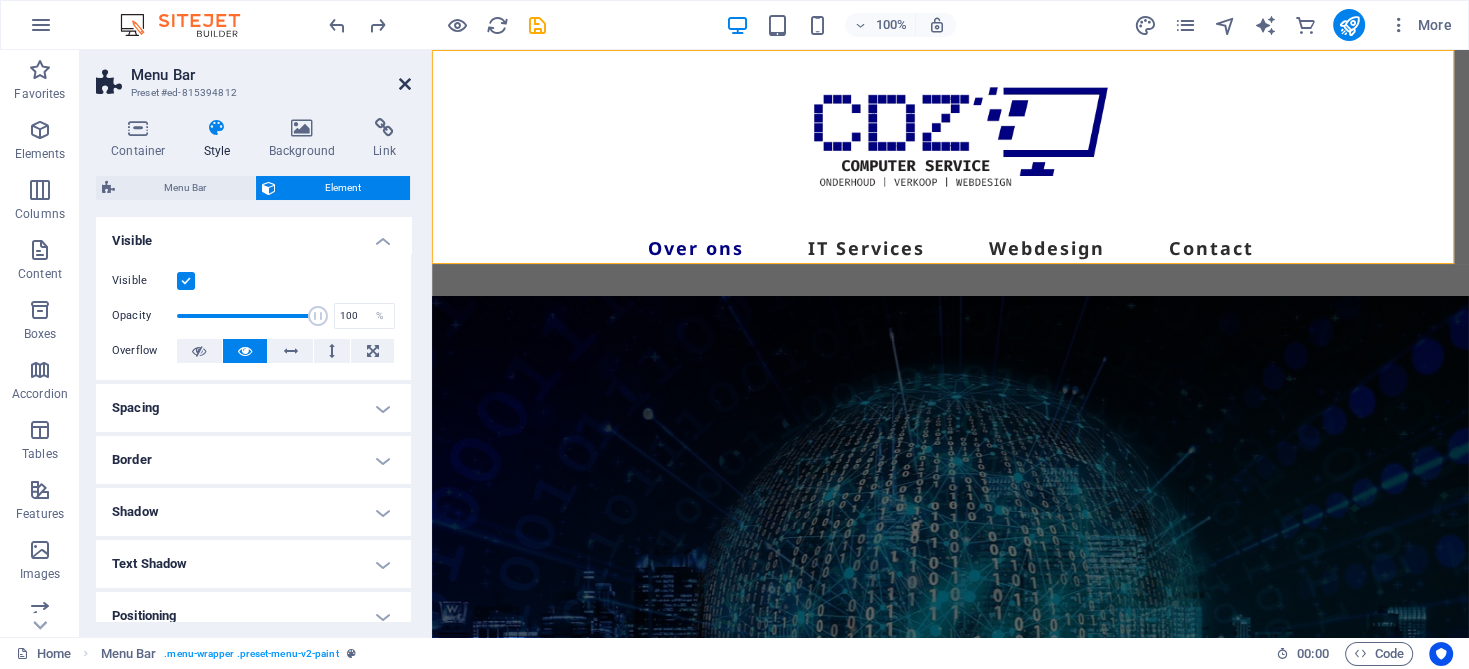 drag, startPoint x: 400, startPoint y: 75, endPoint x: 329, endPoint y: 25, distance: 86.83893 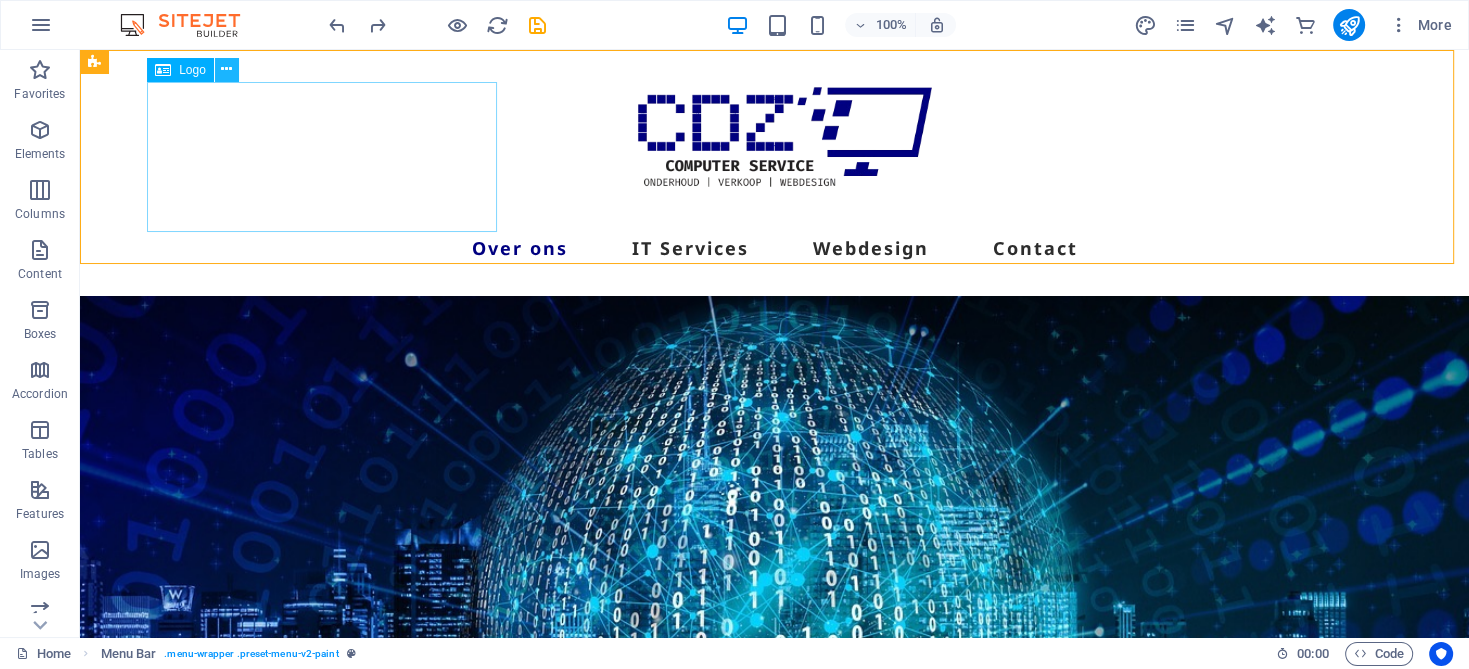 click at bounding box center (226, 69) 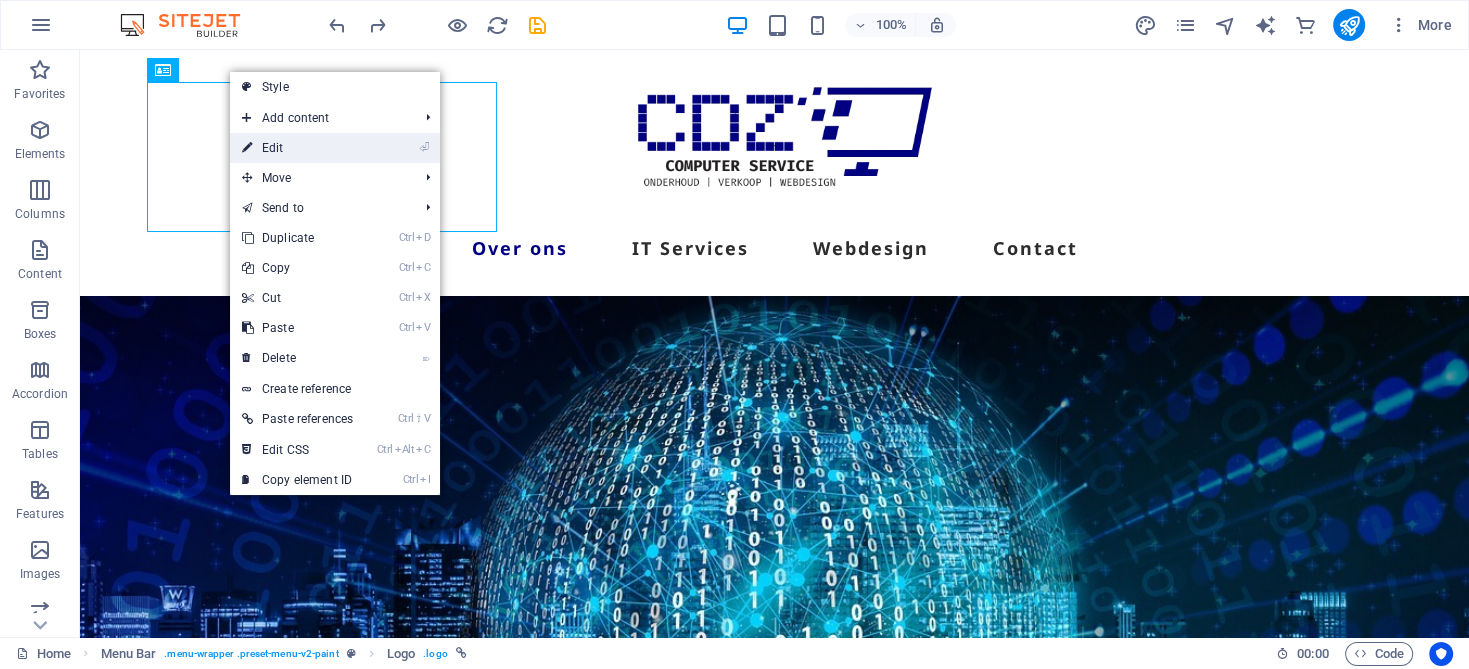 click on "⏎  Edit" at bounding box center [297, 148] 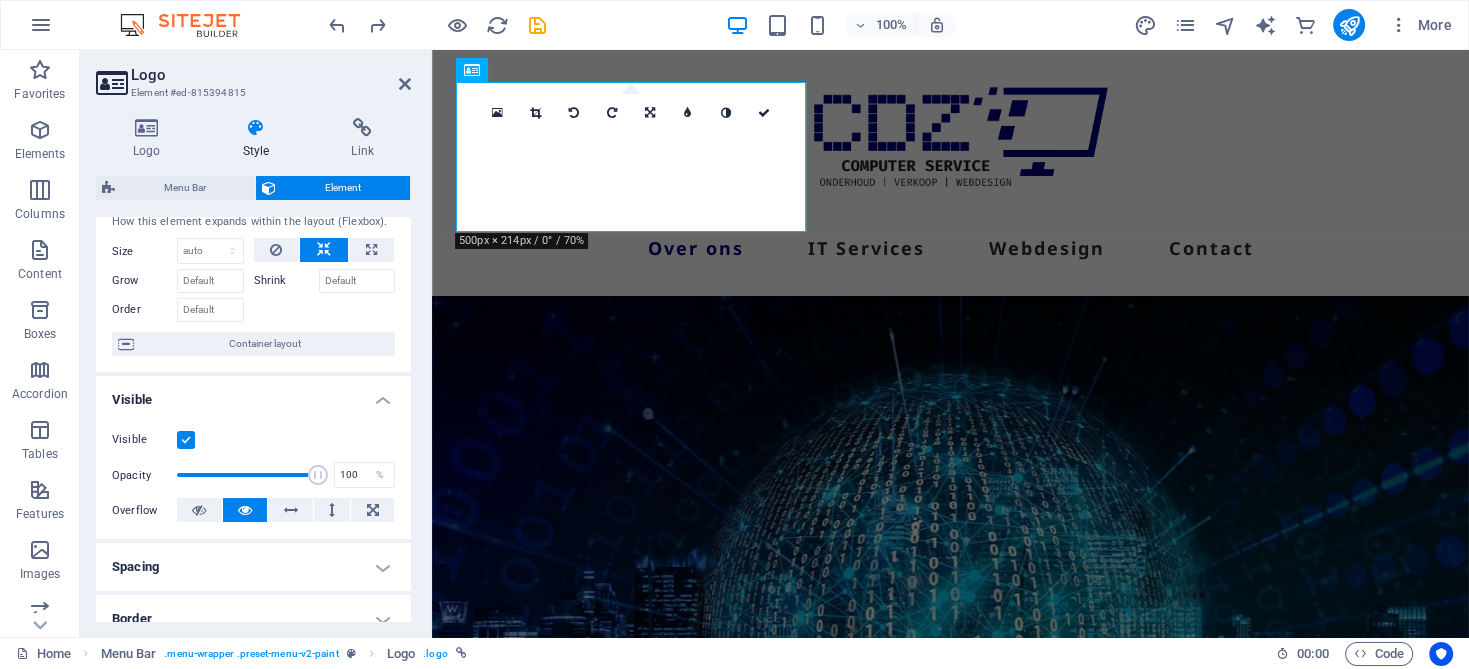 scroll, scrollTop: 0, scrollLeft: 0, axis: both 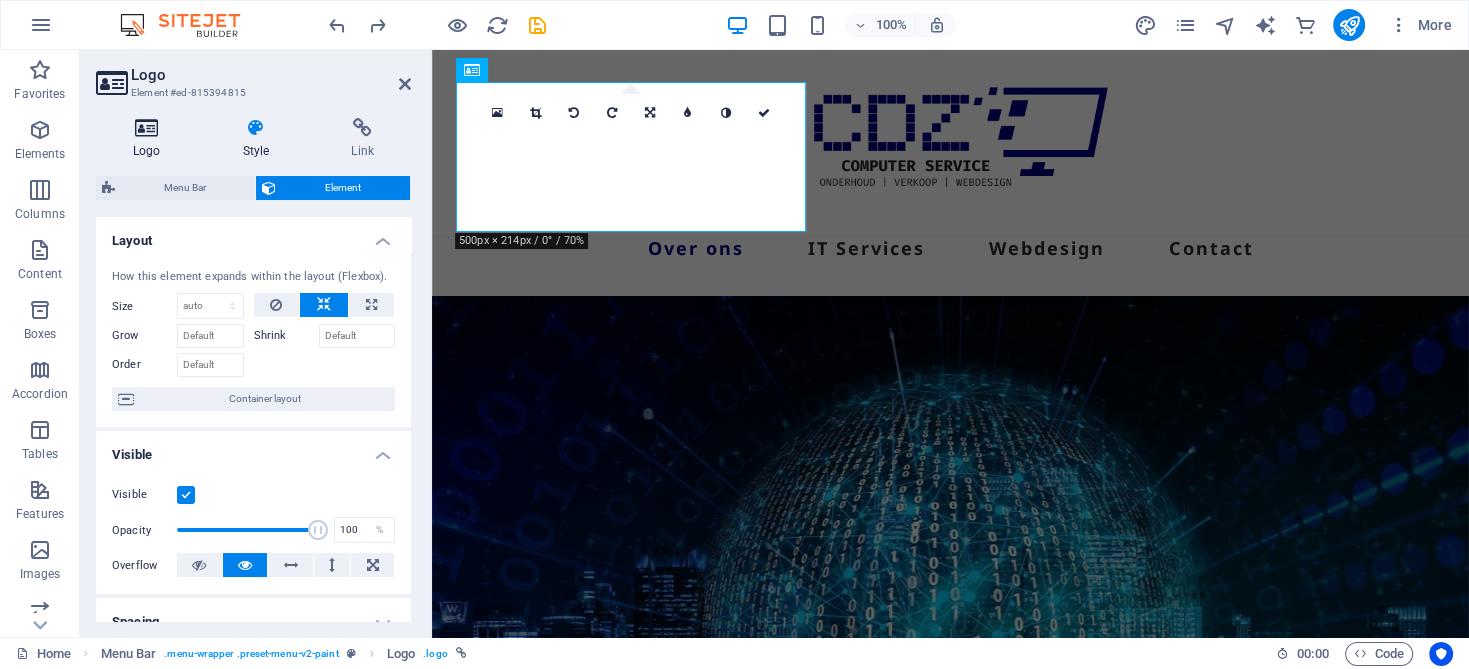 click on "Logo" at bounding box center [151, 139] 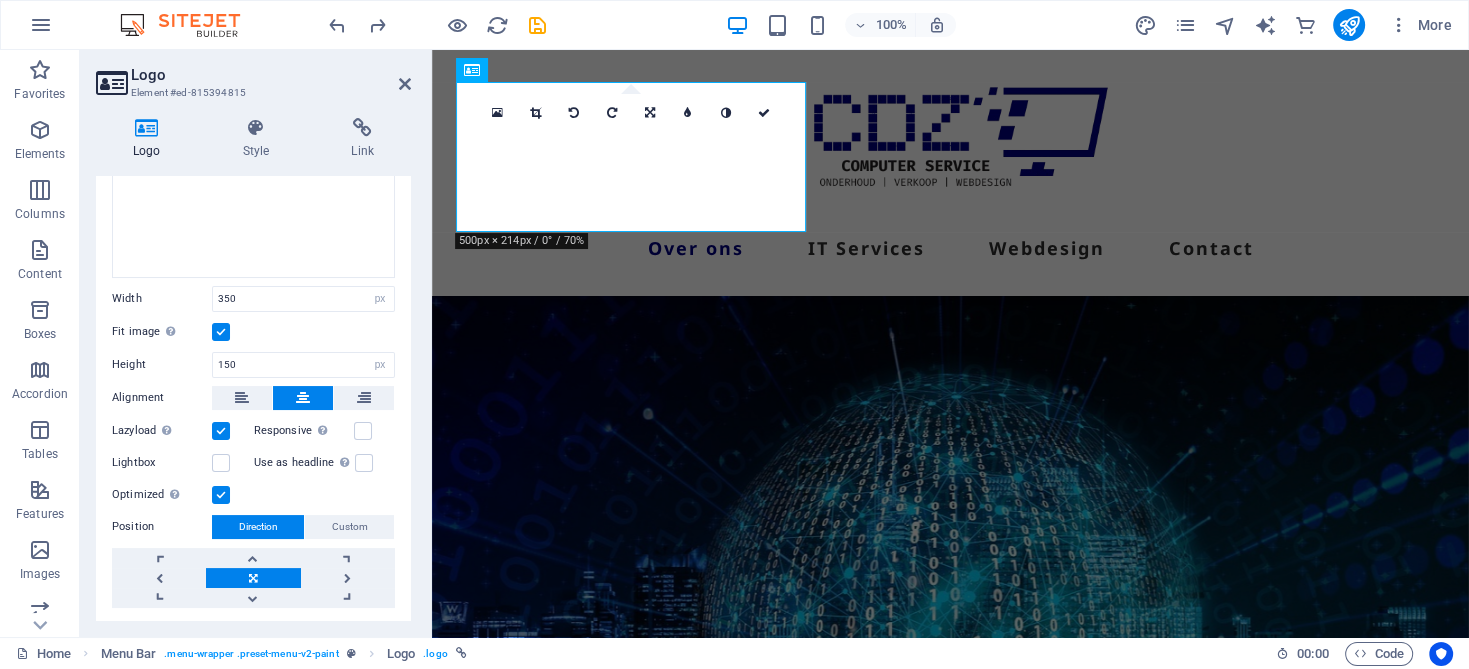 scroll, scrollTop: 300, scrollLeft: 0, axis: vertical 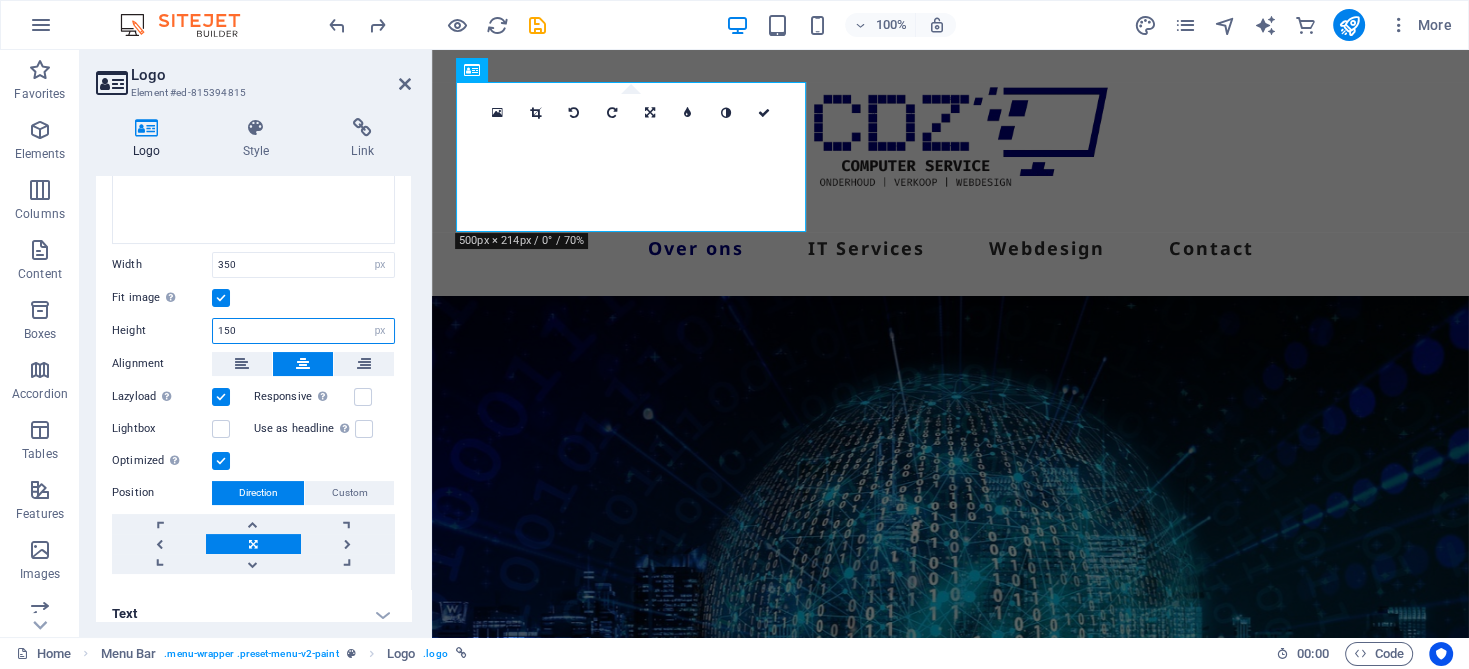 drag, startPoint x: 258, startPoint y: 322, endPoint x: 209, endPoint y: 322, distance: 49 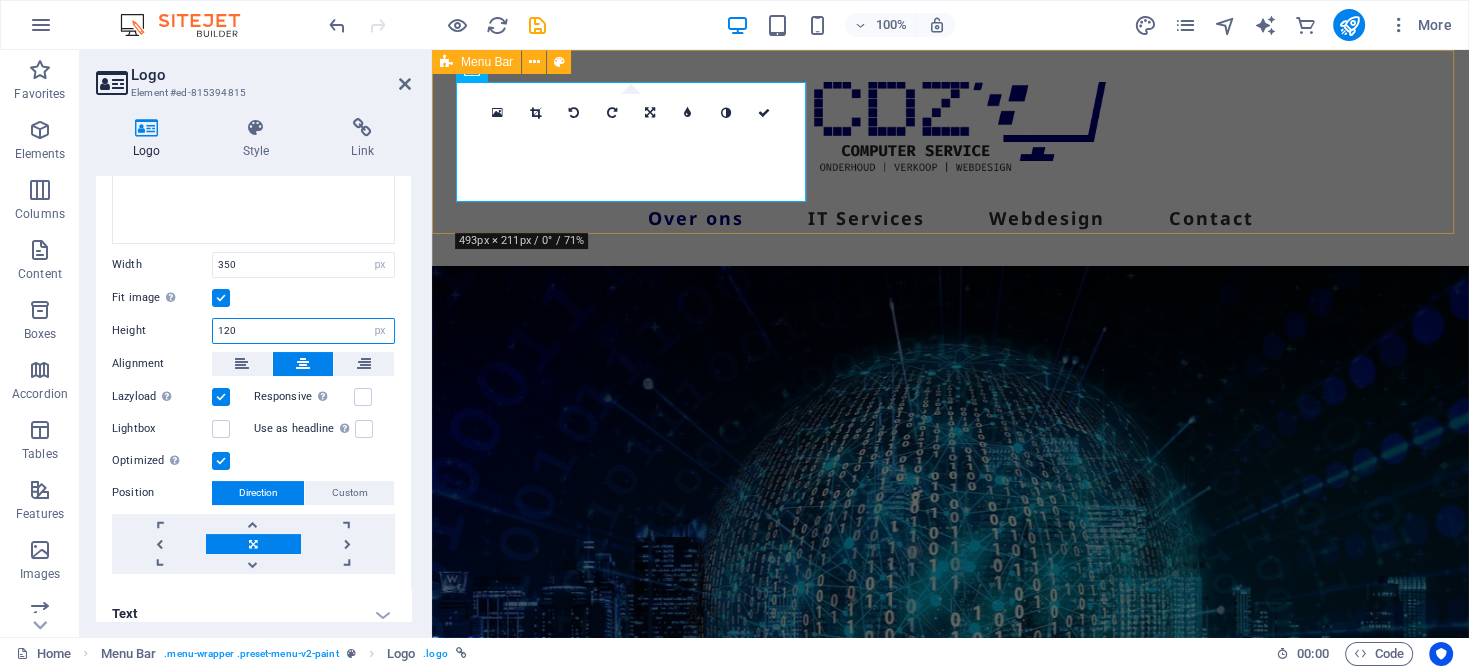 type on "120" 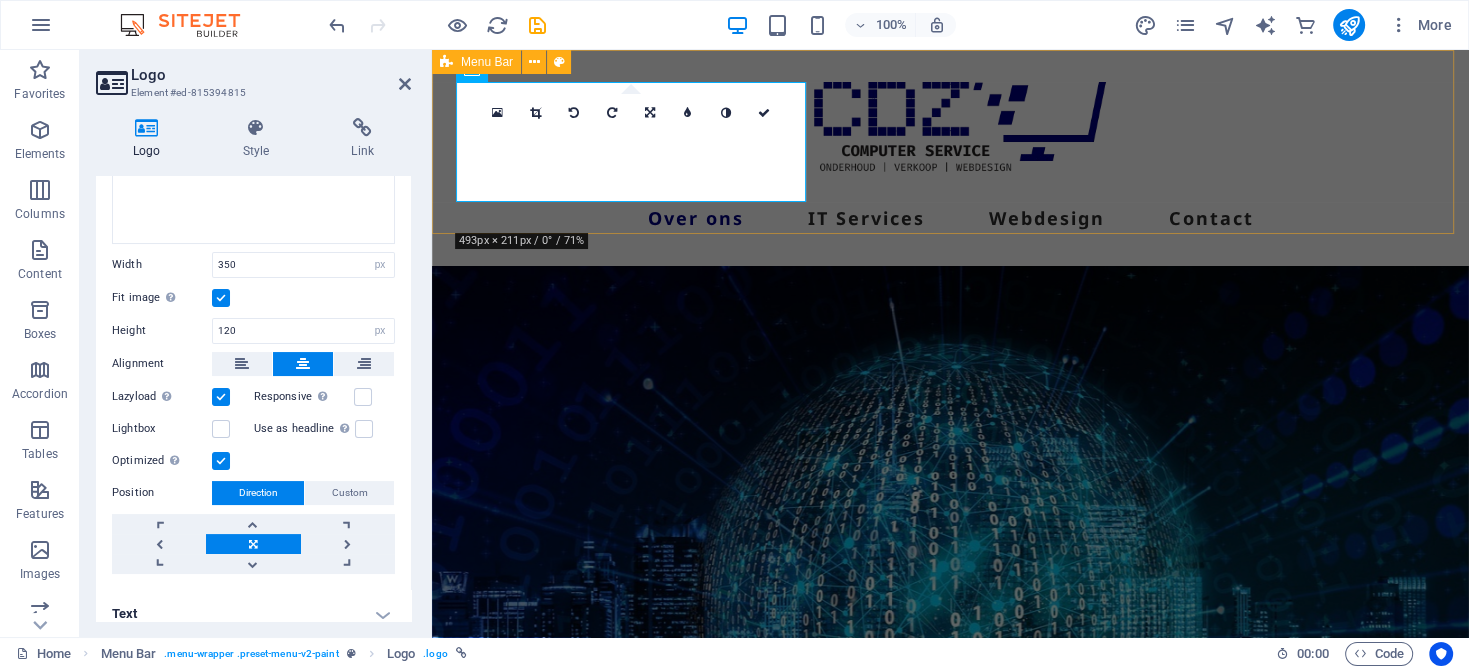 click on "Over ons IT Services Webdesign Contact" at bounding box center (950, 158) 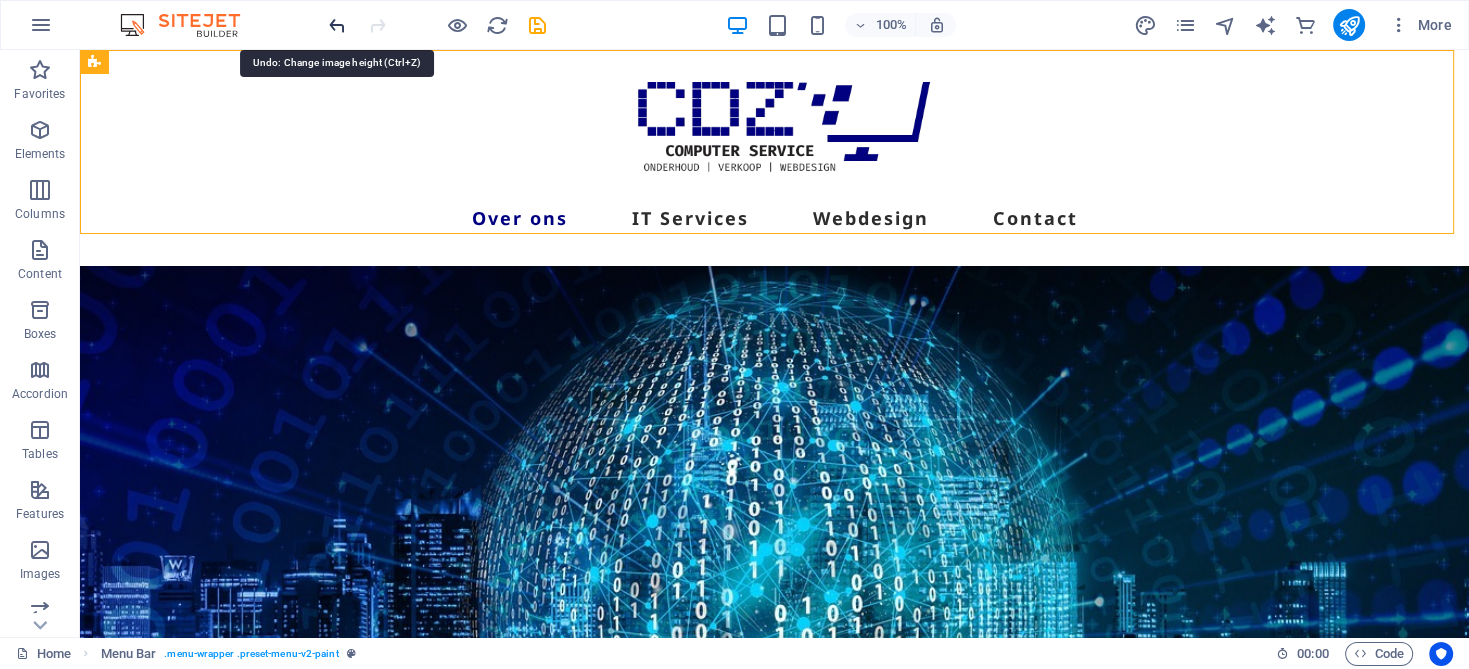 click at bounding box center [337, 25] 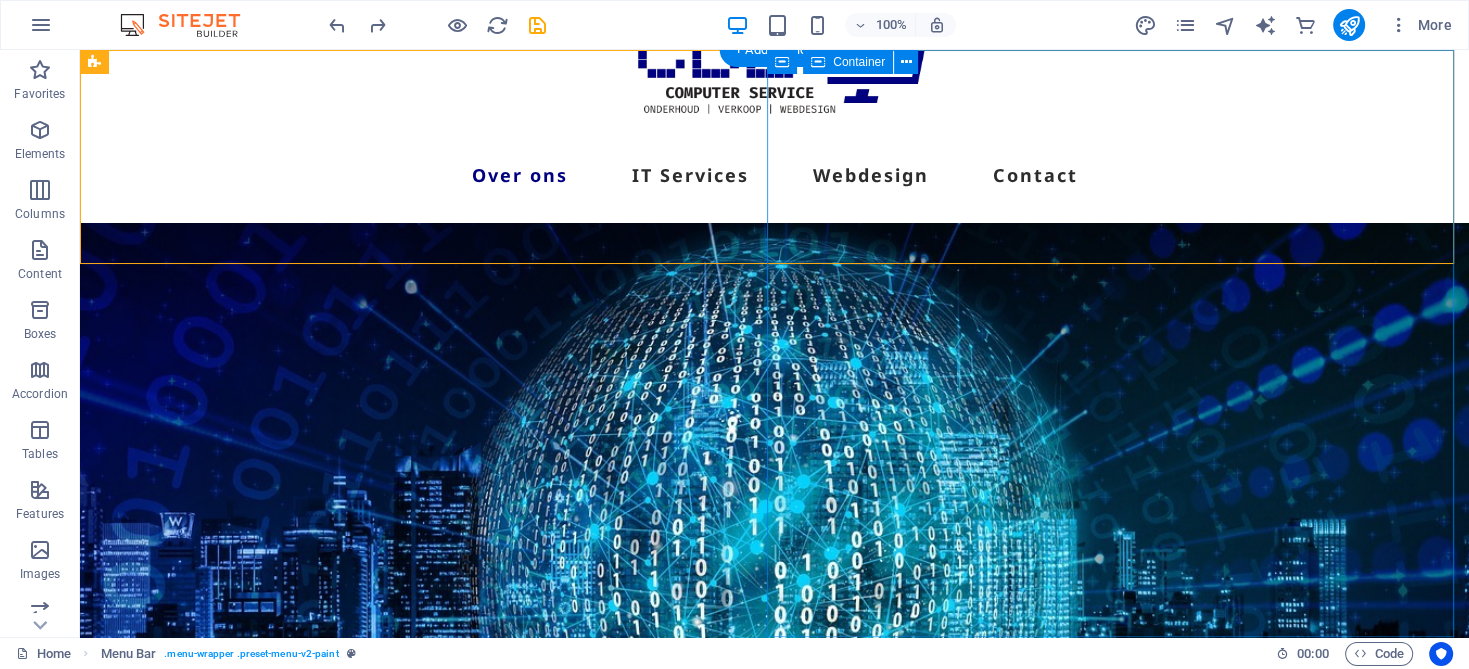 scroll, scrollTop: 200, scrollLeft: 0, axis: vertical 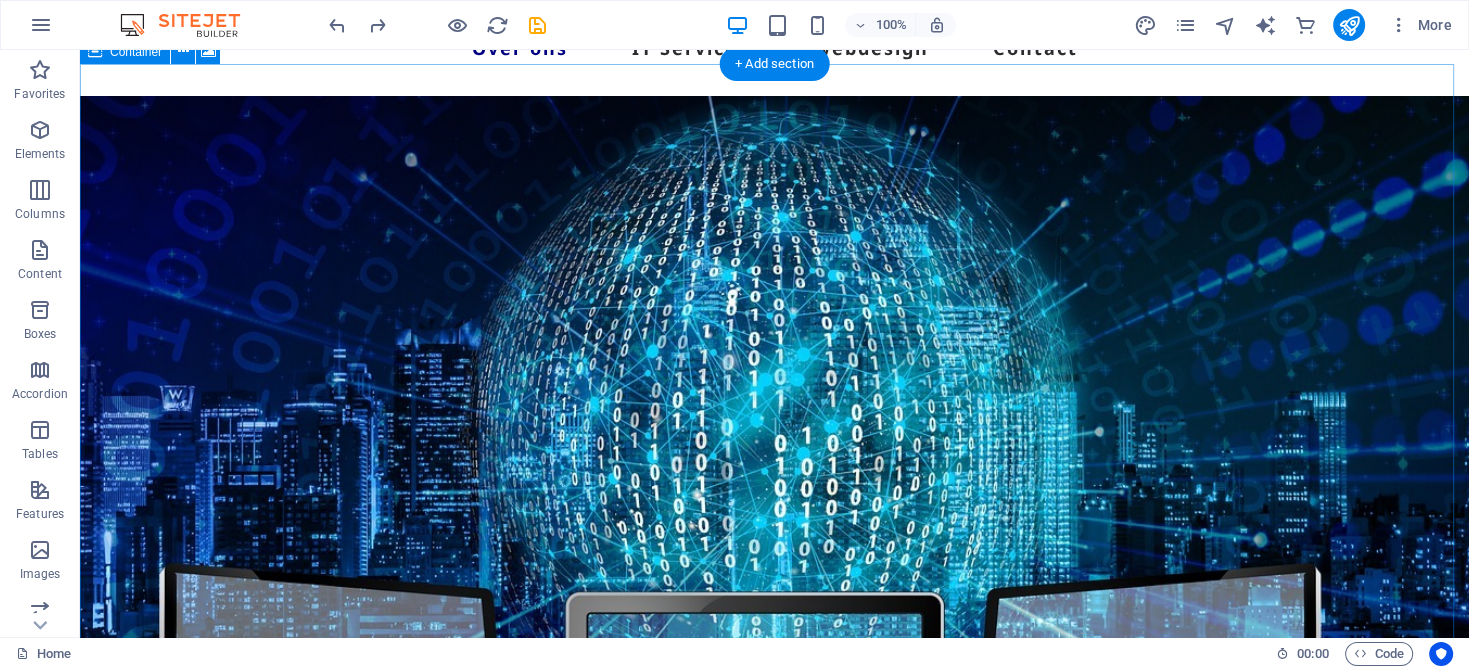 click at bounding box center [774, 481] 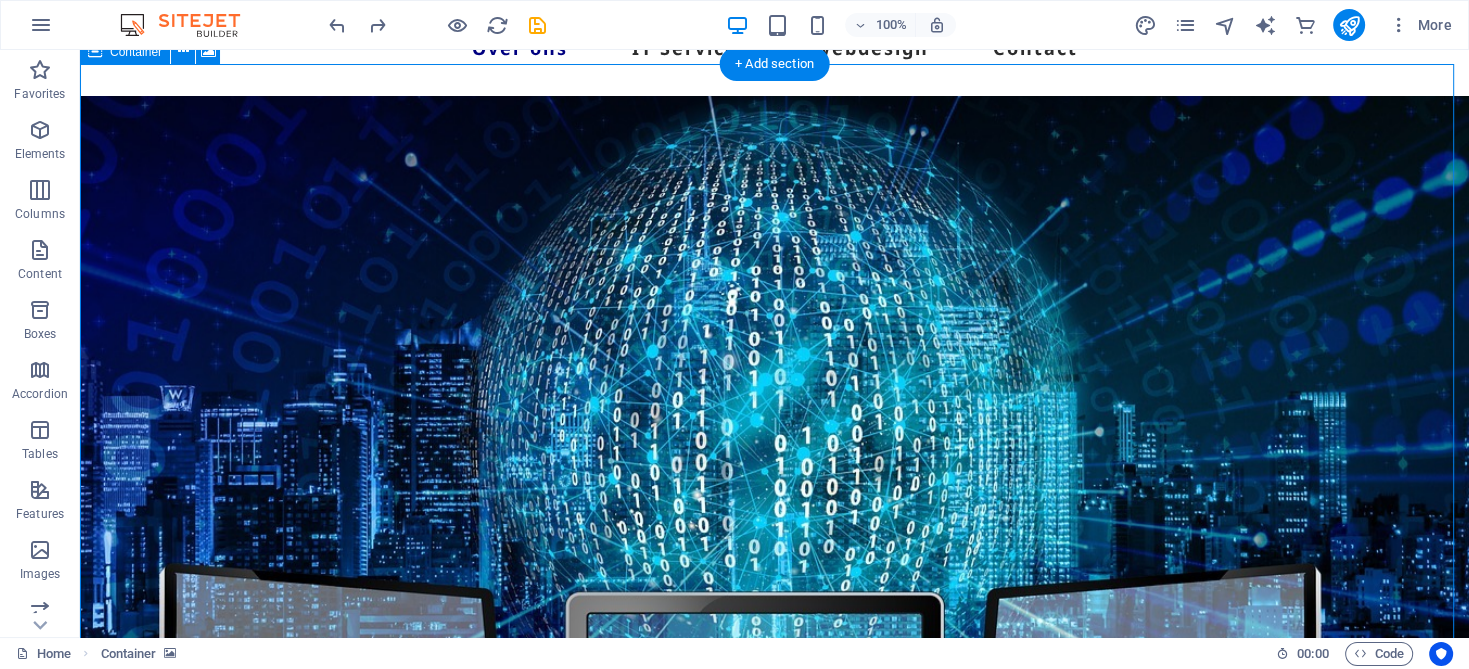 click at bounding box center (774, 481) 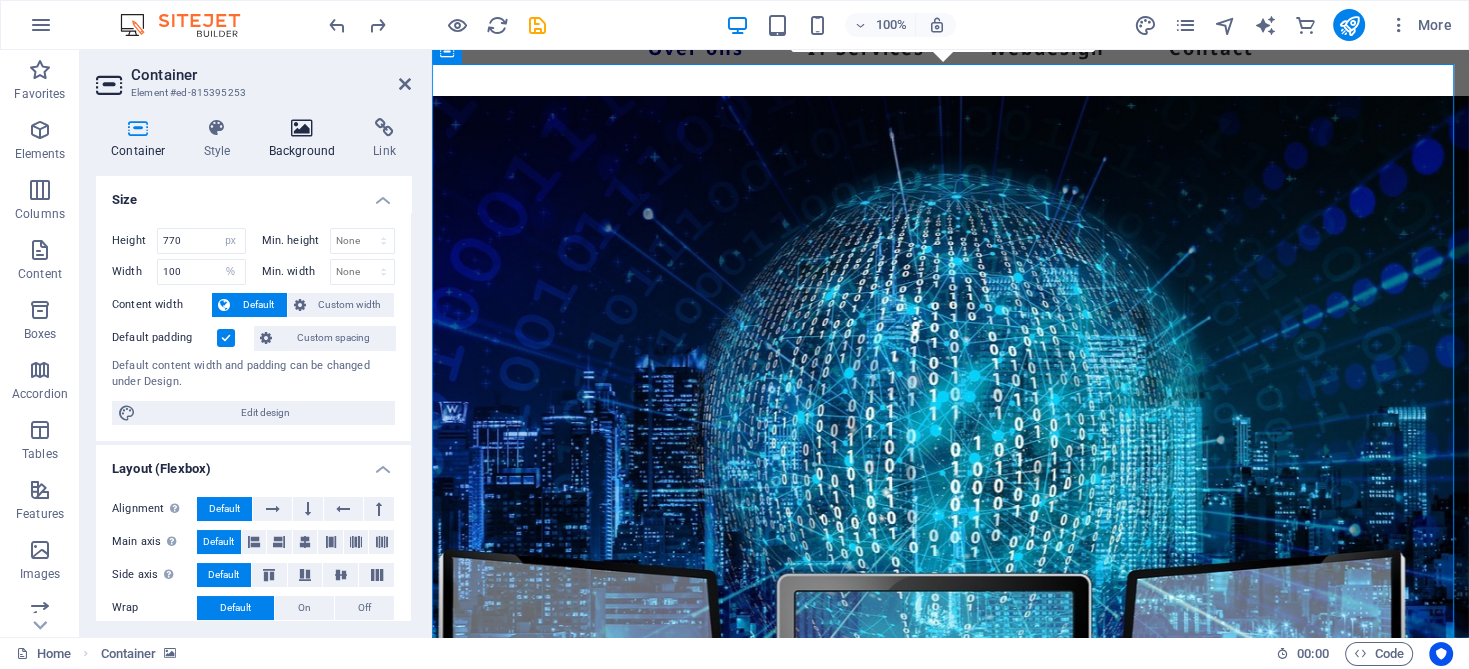 click on "Background" at bounding box center [306, 139] 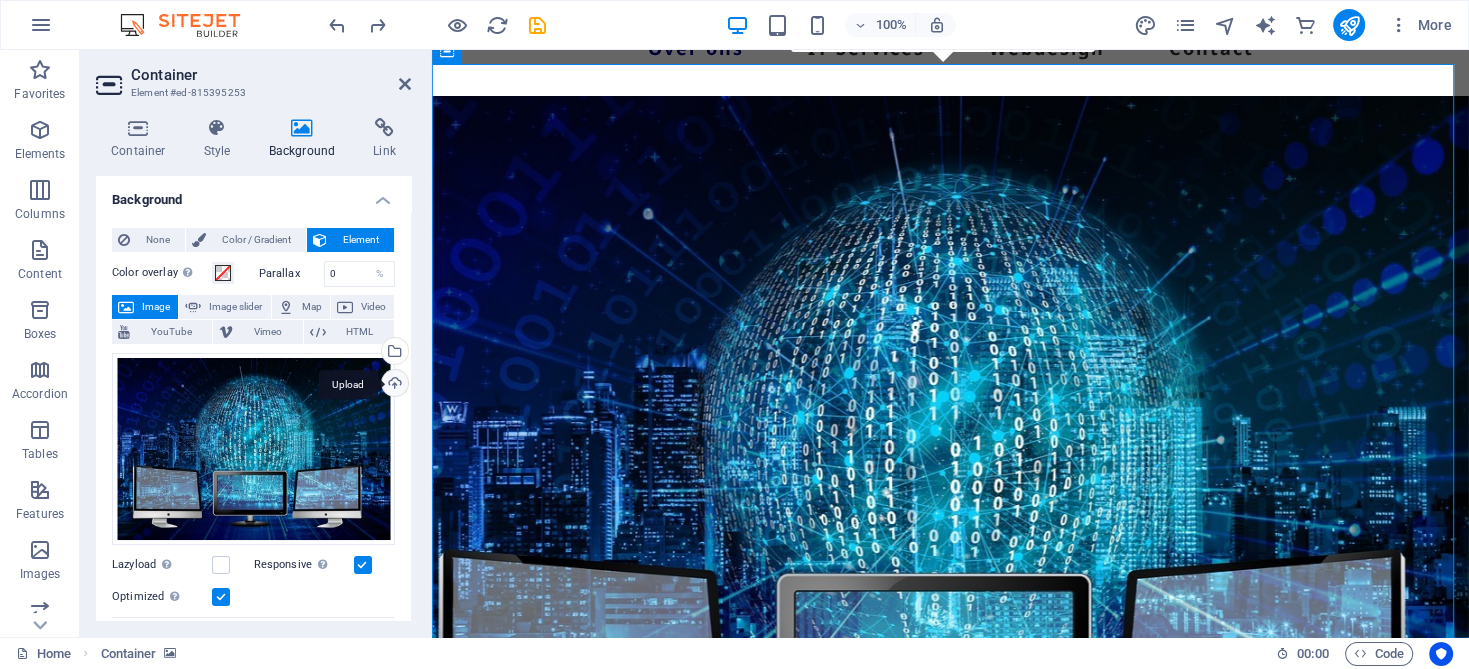 click on "Upload" at bounding box center [393, 385] 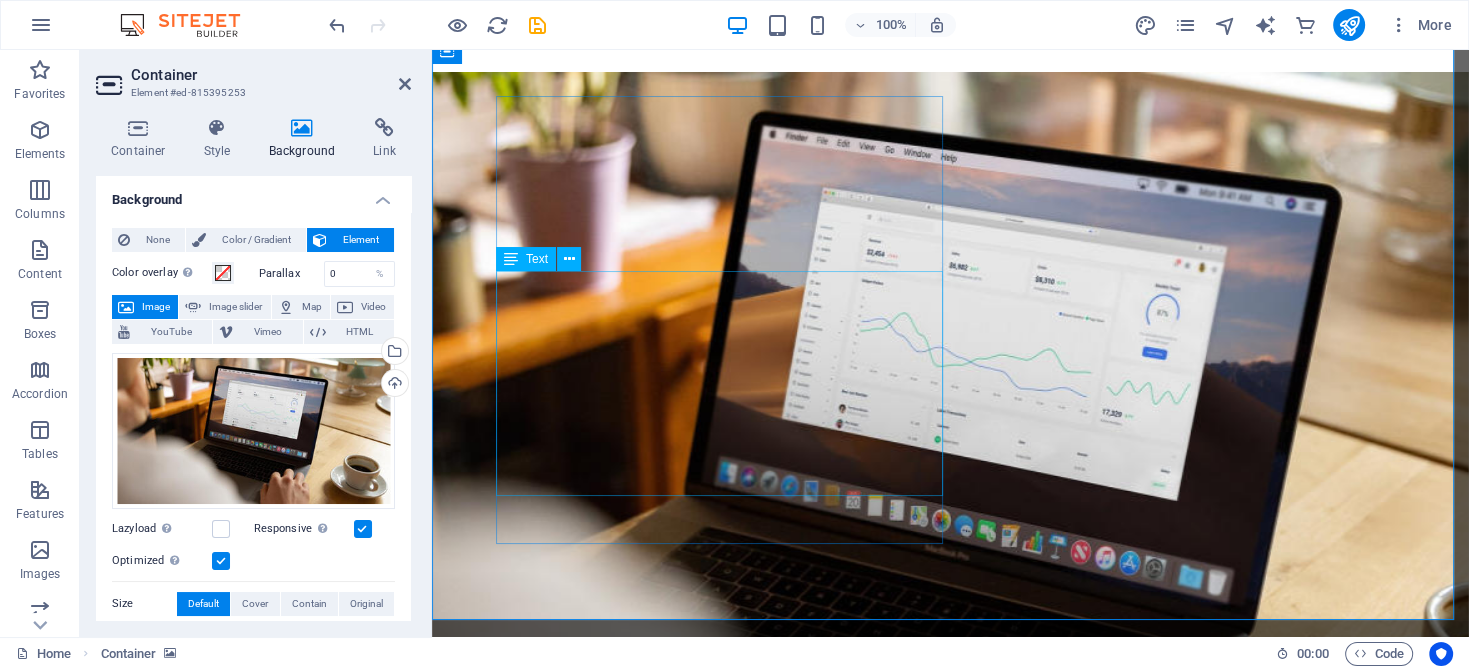 scroll, scrollTop: 200, scrollLeft: 0, axis: vertical 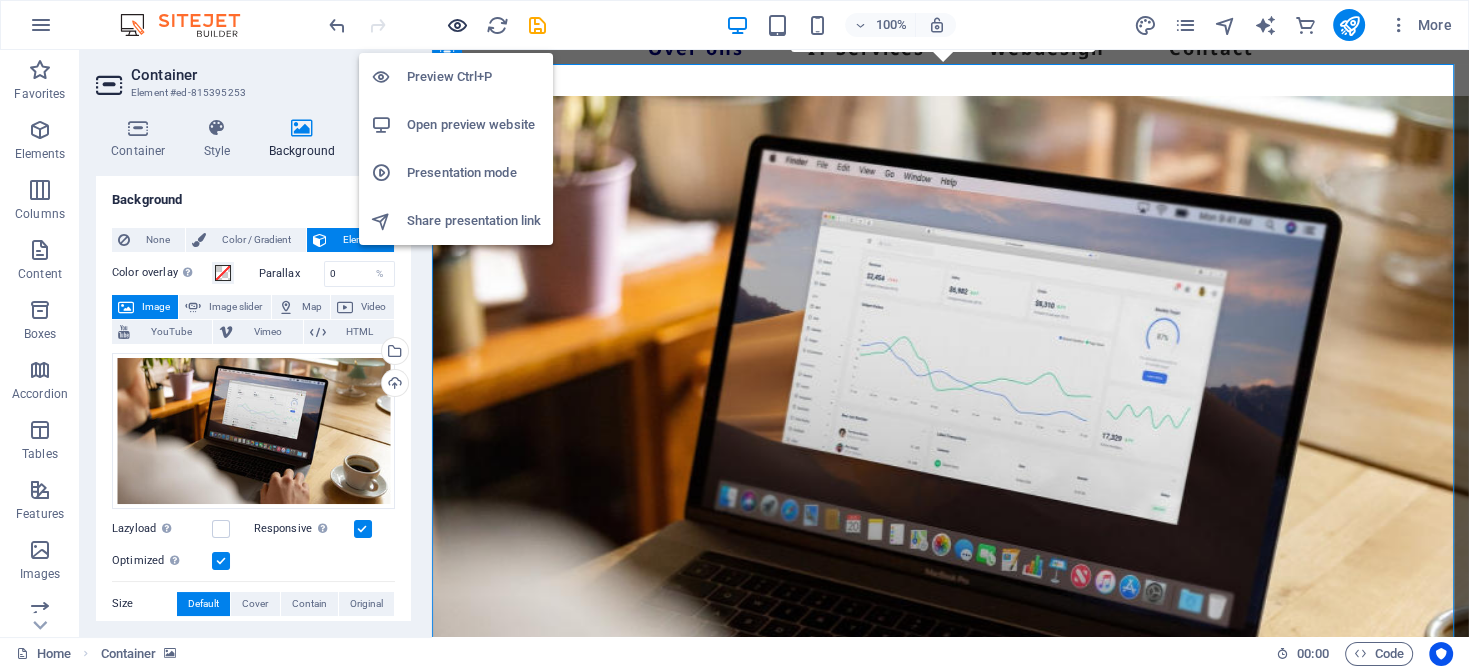 click at bounding box center [457, 25] 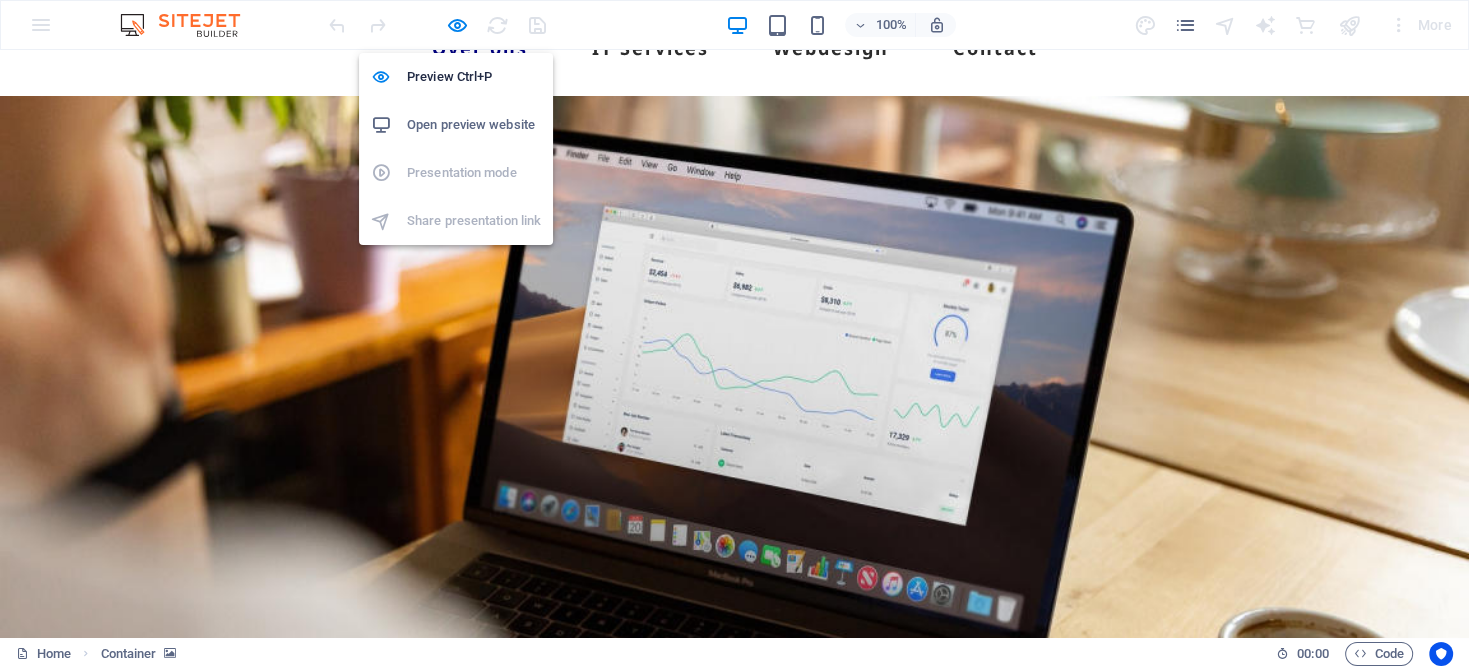 click on "Open preview website" at bounding box center [474, 125] 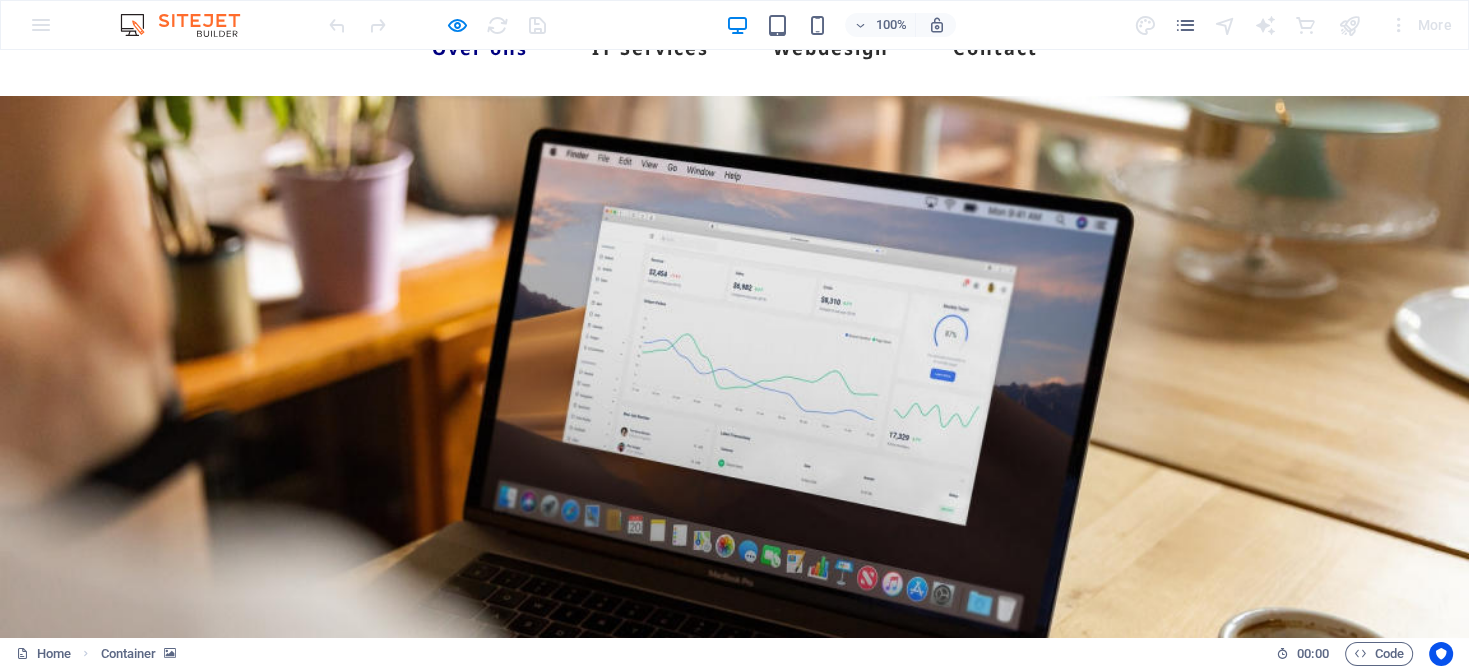 drag, startPoint x: 1466, startPoint y: 52, endPoint x: 1053, endPoint y: 429, distance: 559.1941 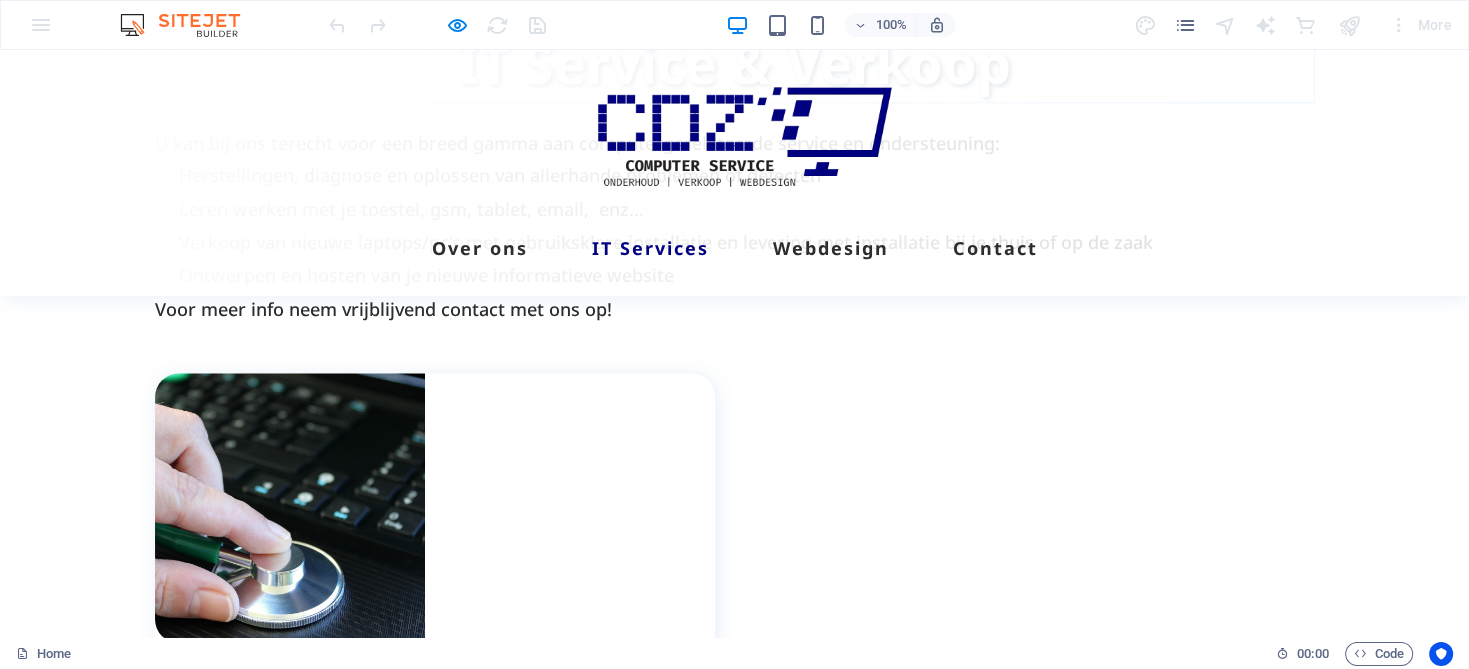 scroll, scrollTop: 2100, scrollLeft: 0, axis: vertical 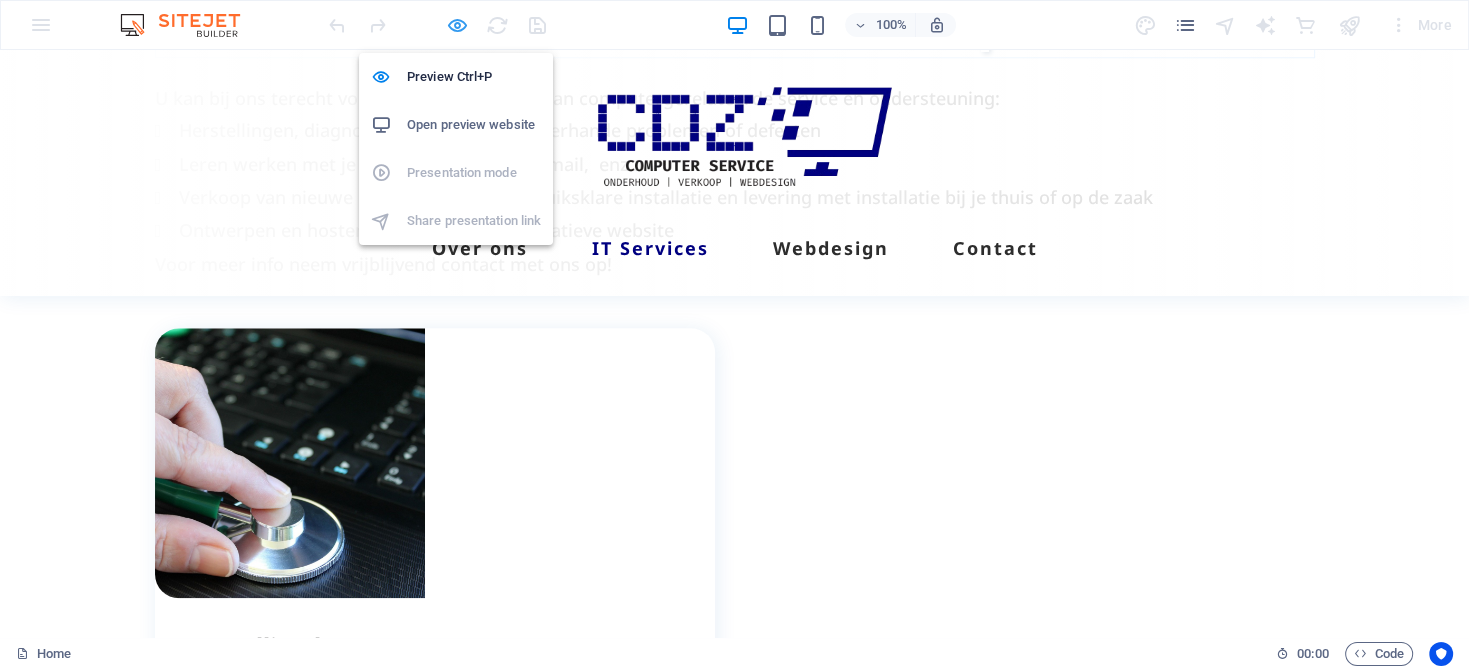 click at bounding box center [457, 25] 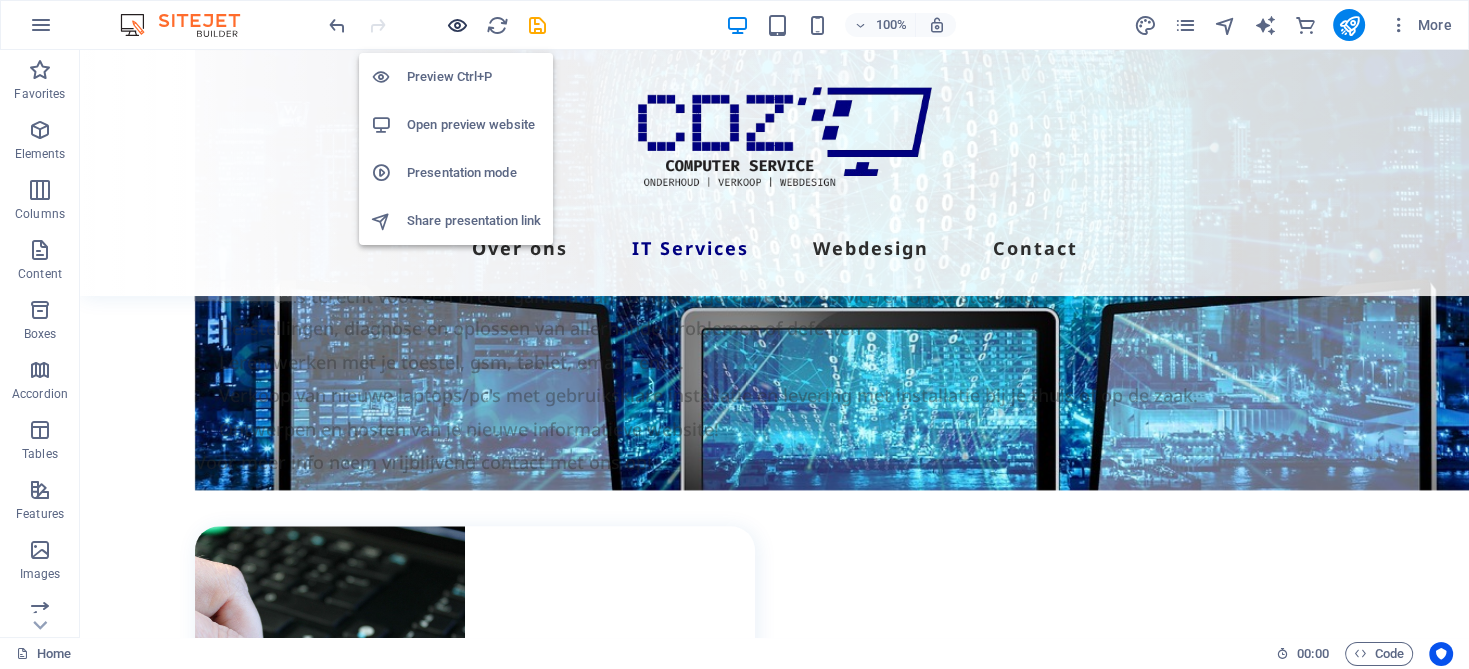 scroll, scrollTop: 2298, scrollLeft: 0, axis: vertical 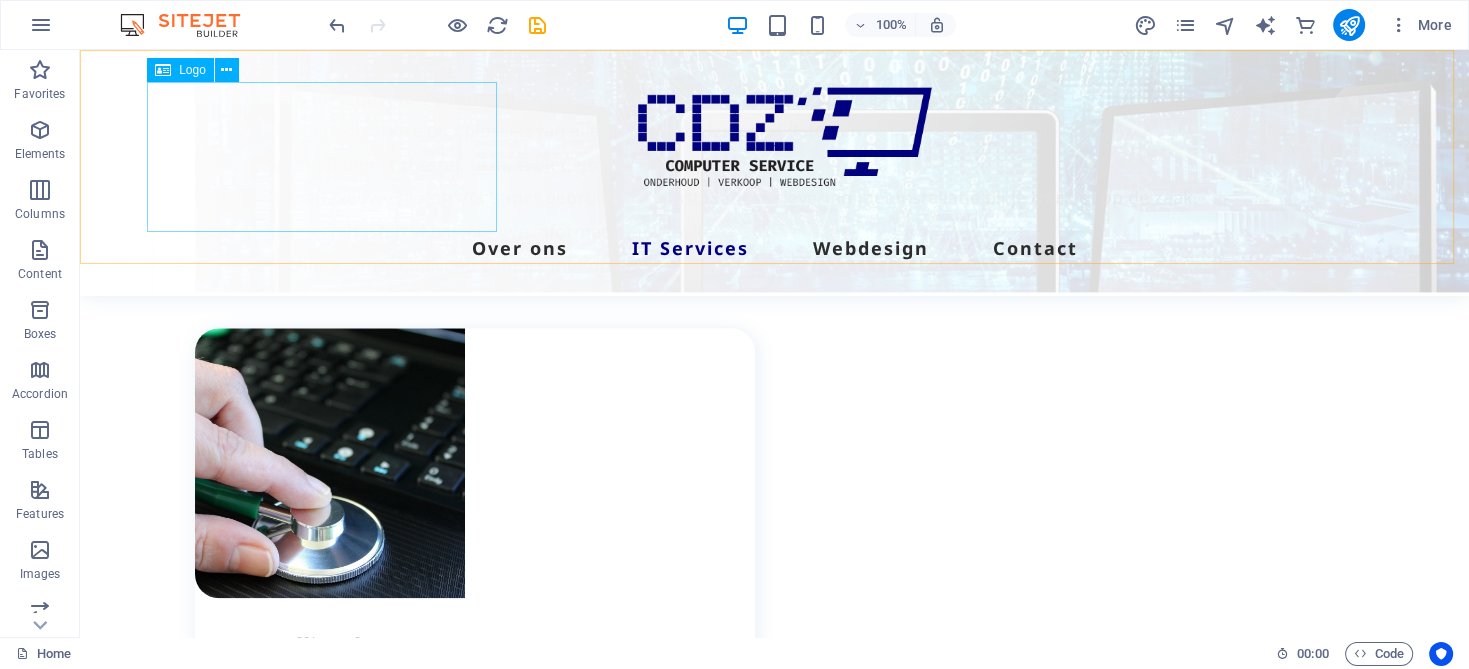 click at bounding box center (775, 157) 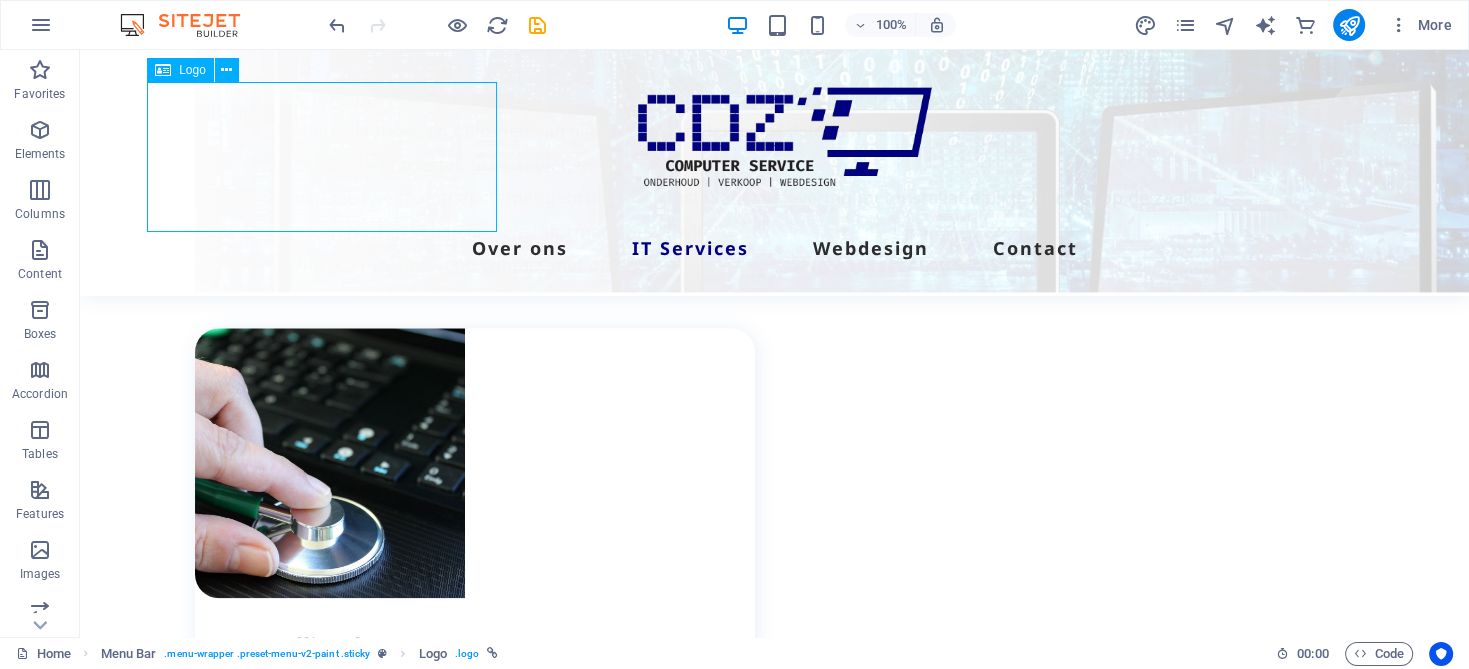 click at bounding box center [775, 157] 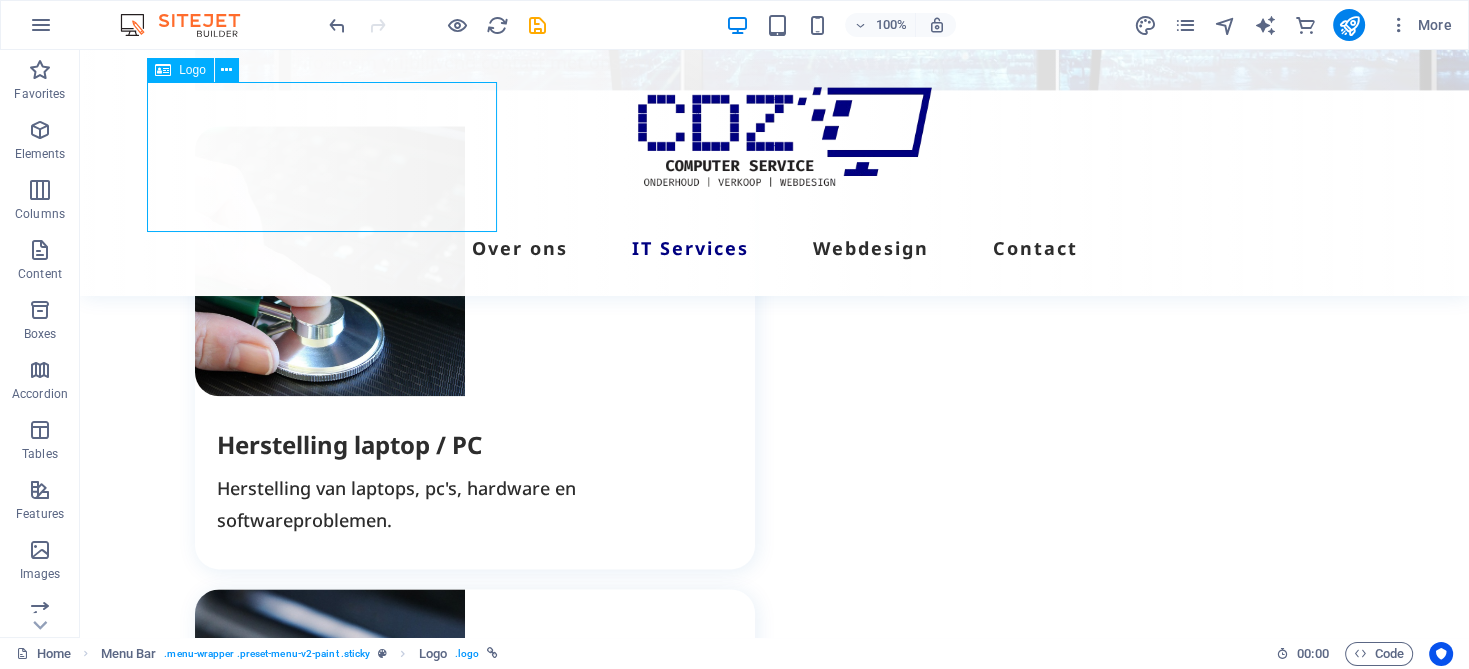 select on "px" 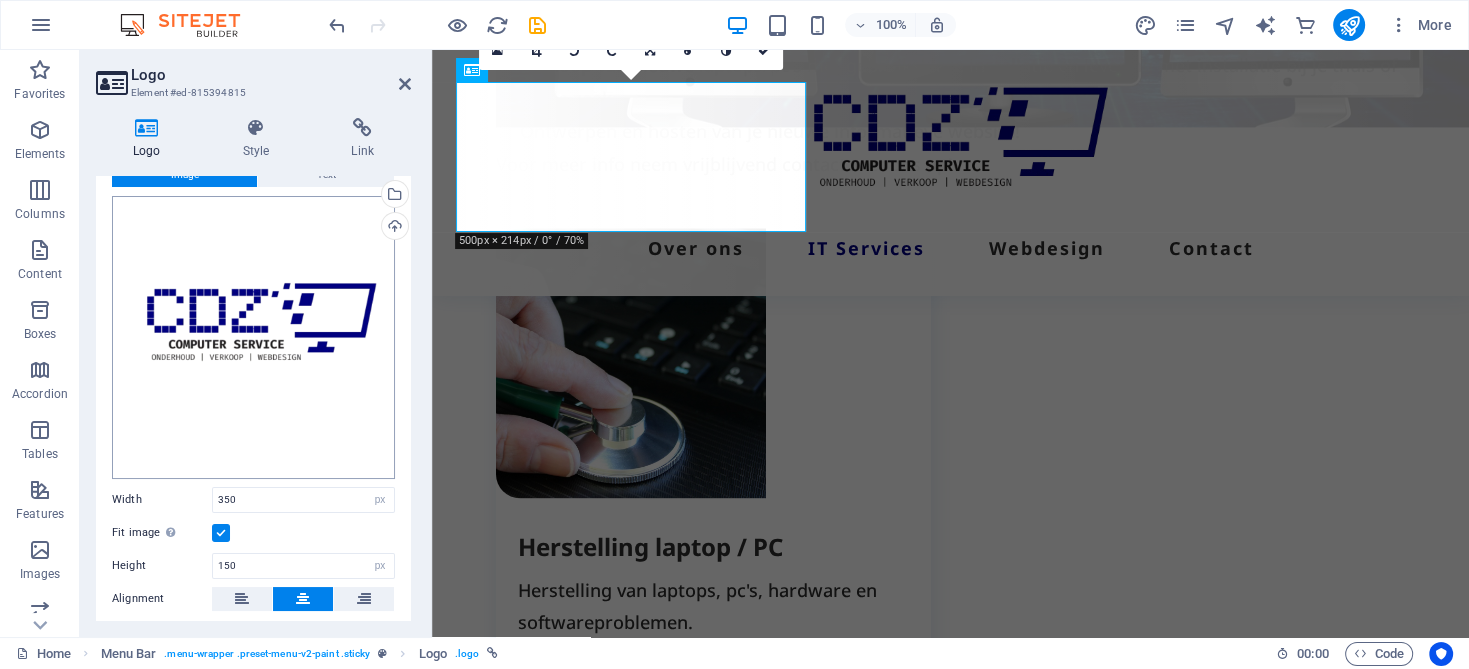 scroll, scrollTop: 100, scrollLeft: 0, axis: vertical 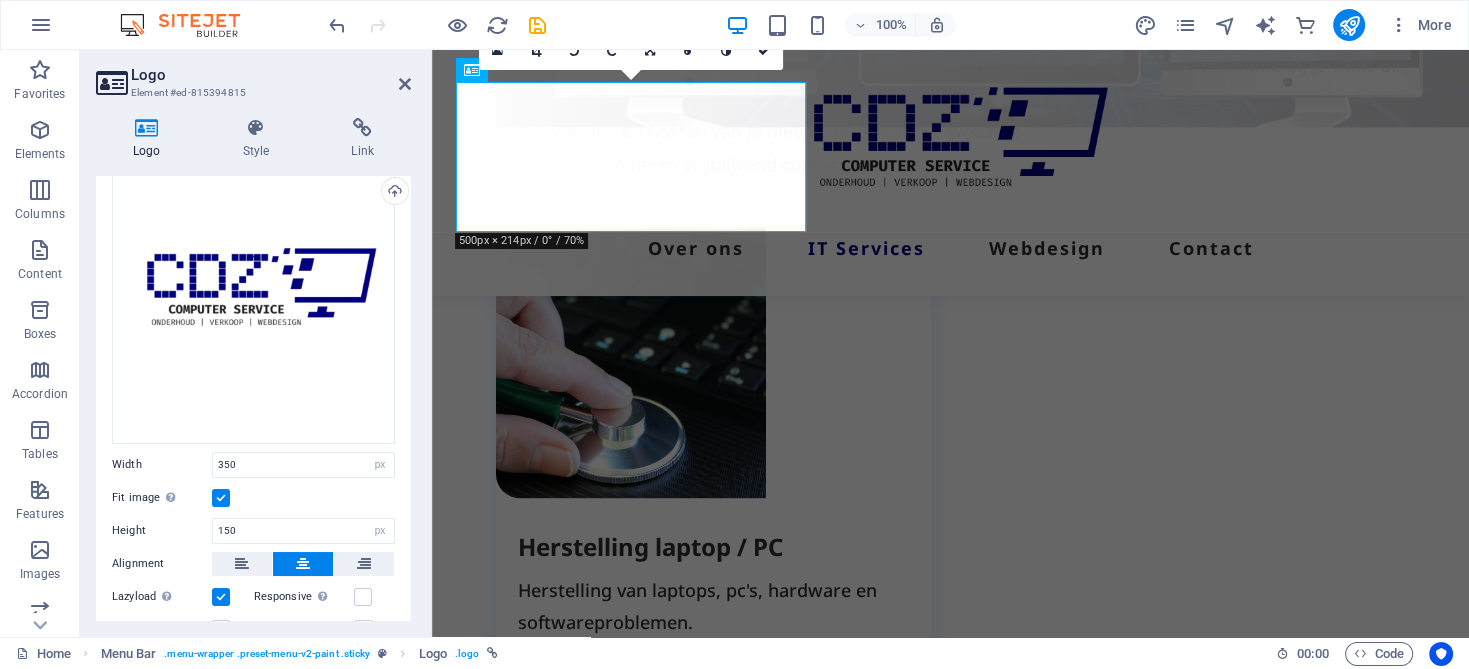 click at bounding box center [221, 498] 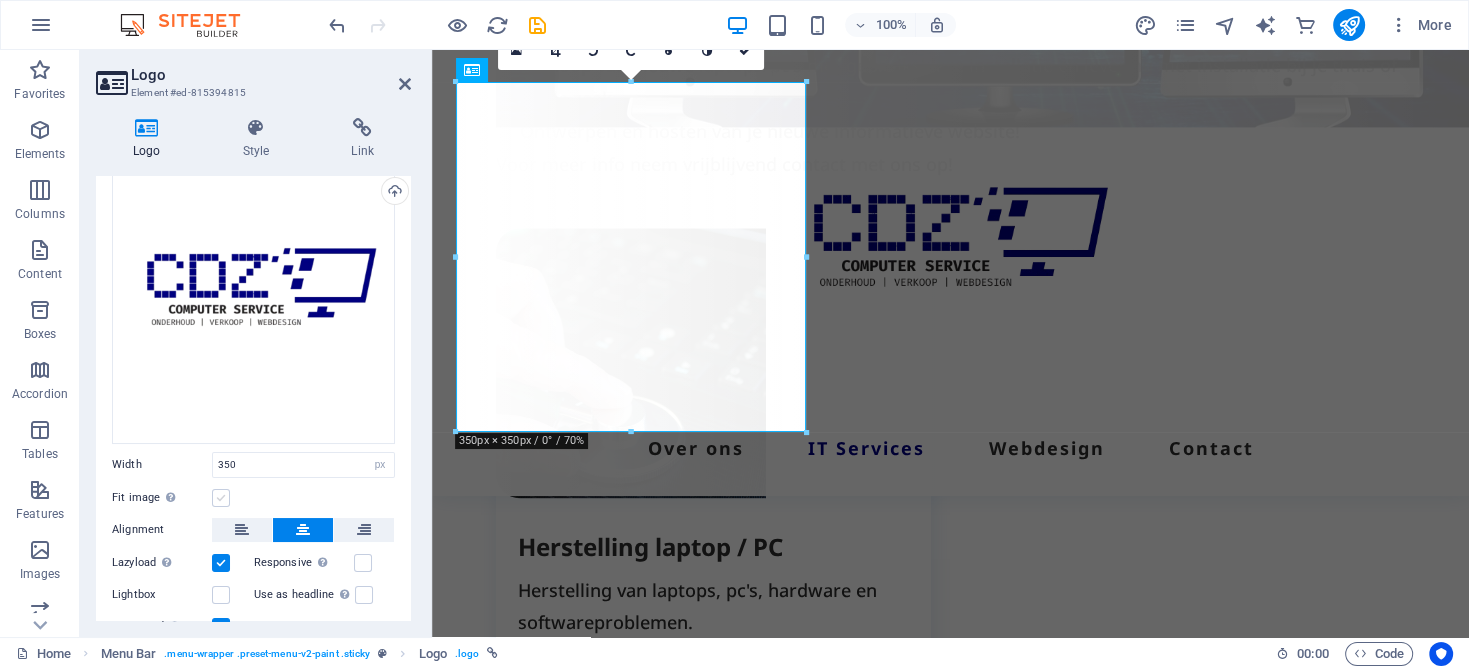 click at bounding box center (221, 498) 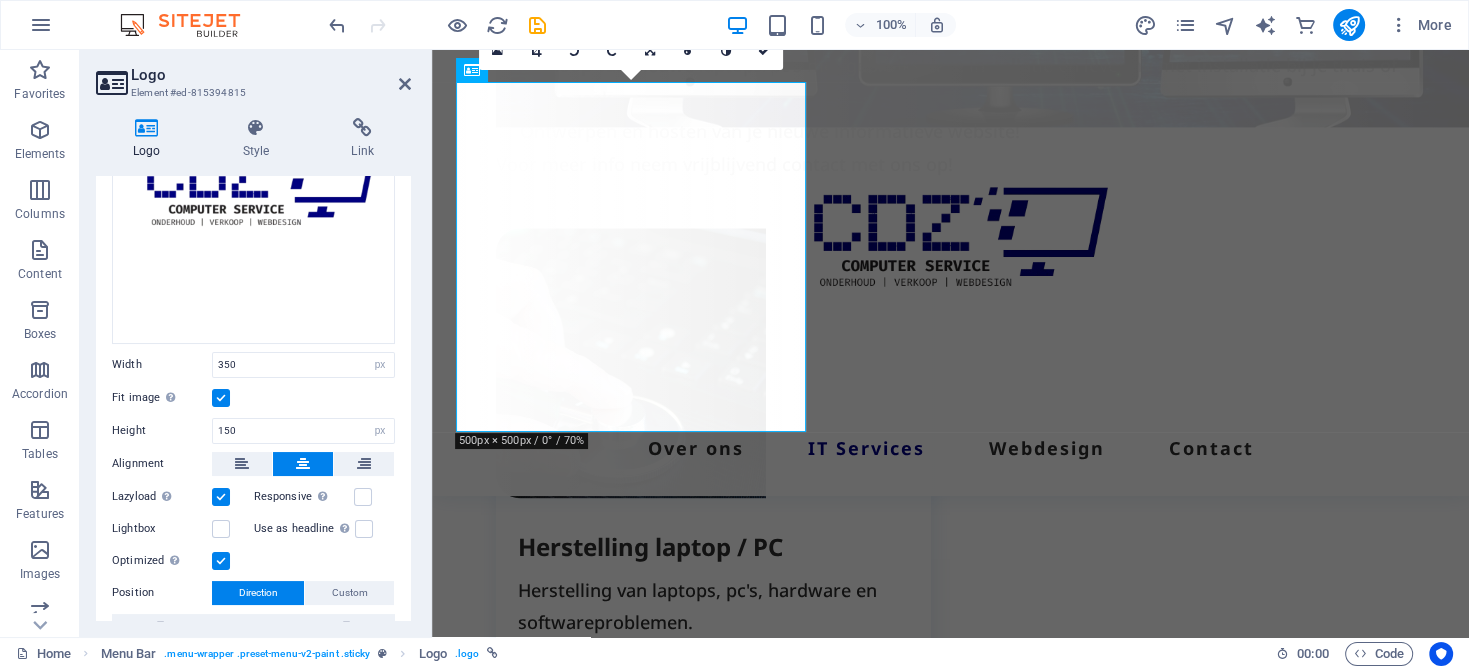 scroll, scrollTop: 300, scrollLeft: 0, axis: vertical 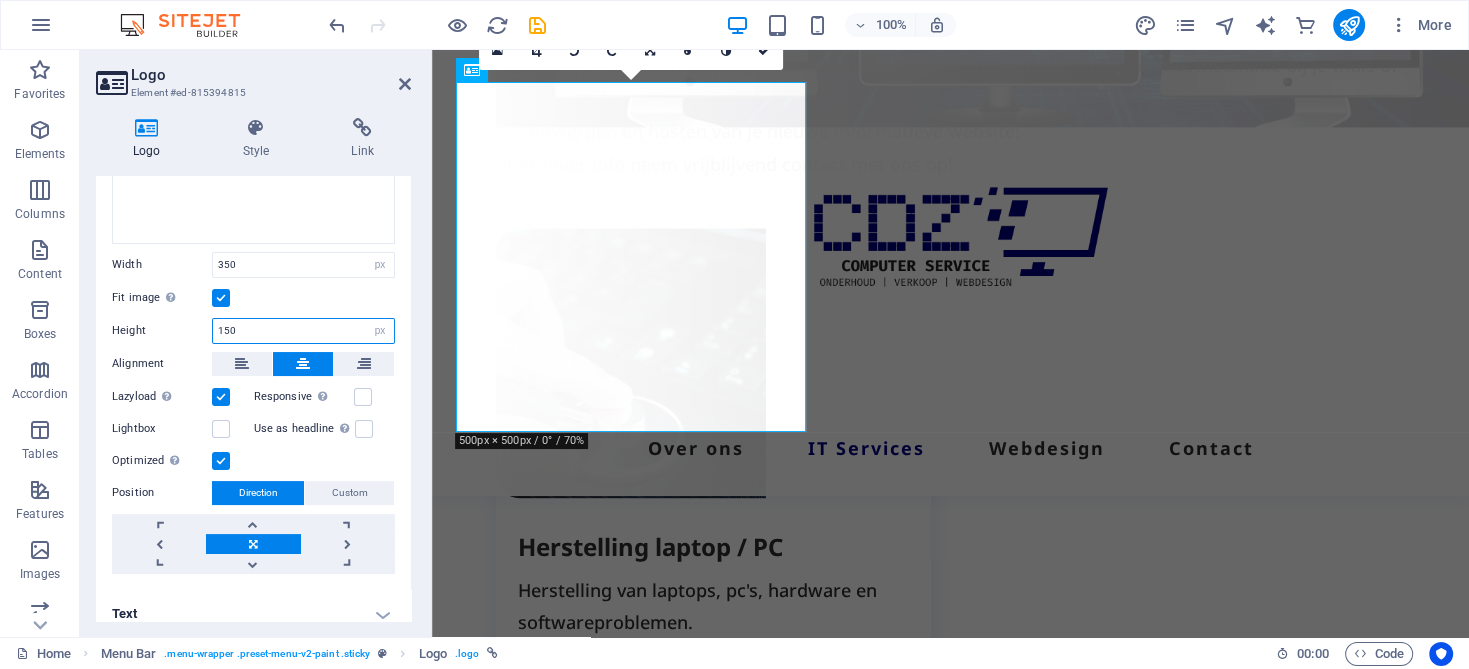 drag, startPoint x: 255, startPoint y: 320, endPoint x: 224, endPoint y: 317, distance: 31.144823 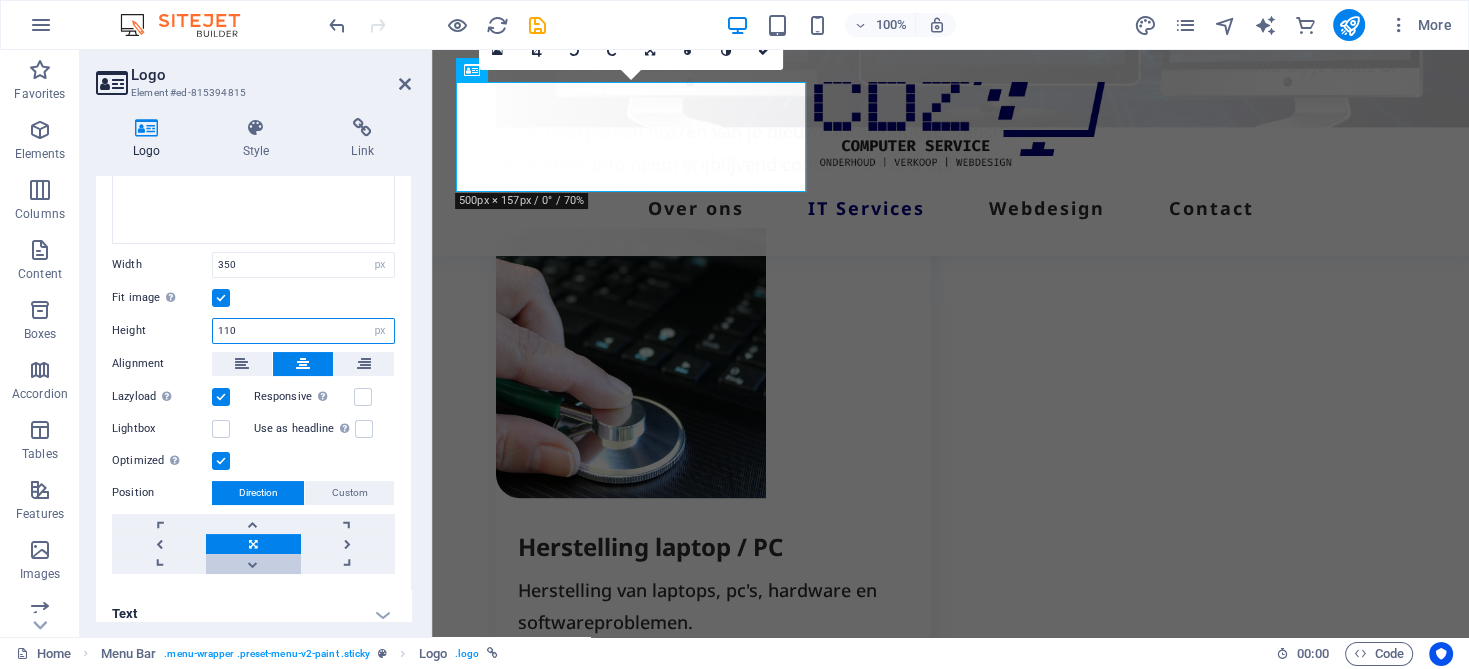 type on "110" 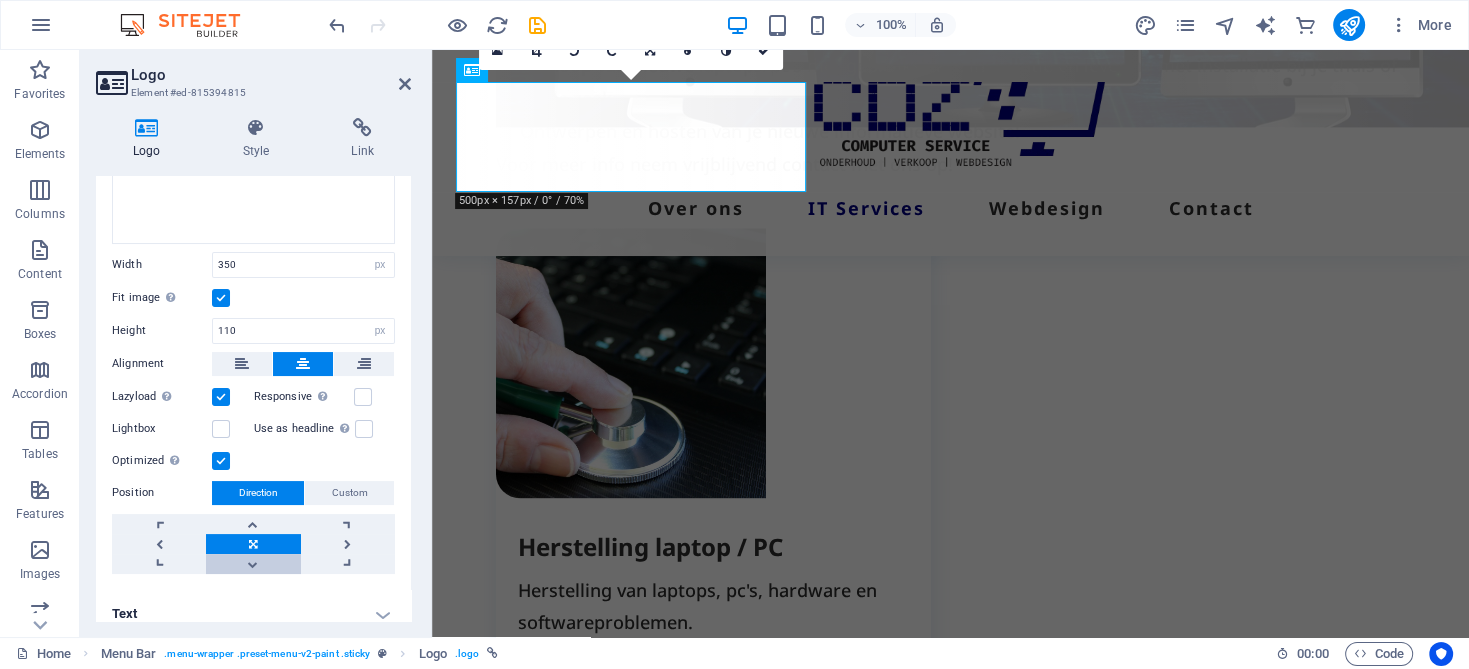 click at bounding box center [253, 564] 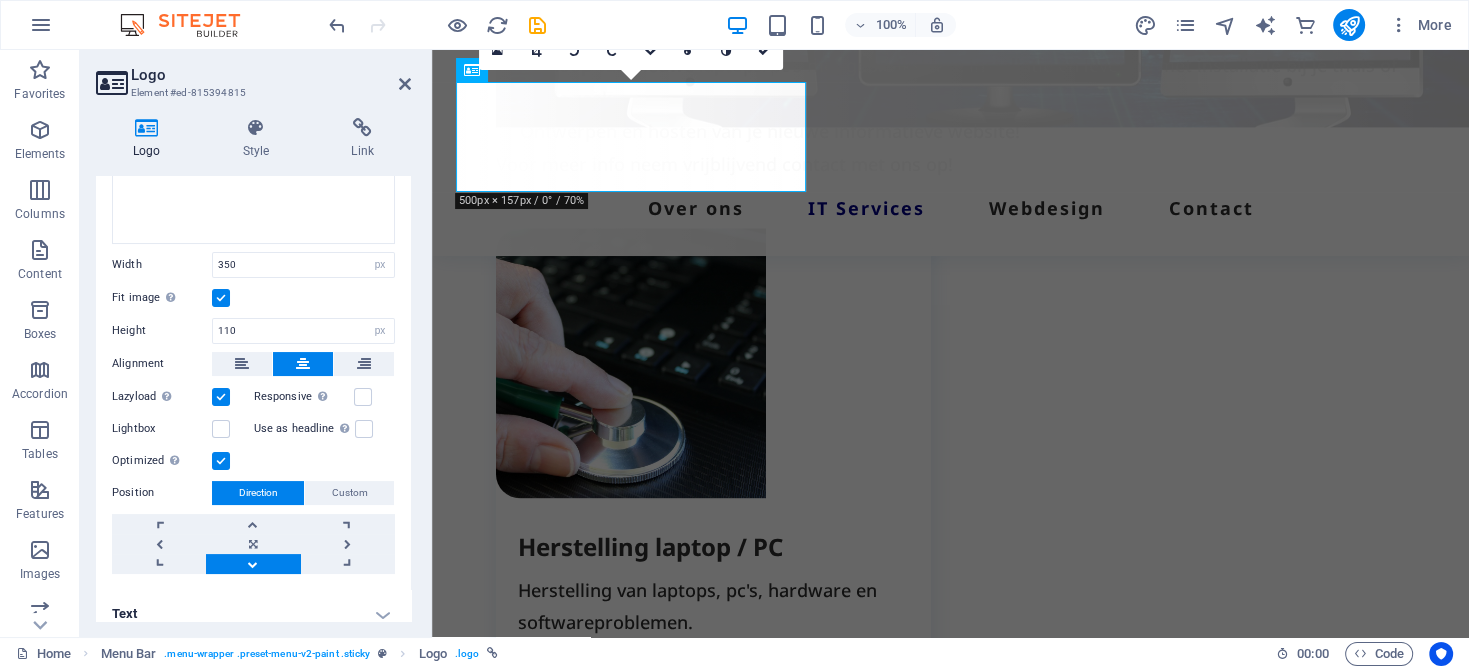 click on "Position Direction Custom X offset 50 px rem % vh vw Y offset 50 px rem % vh vw" at bounding box center [253, 527] 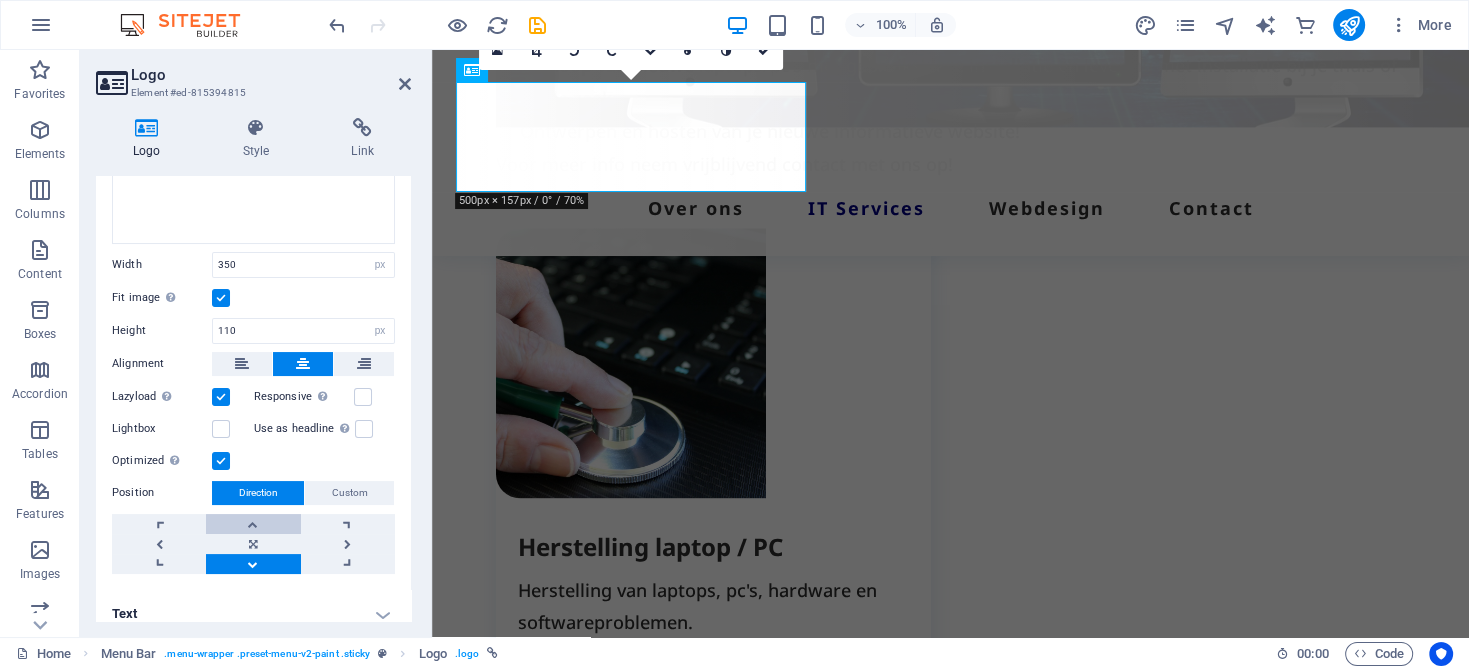 click at bounding box center [253, 524] 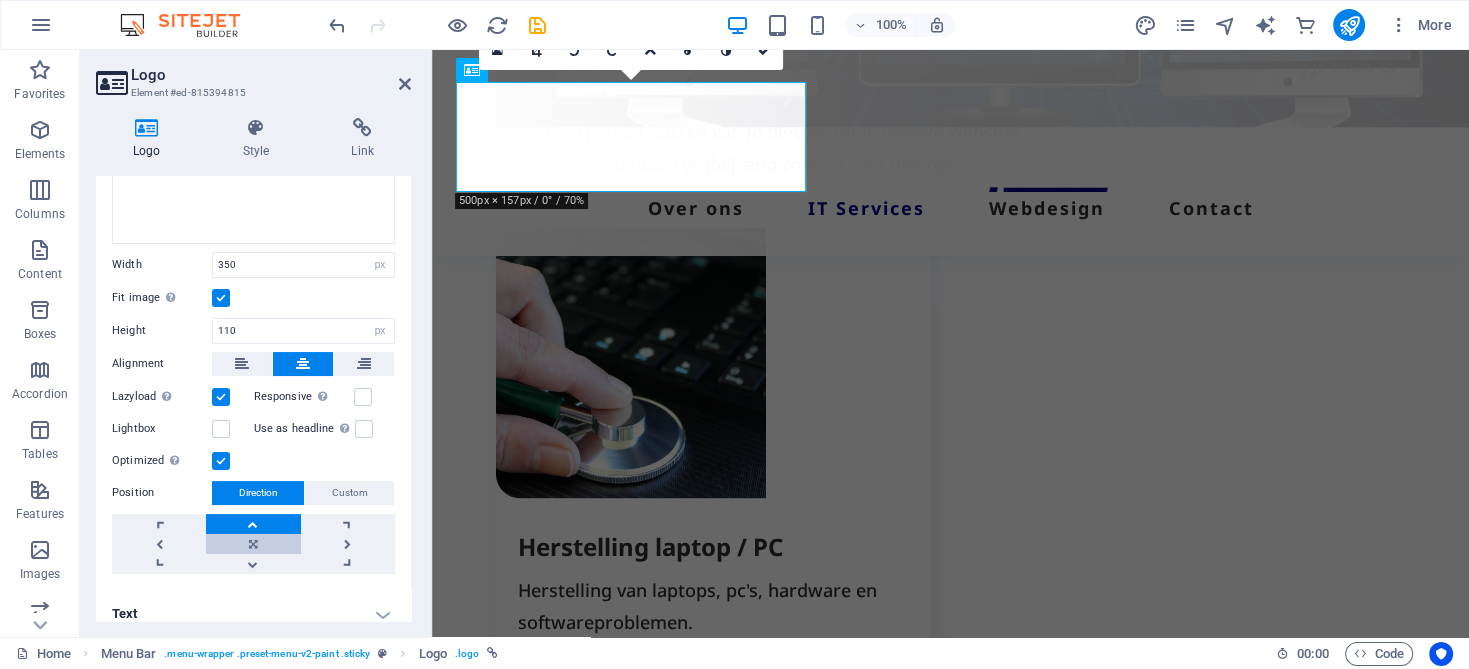 click at bounding box center (253, 544) 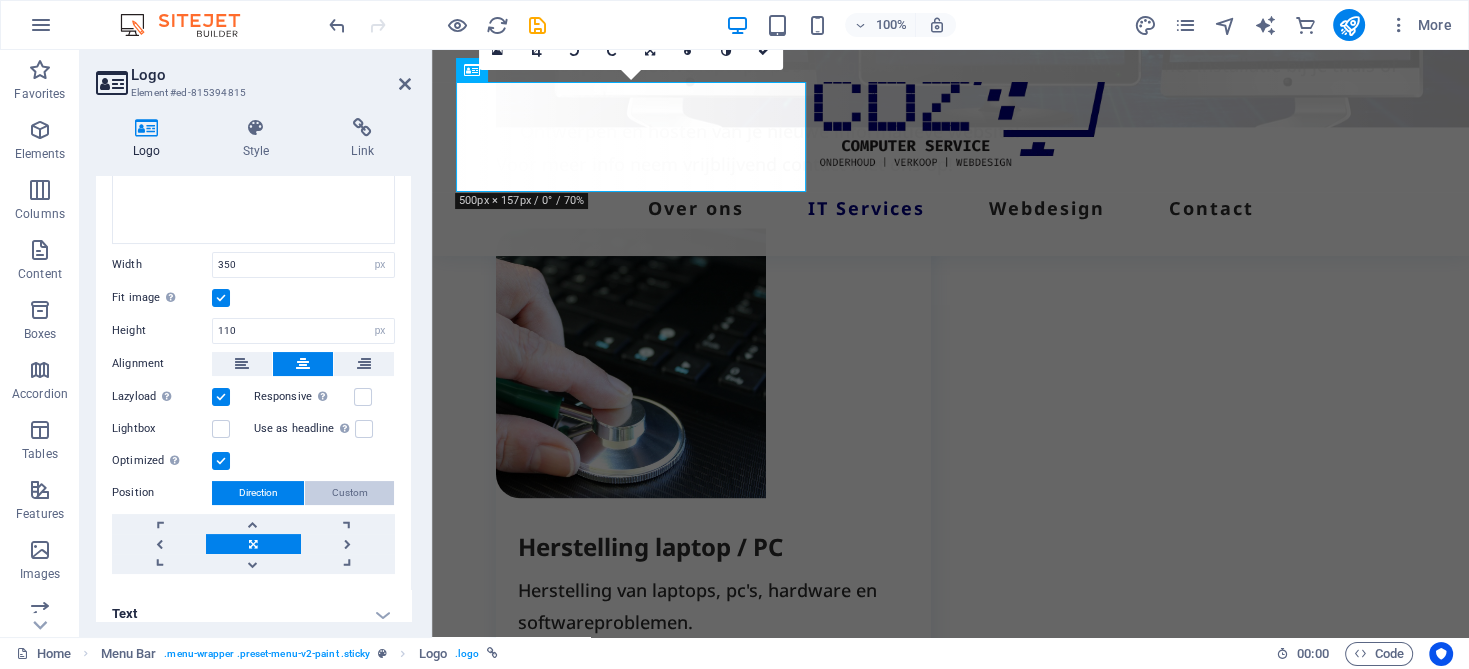 click on "Custom" at bounding box center [350, 493] 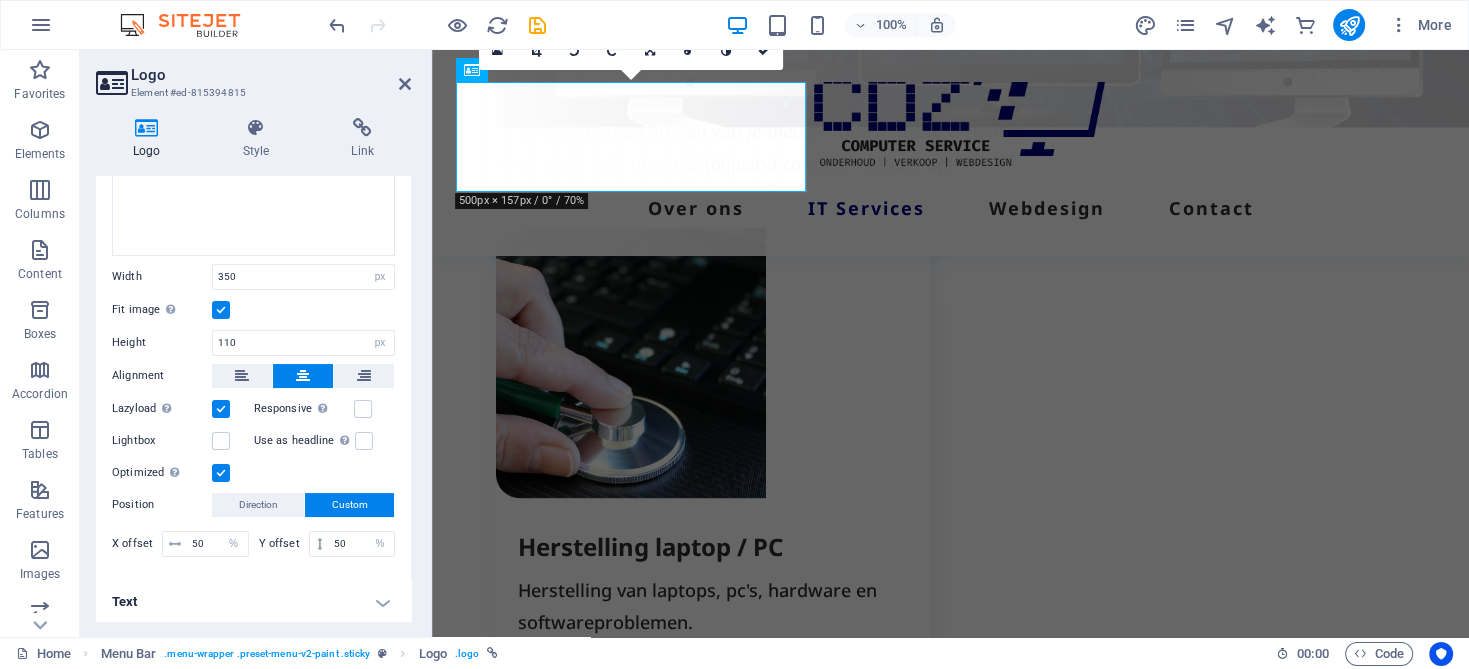 scroll, scrollTop: 288, scrollLeft: 0, axis: vertical 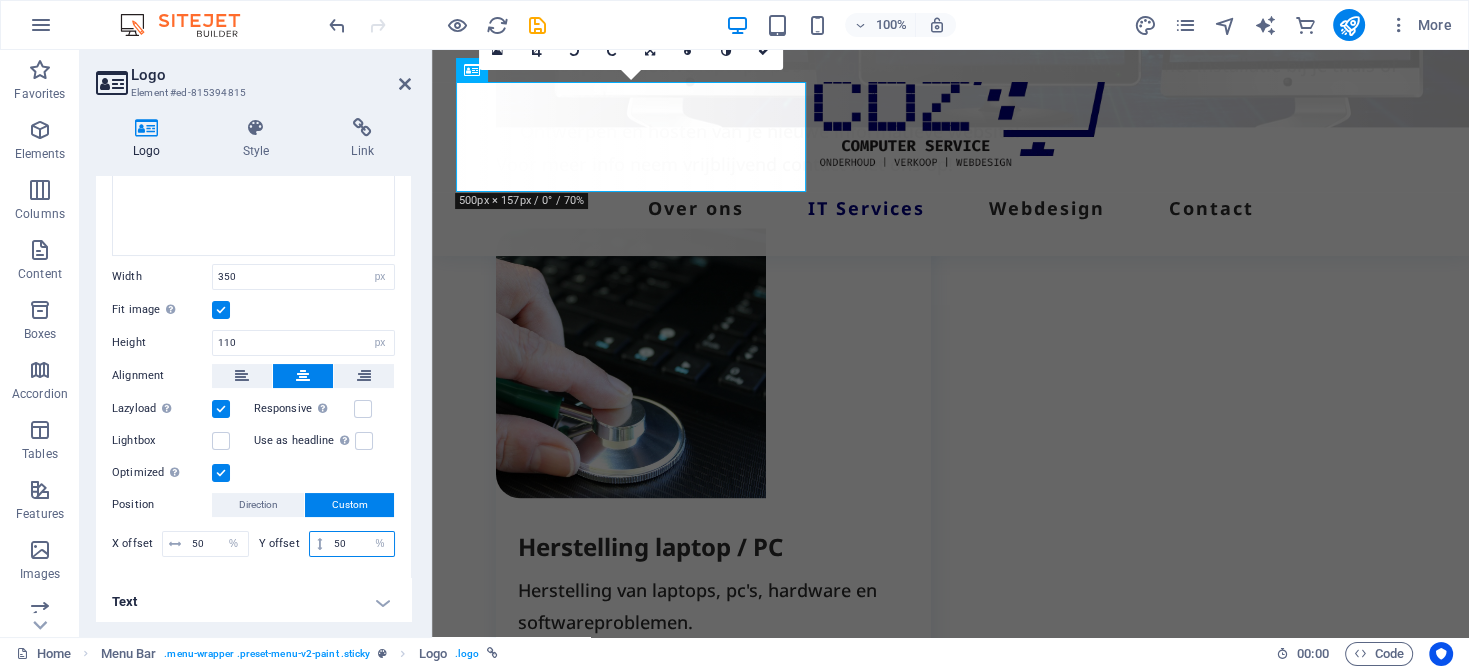 drag, startPoint x: 344, startPoint y: 538, endPoint x: 329, endPoint y: 538, distance: 15 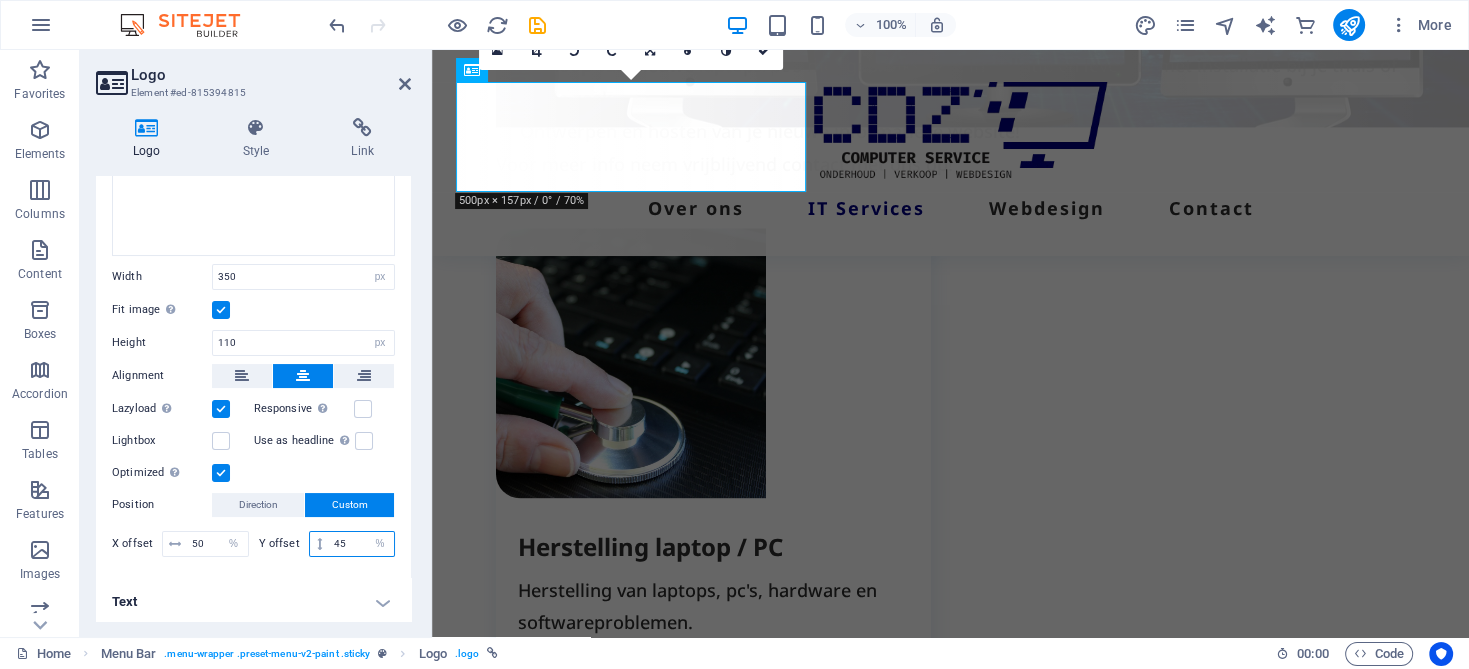 click on "45" at bounding box center [361, 544] 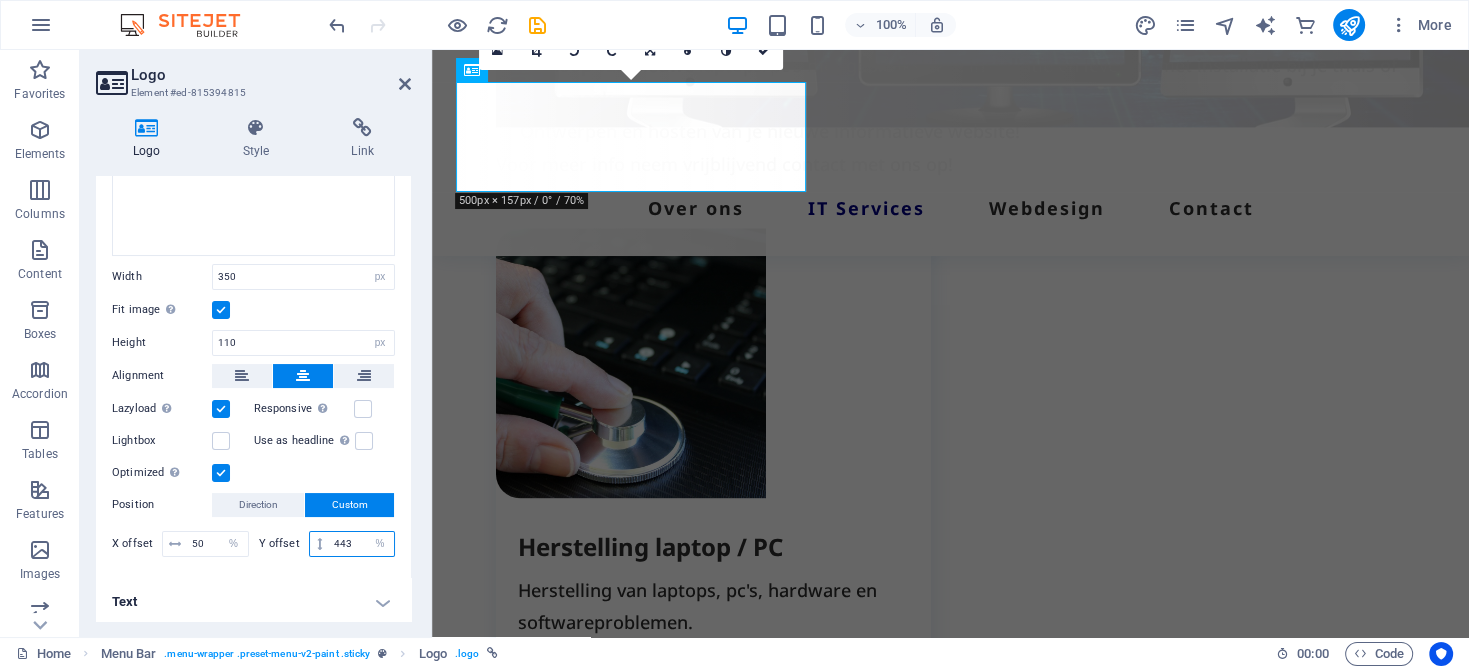 click on "443" at bounding box center (361, 544) 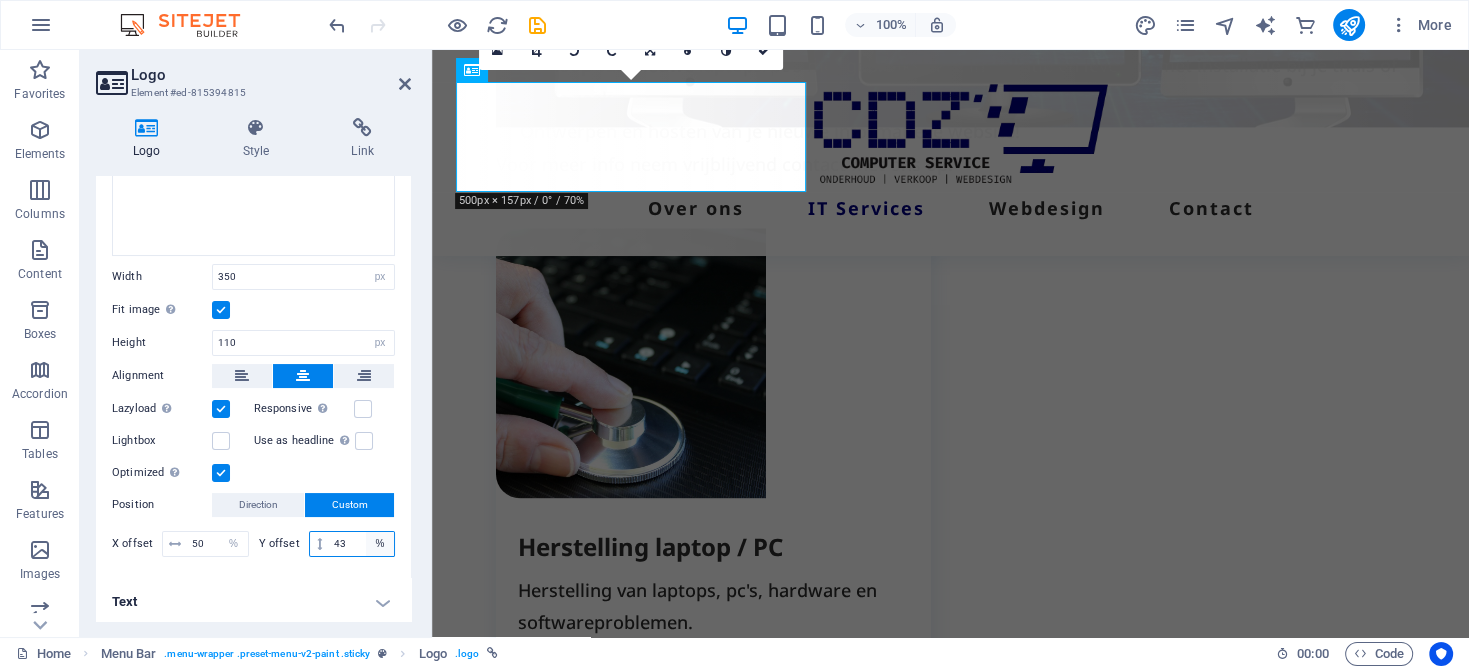 type on "43" 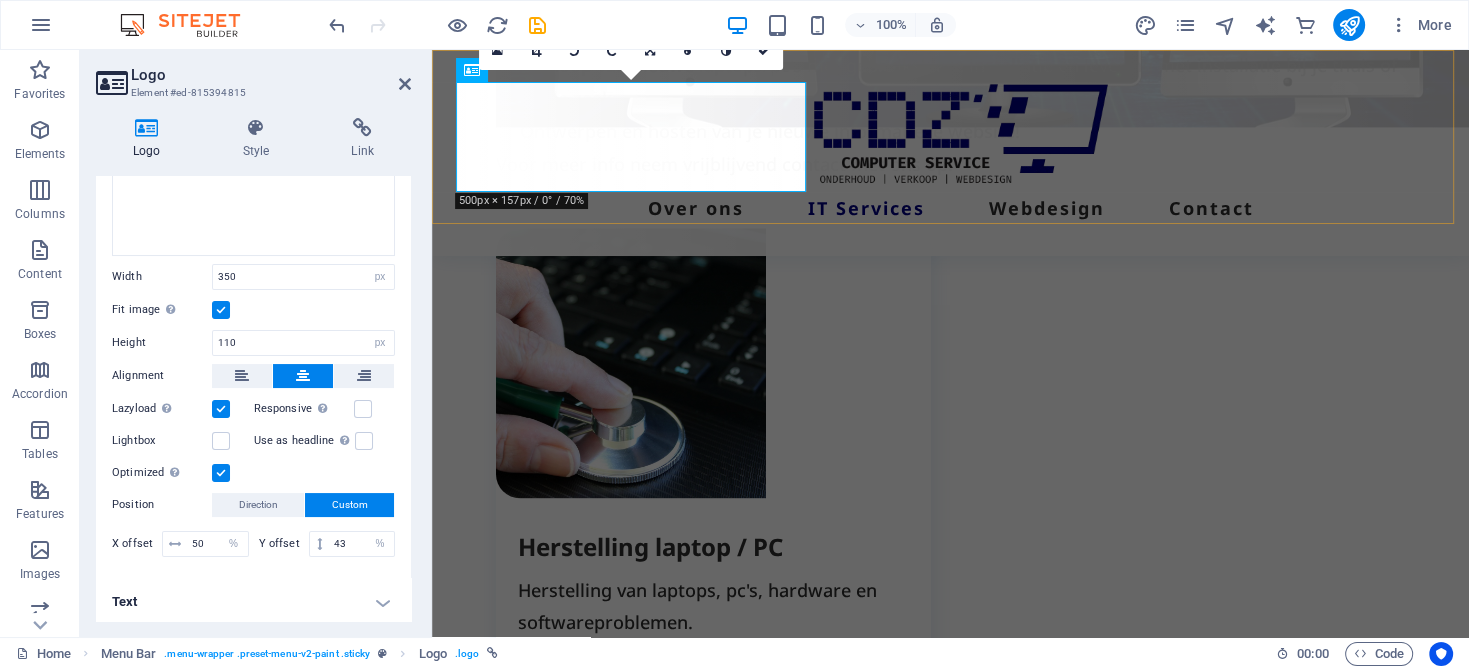 click on "Over ons IT Services Webdesign Contact" at bounding box center (950, 153) 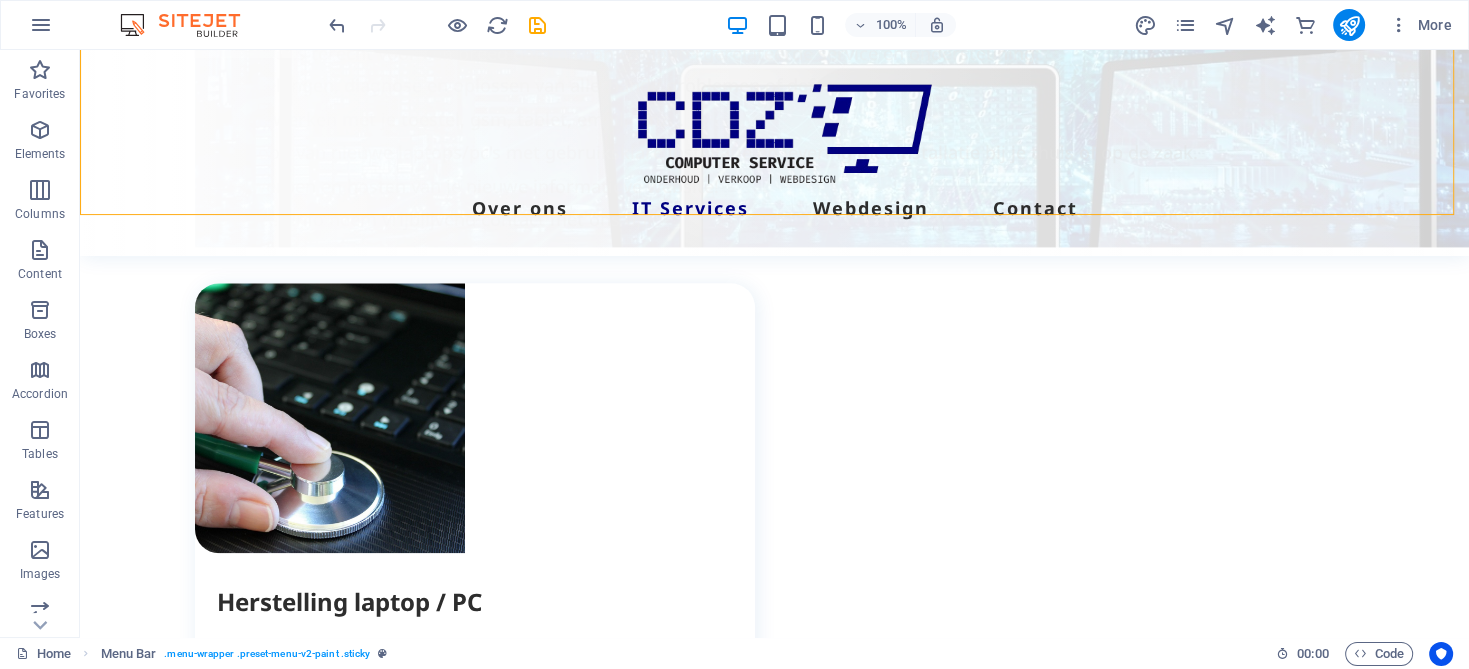 scroll, scrollTop: 2398, scrollLeft: 0, axis: vertical 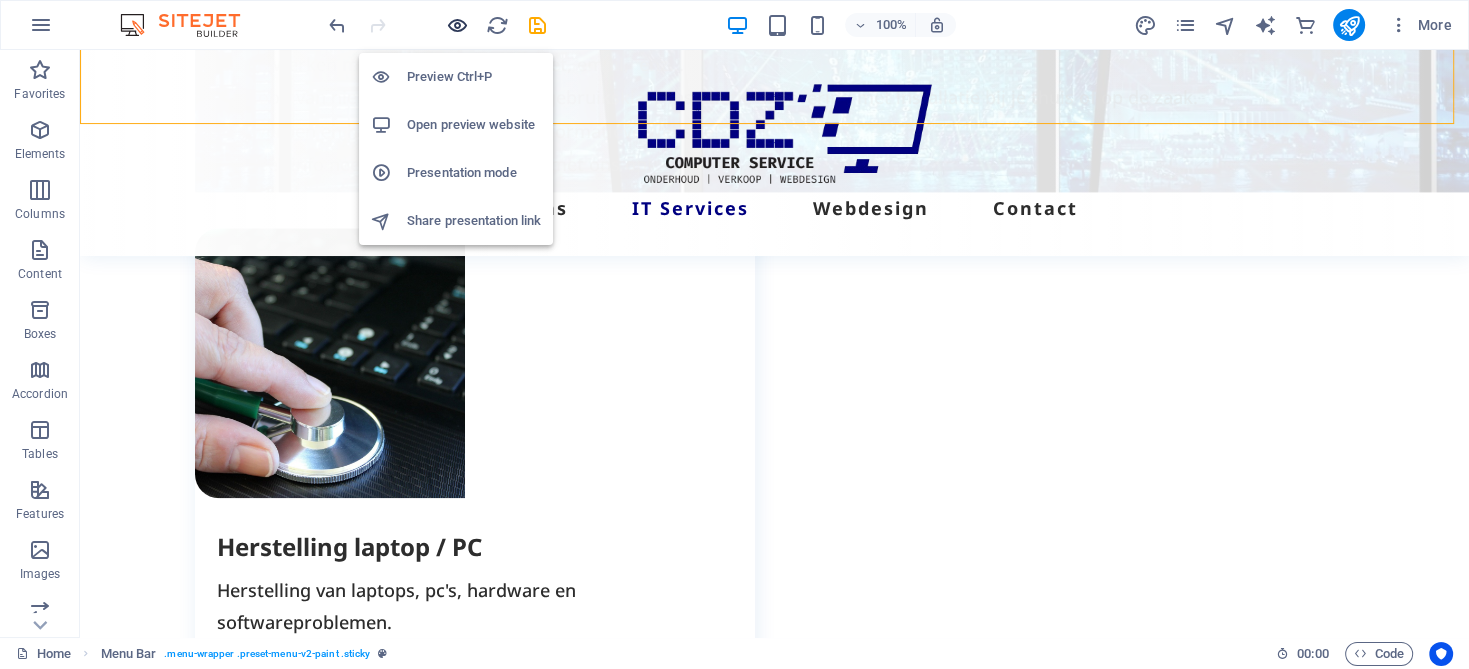 click at bounding box center (457, 25) 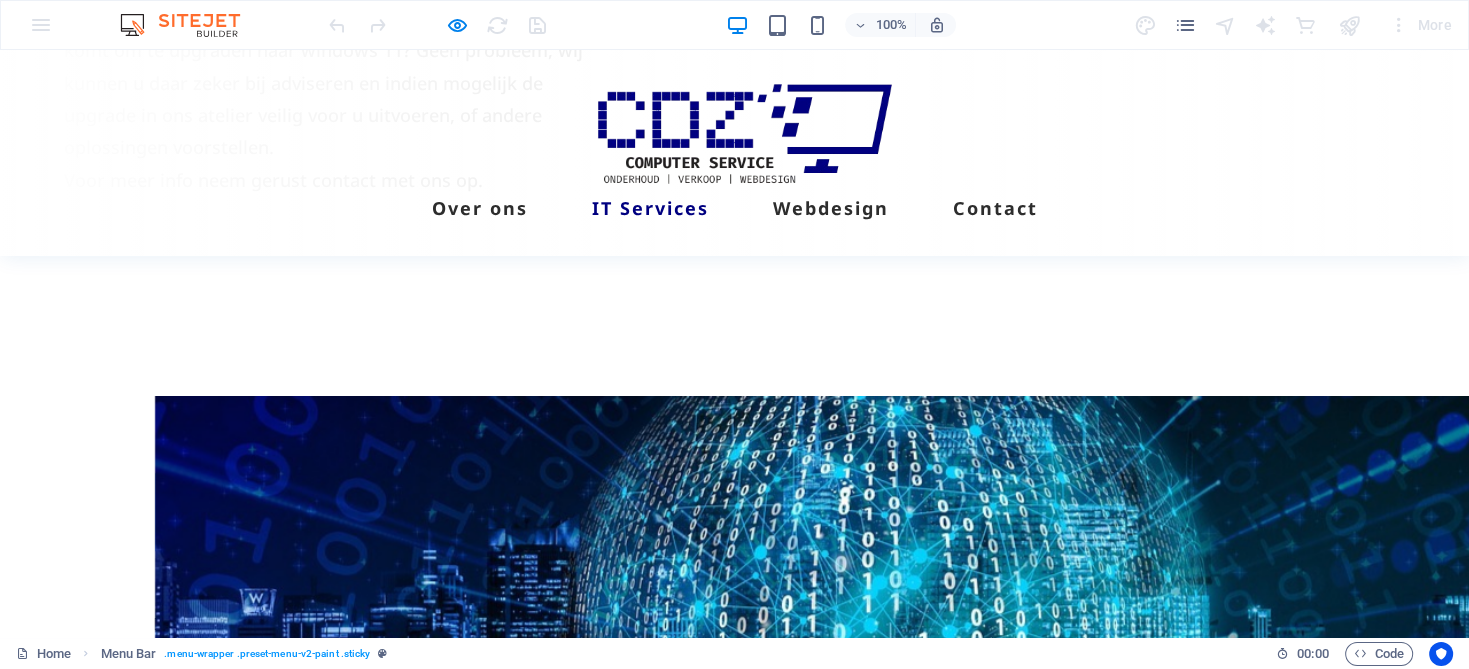 scroll, scrollTop: 1600, scrollLeft: 0, axis: vertical 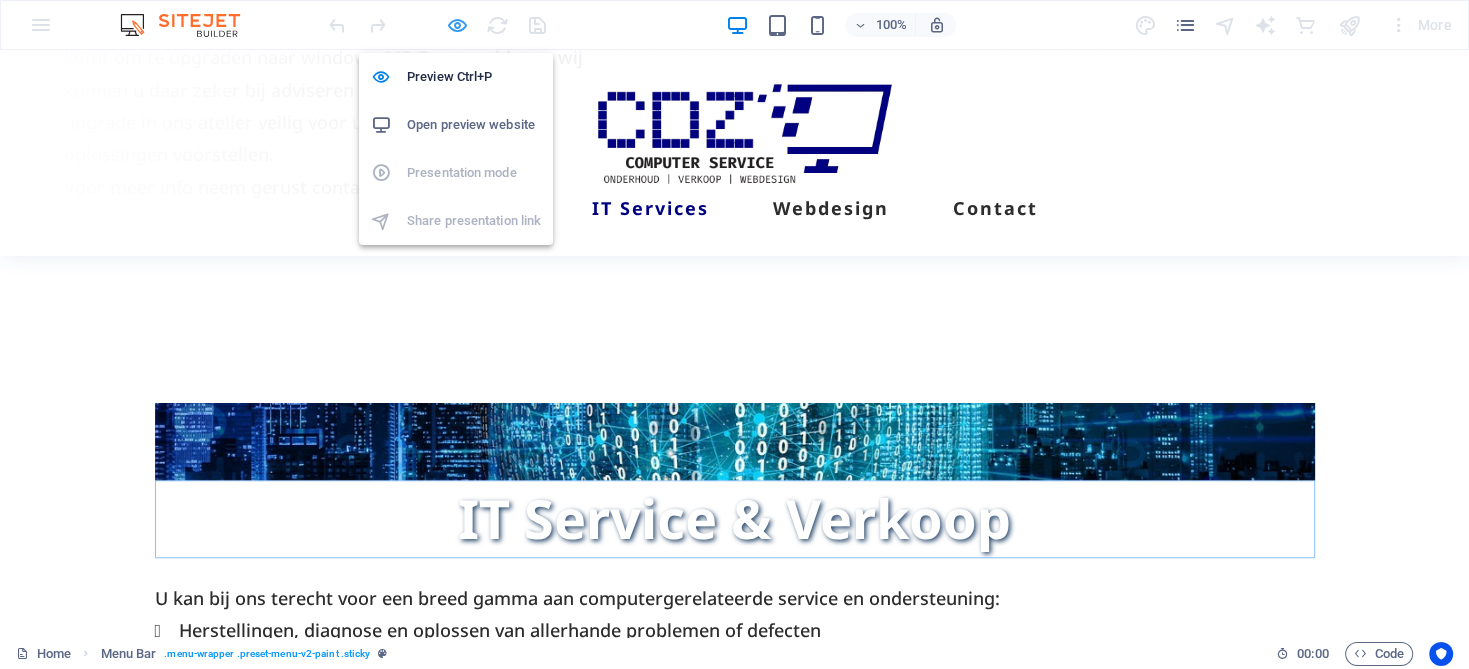 click at bounding box center [457, 25] 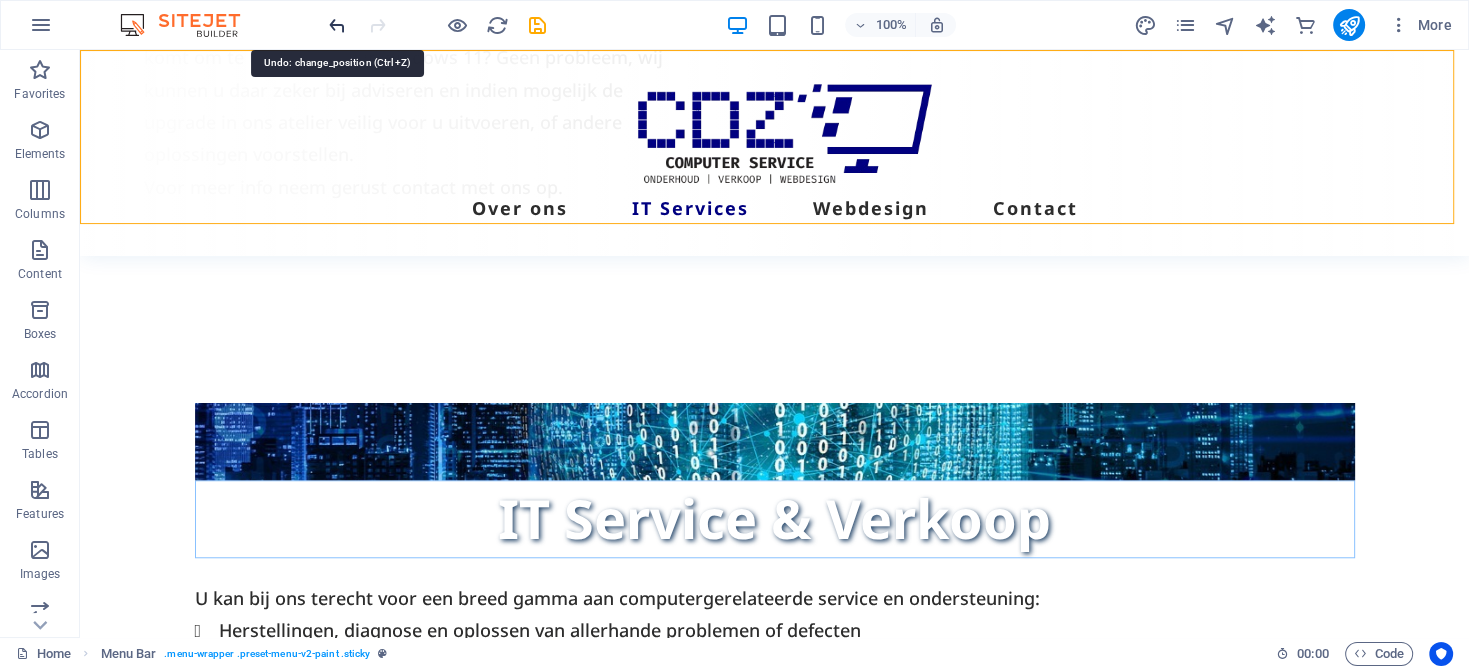 click at bounding box center [337, 25] 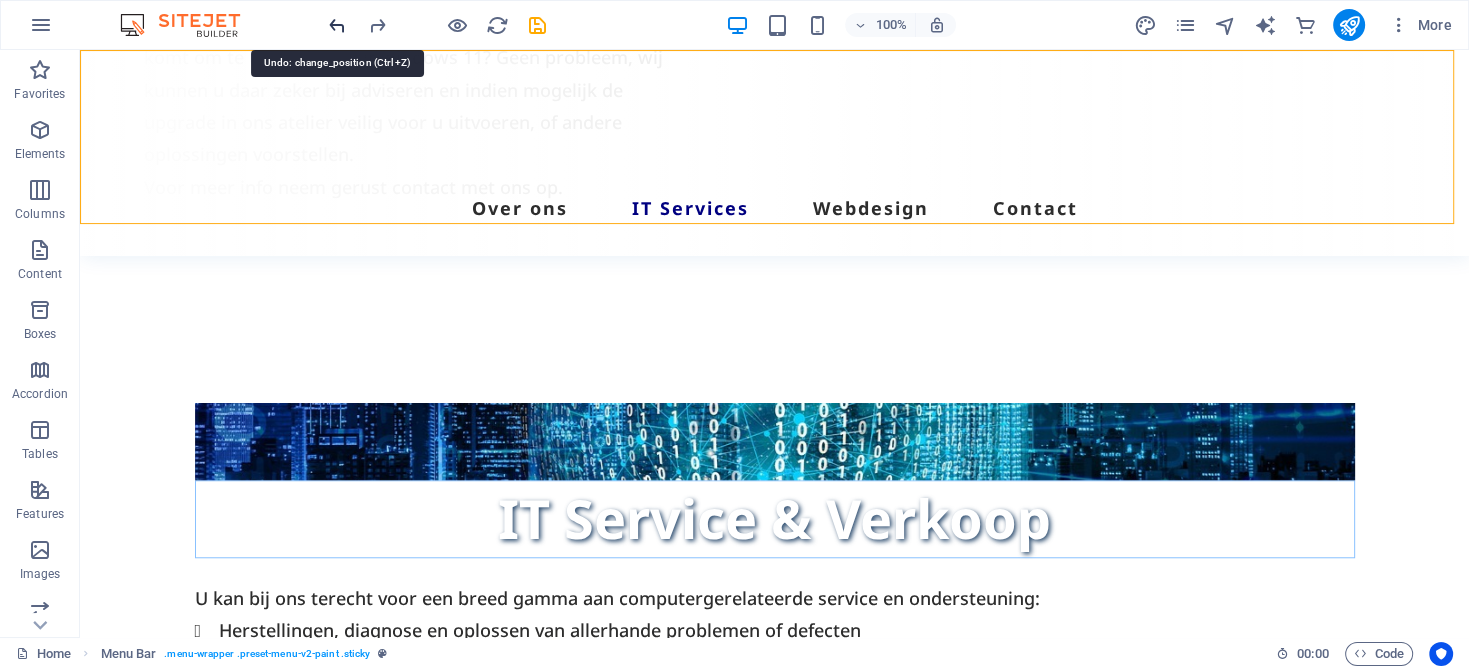 click at bounding box center [337, 25] 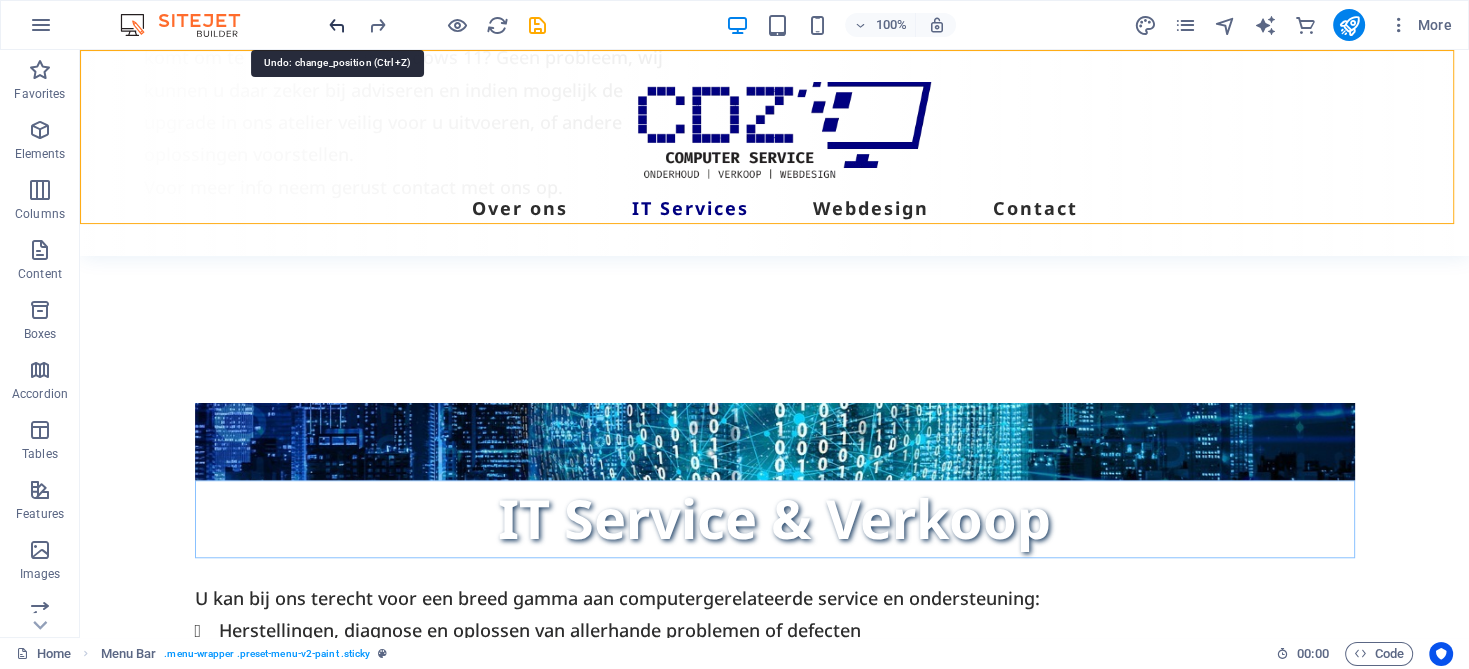 click at bounding box center (337, 25) 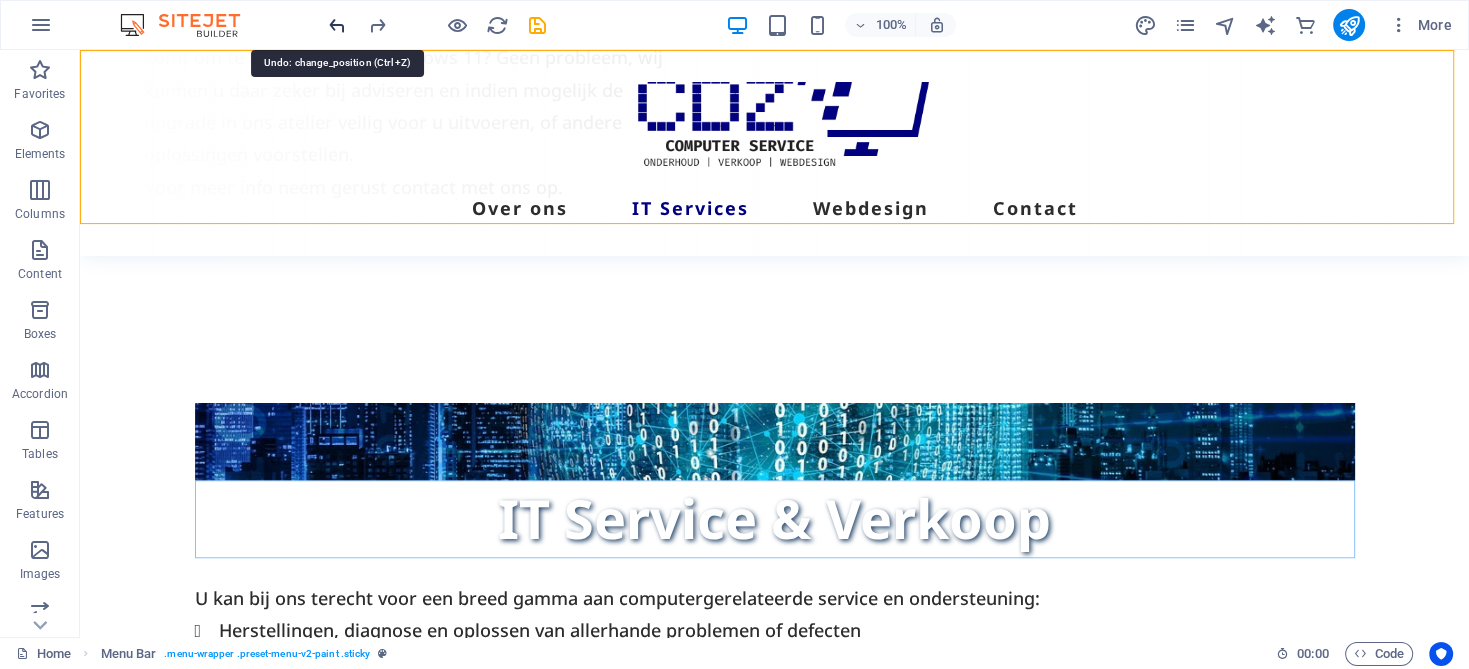 click at bounding box center (337, 25) 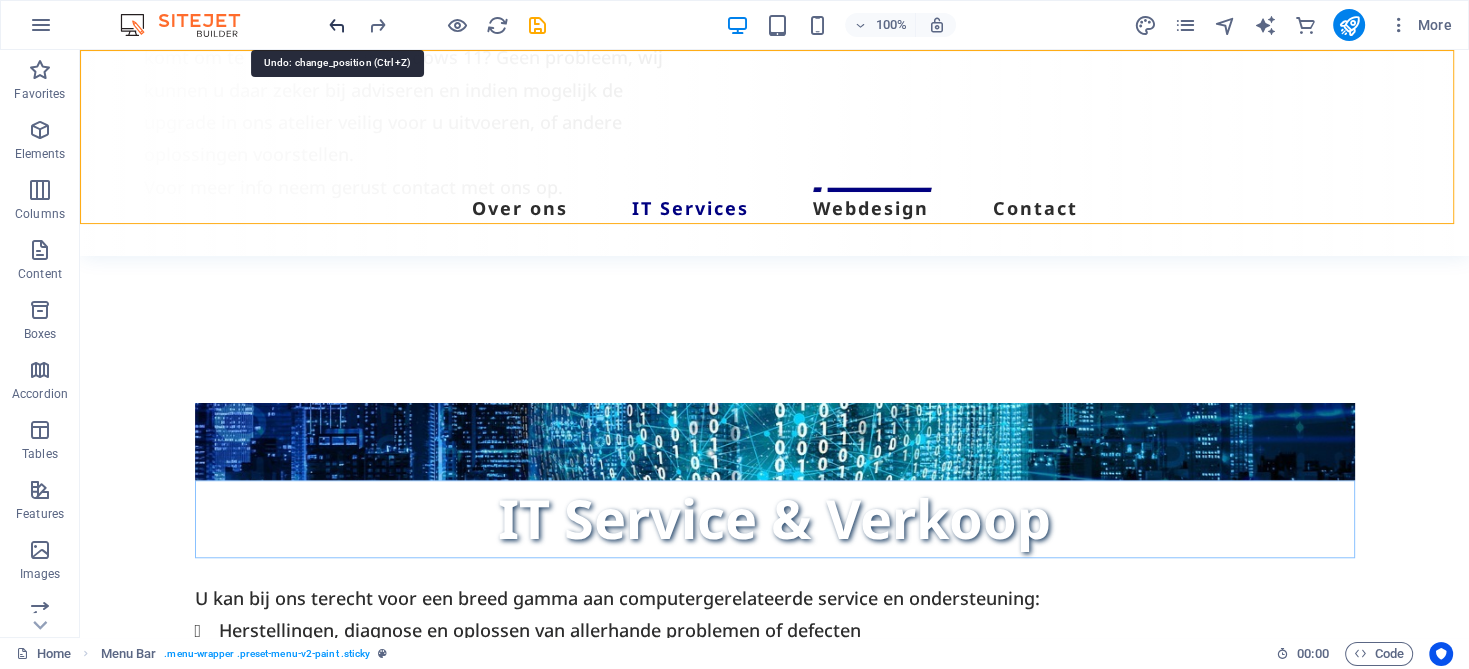 click at bounding box center [337, 25] 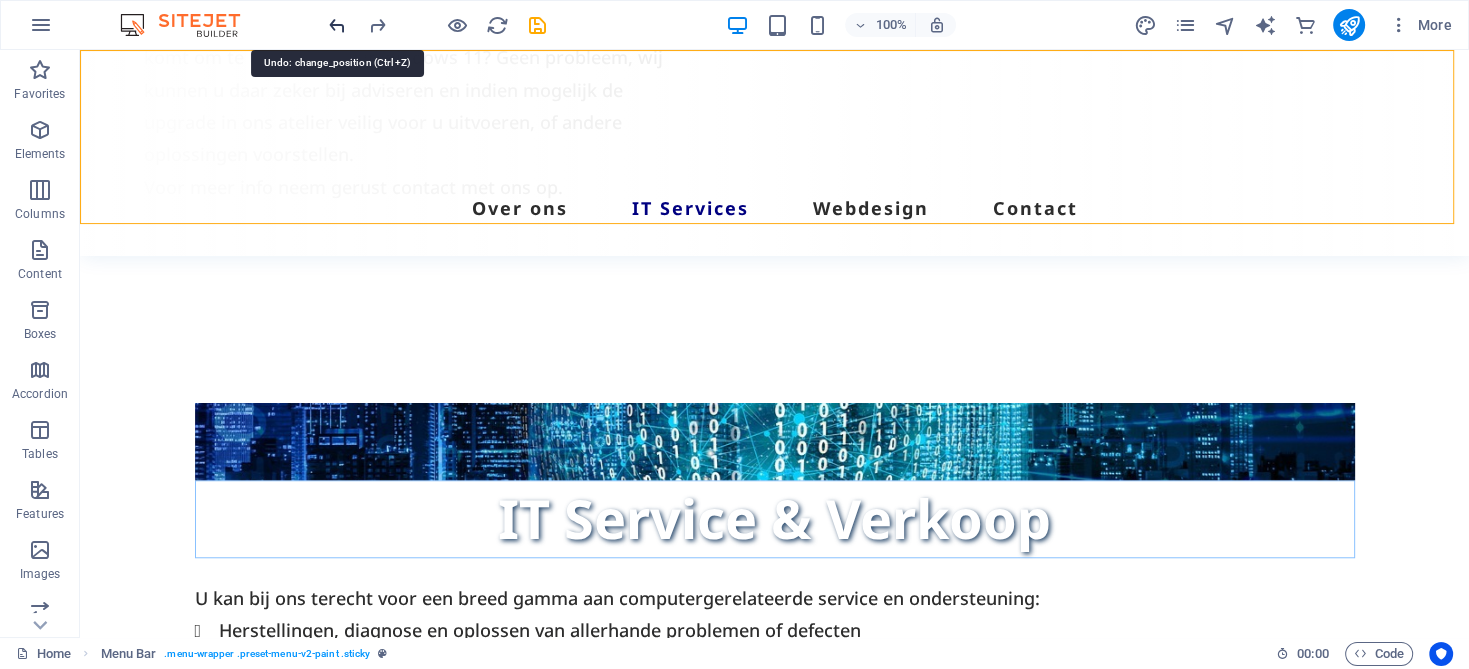 click at bounding box center [337, 25] 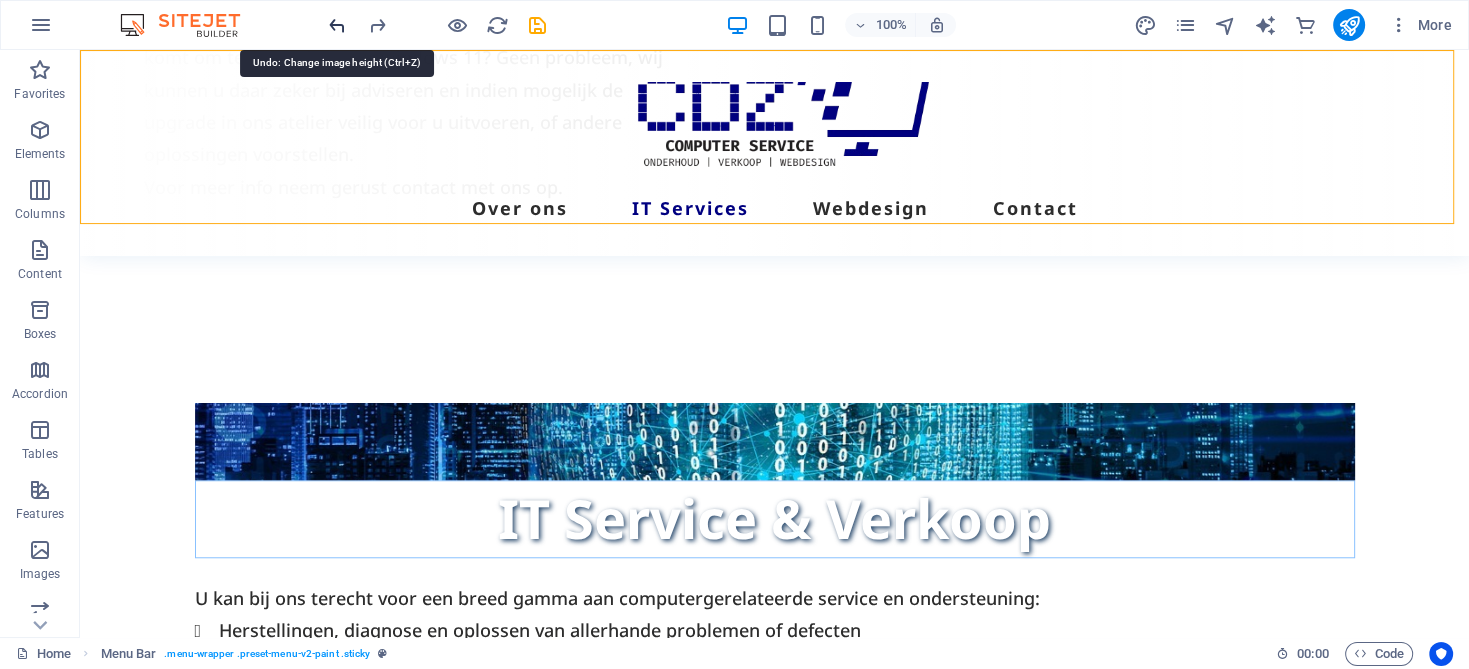 click at bounding box center [337, 25] 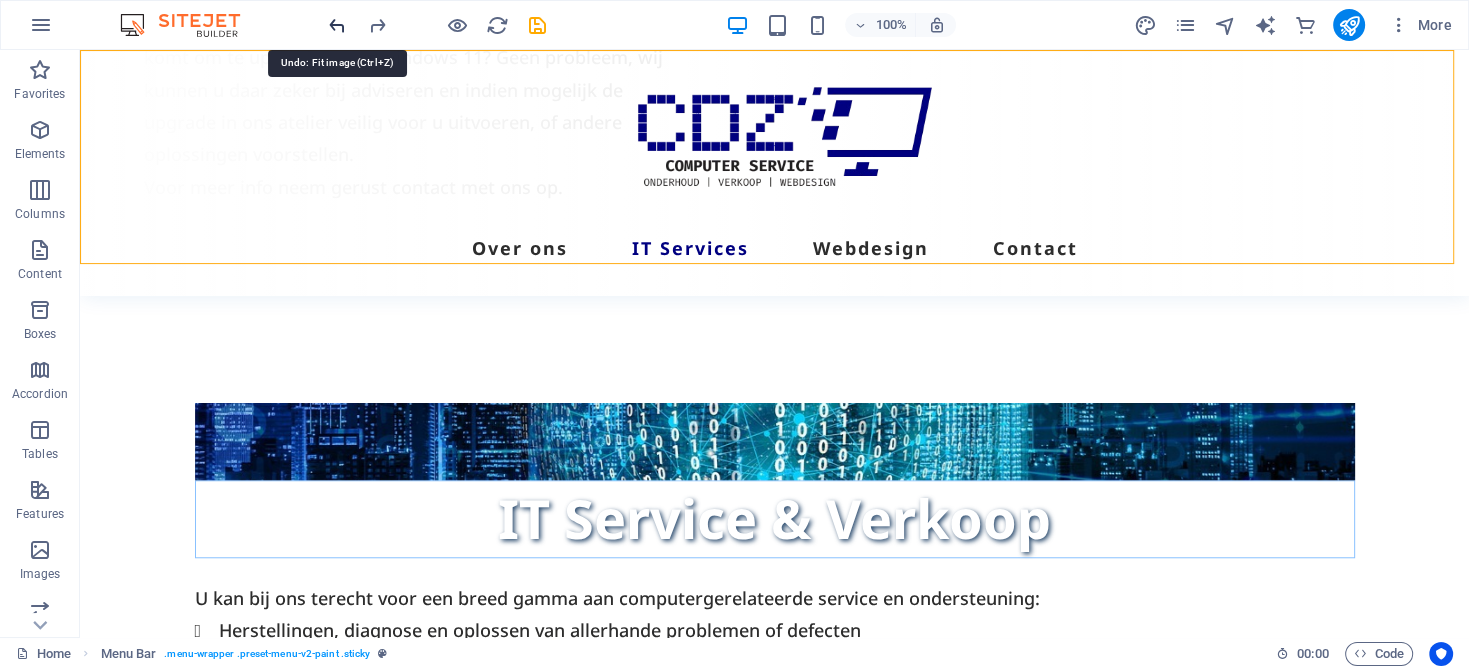 click at bounding box center (337, 25) 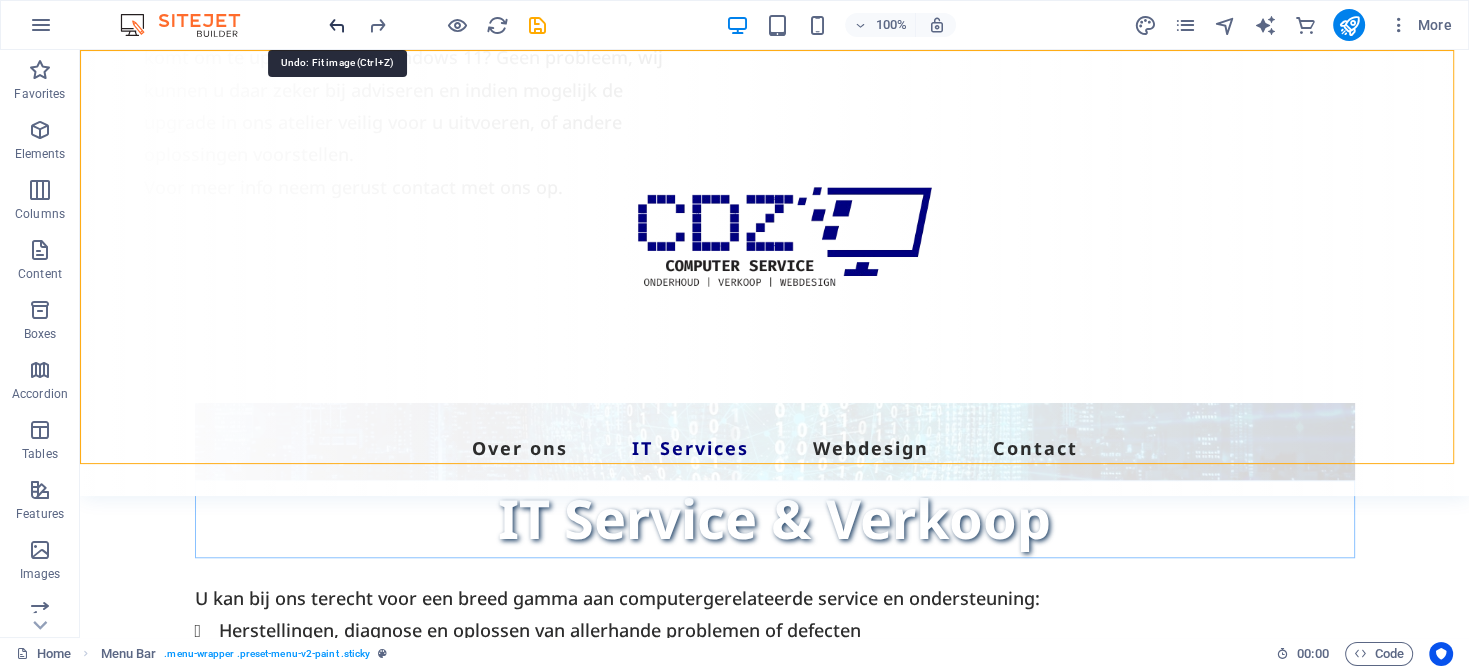 click at bounding box center (337, 25) 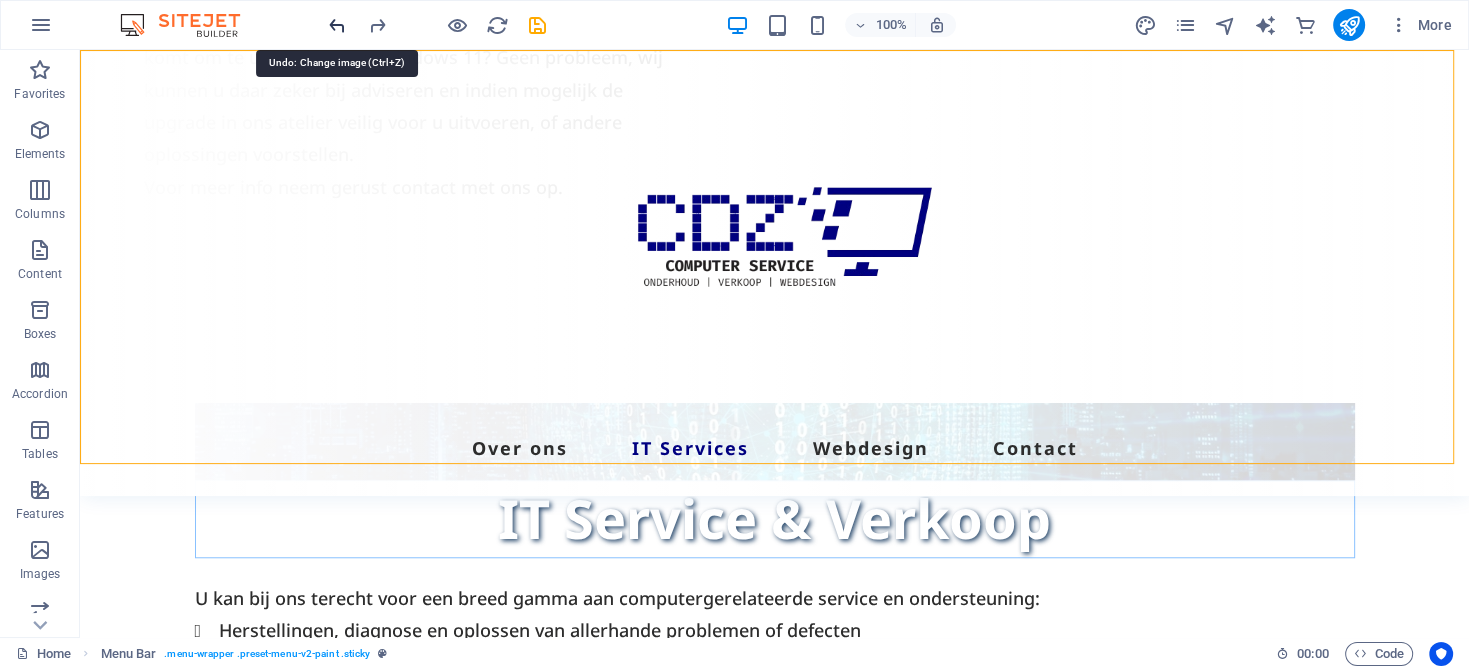 click at bounding box center [337, 25] 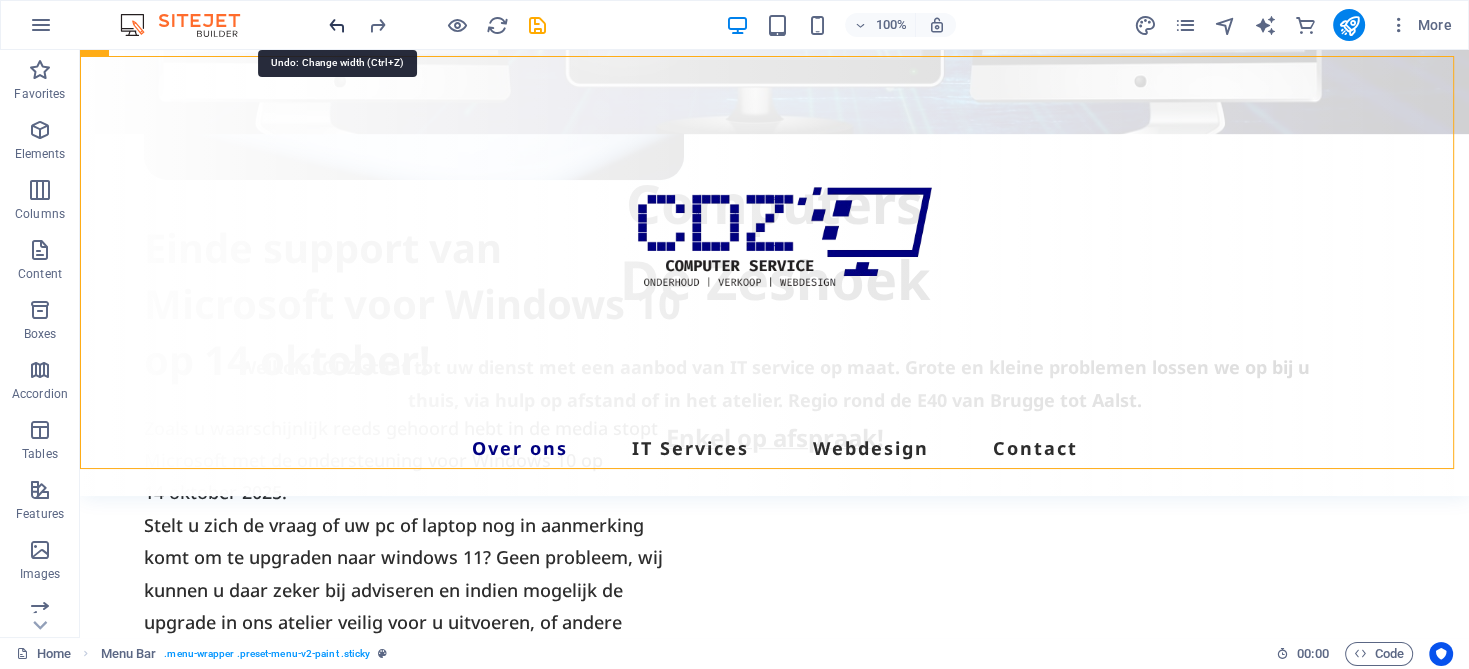 scroll, scrollTop: 505, scrollLeft: 0, axis: vertical 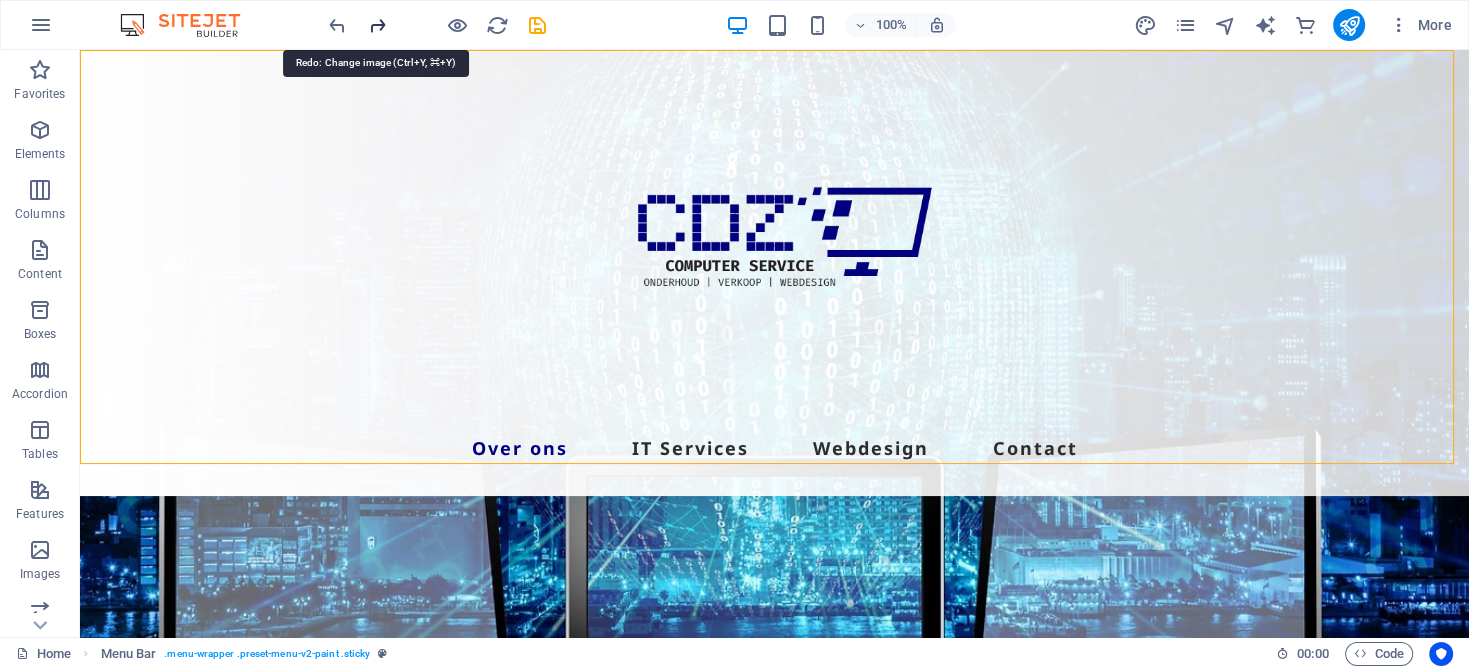 click at bounding box center (377, 25) 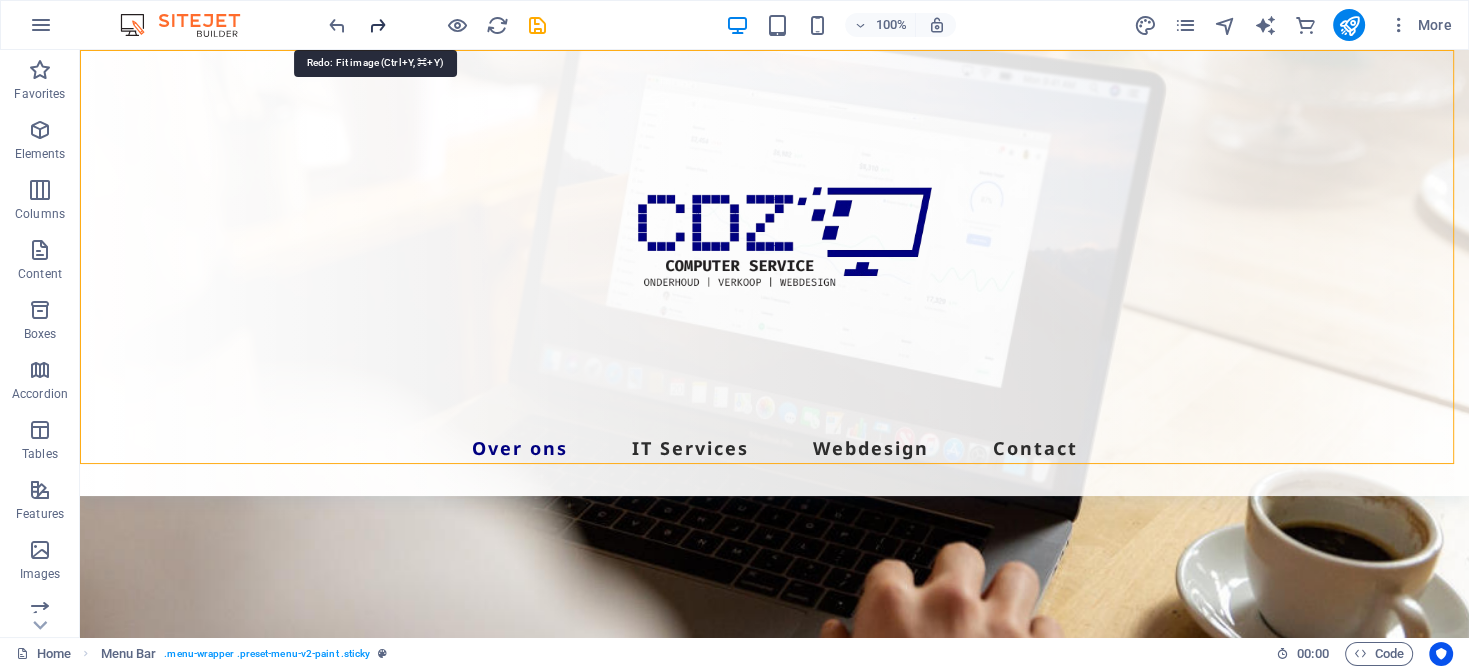 click at bounding box center (377, 25) 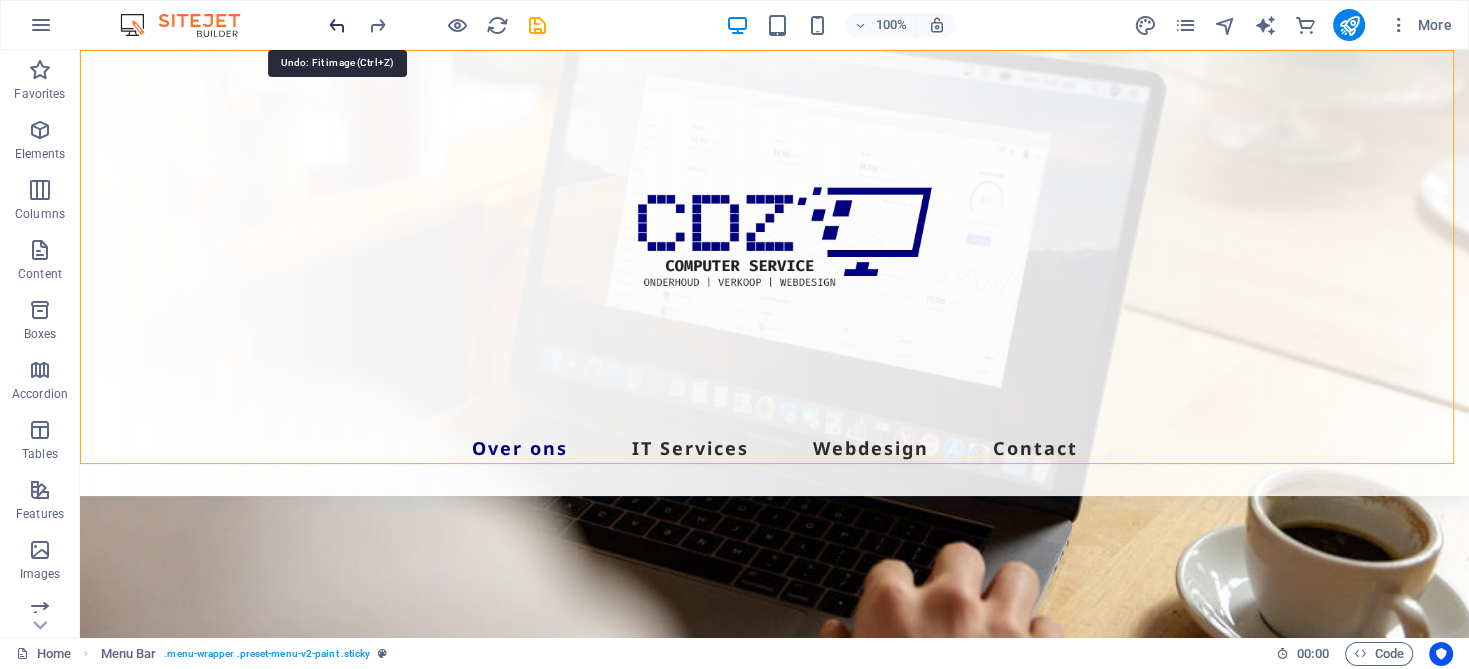click at bounding box center [337, 25] 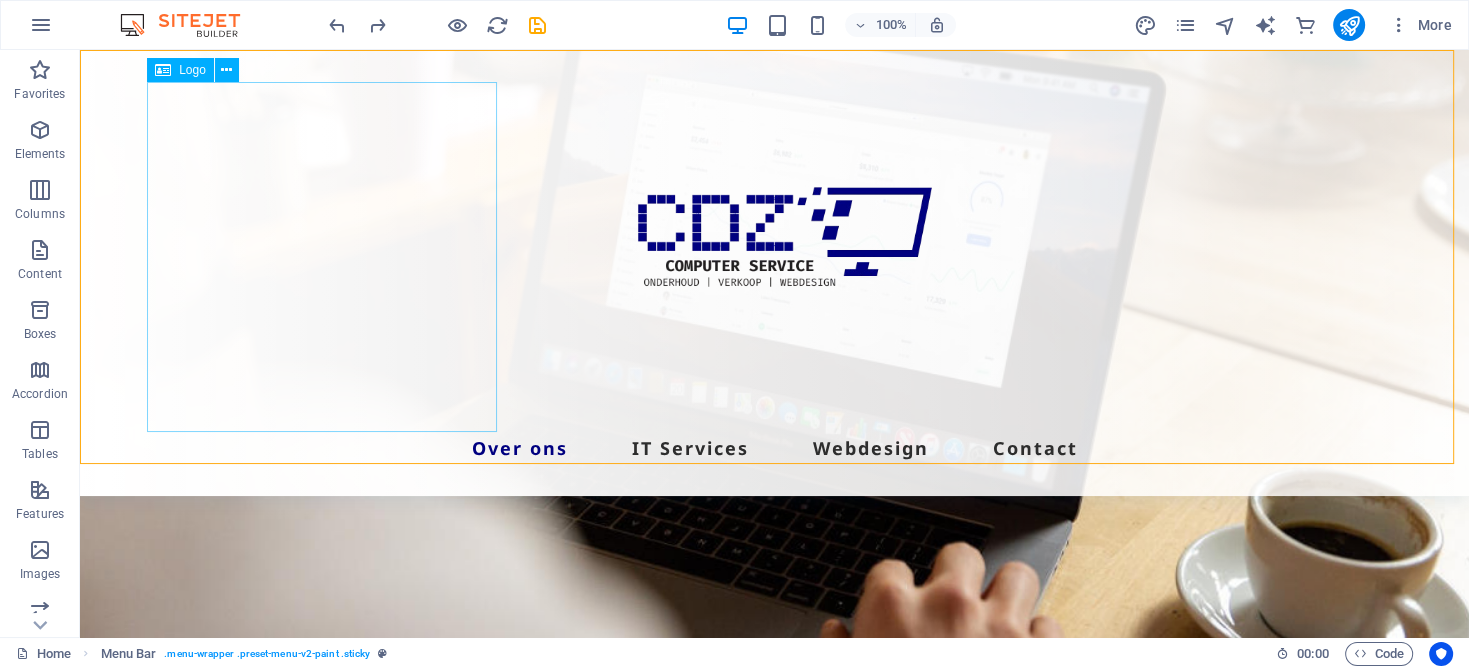 click at bounding box center (775, 257) 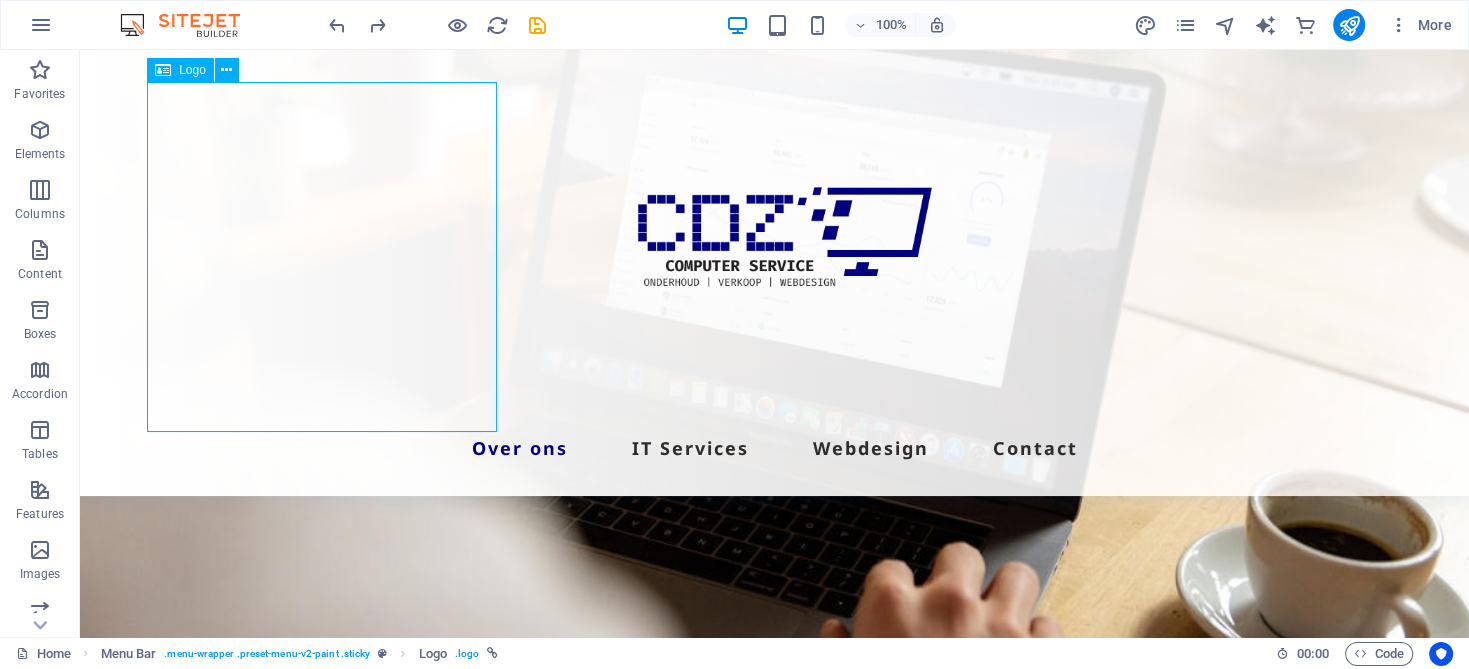click at bounding box center [775, 257] 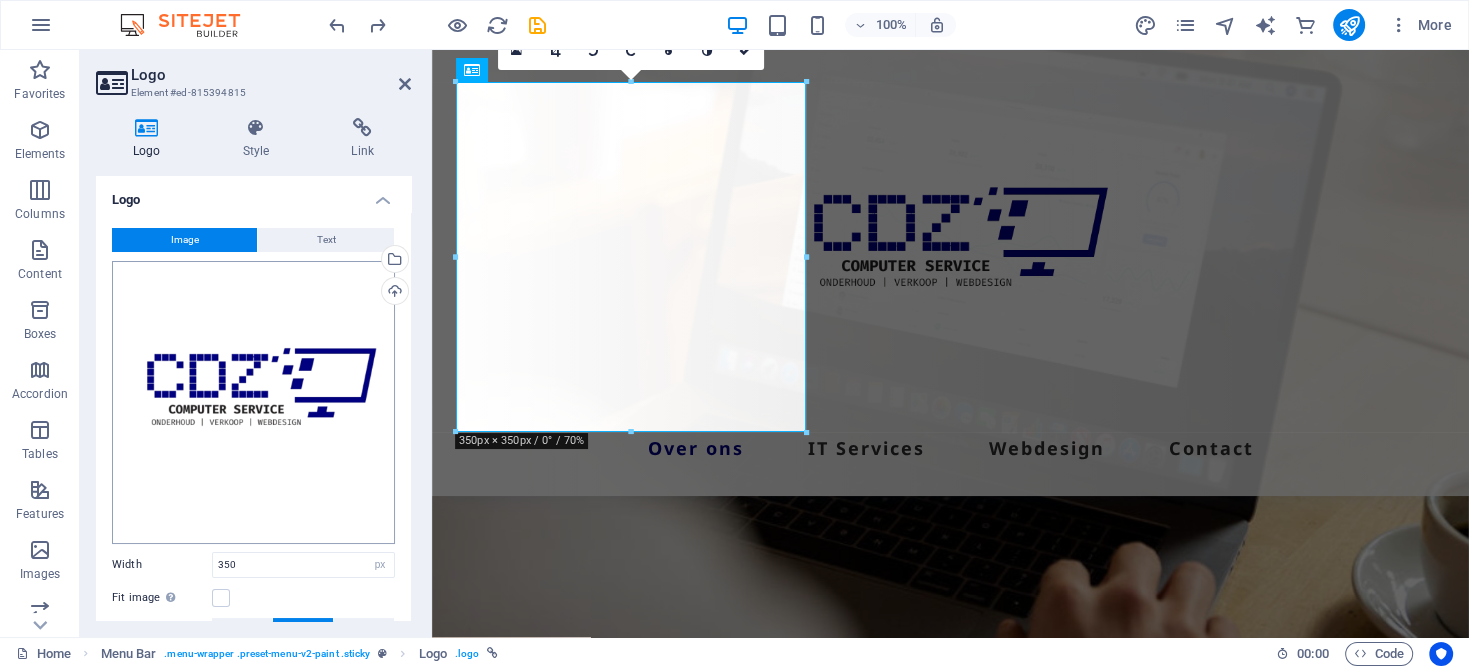 scroll, scrollTop: 177, scrollLeft: 0, axis: vertical 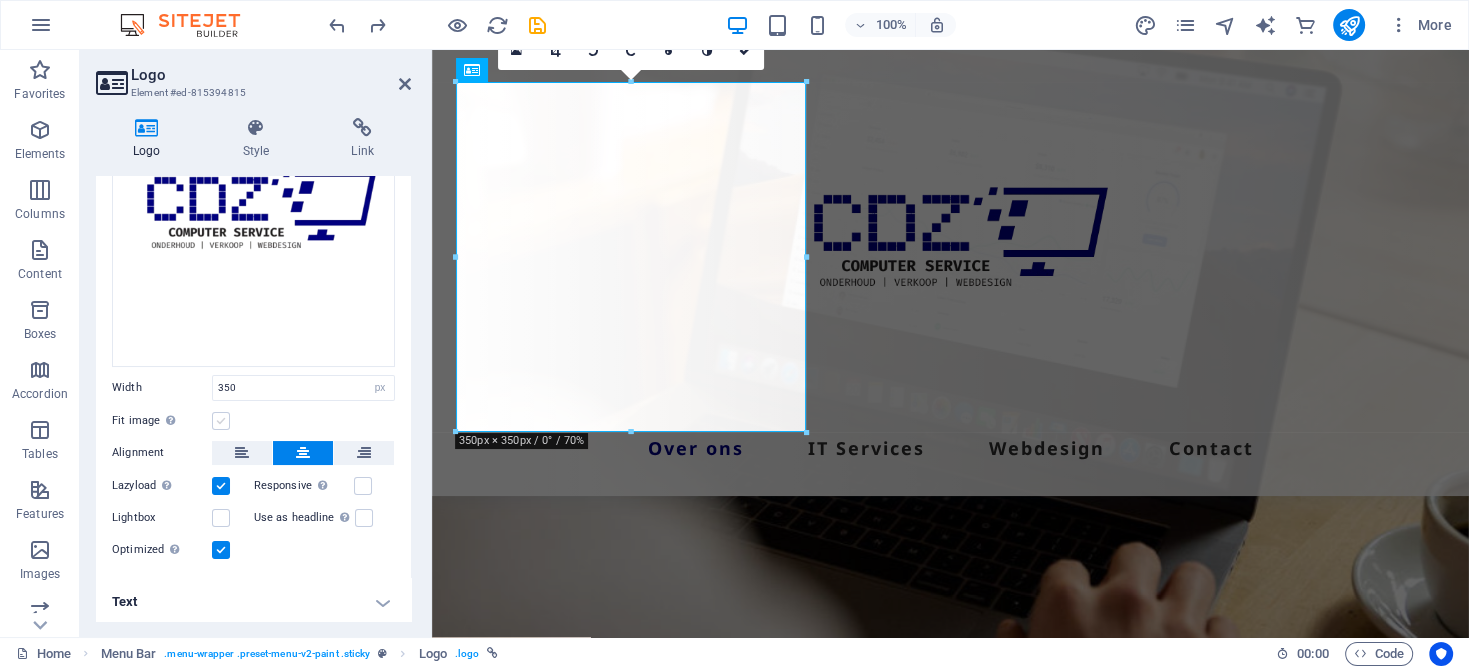 click at bounding box center (221, 421) 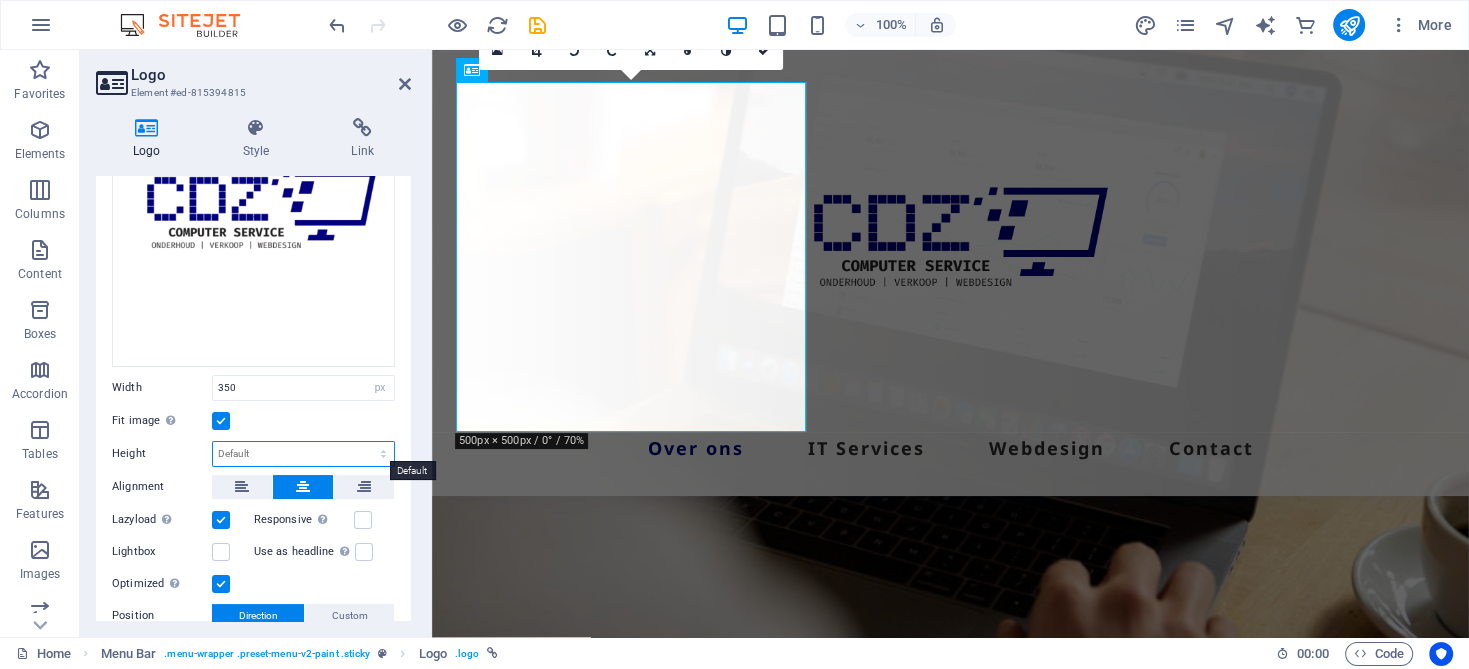 click on "Default auto px" at bounding box center [303, 454] 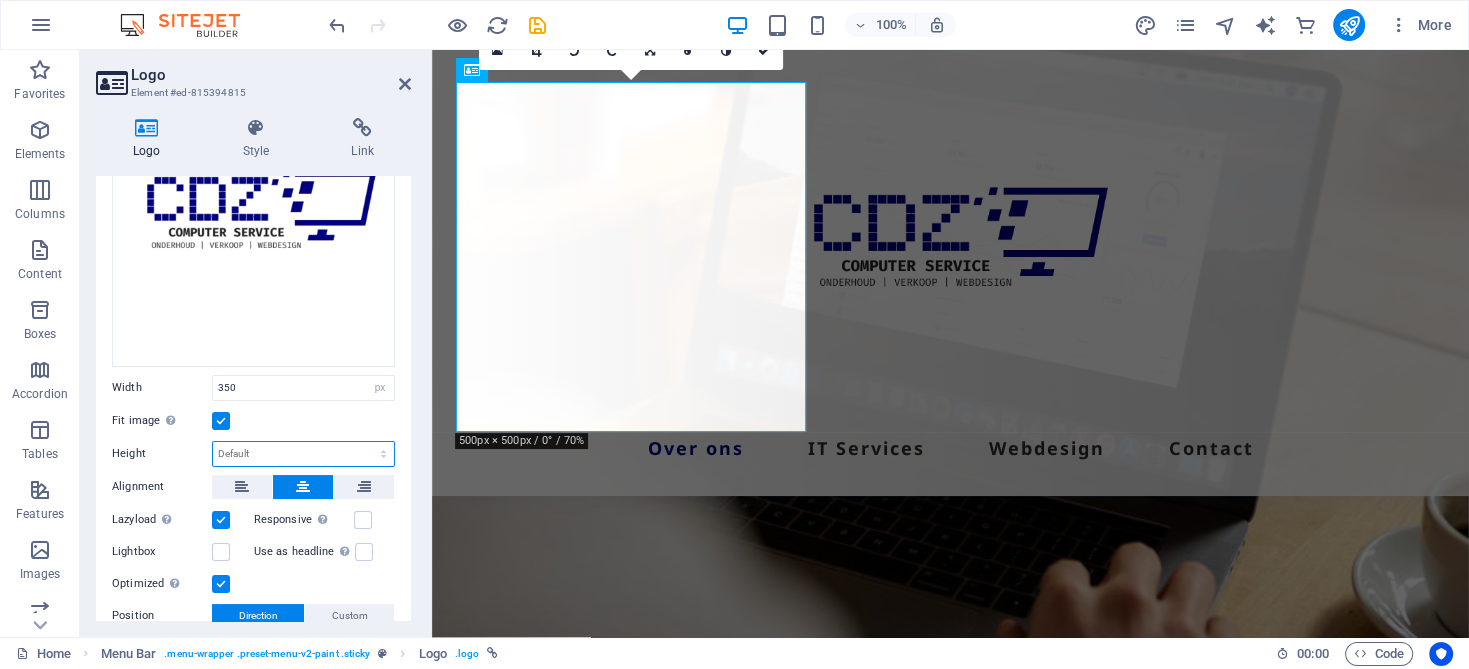 select on "px" 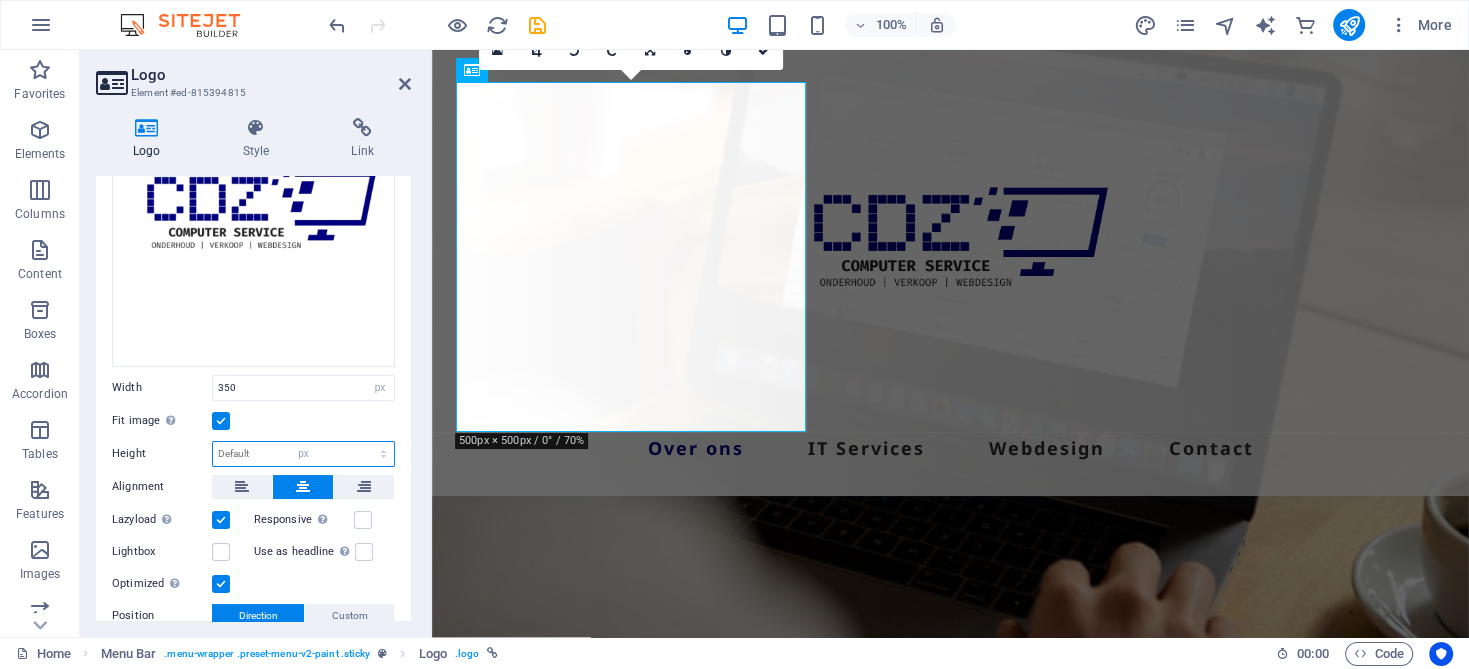 click on "Default auto px" at bounding box center (303, 454) 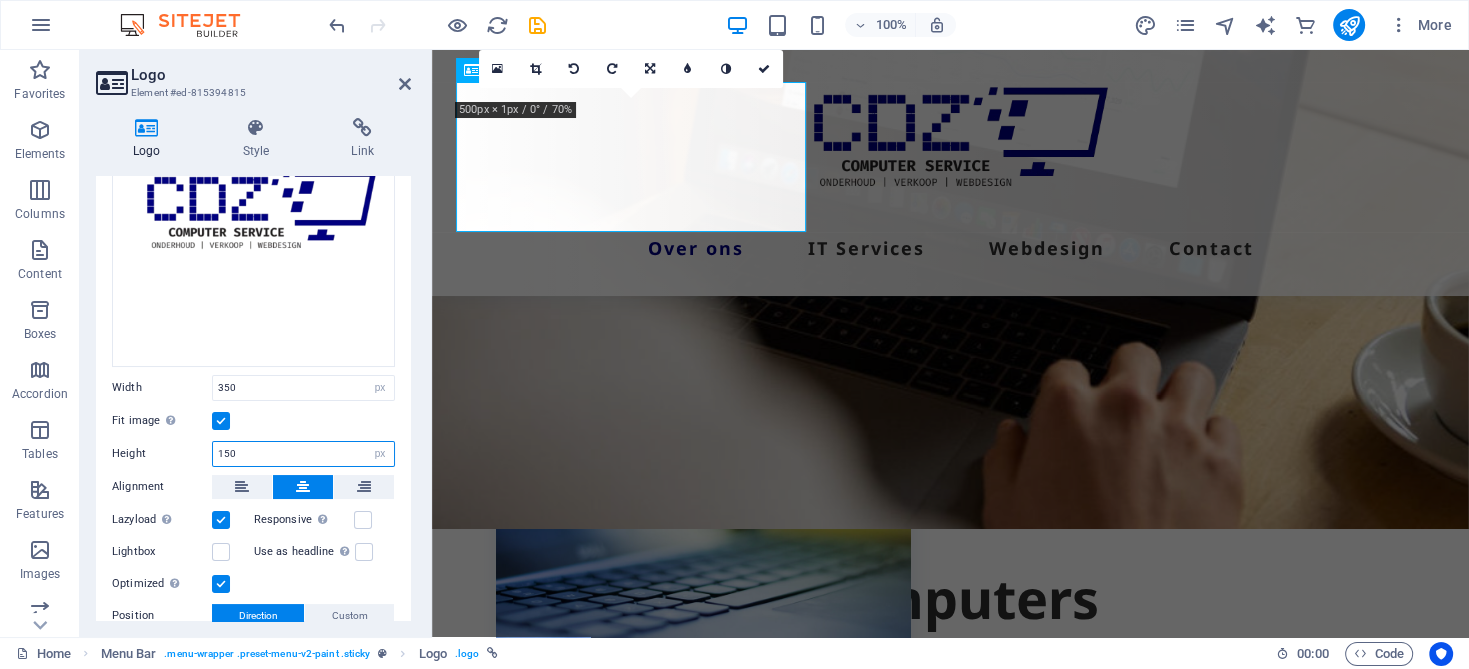 click on "150" at bounding box center (303, 454) 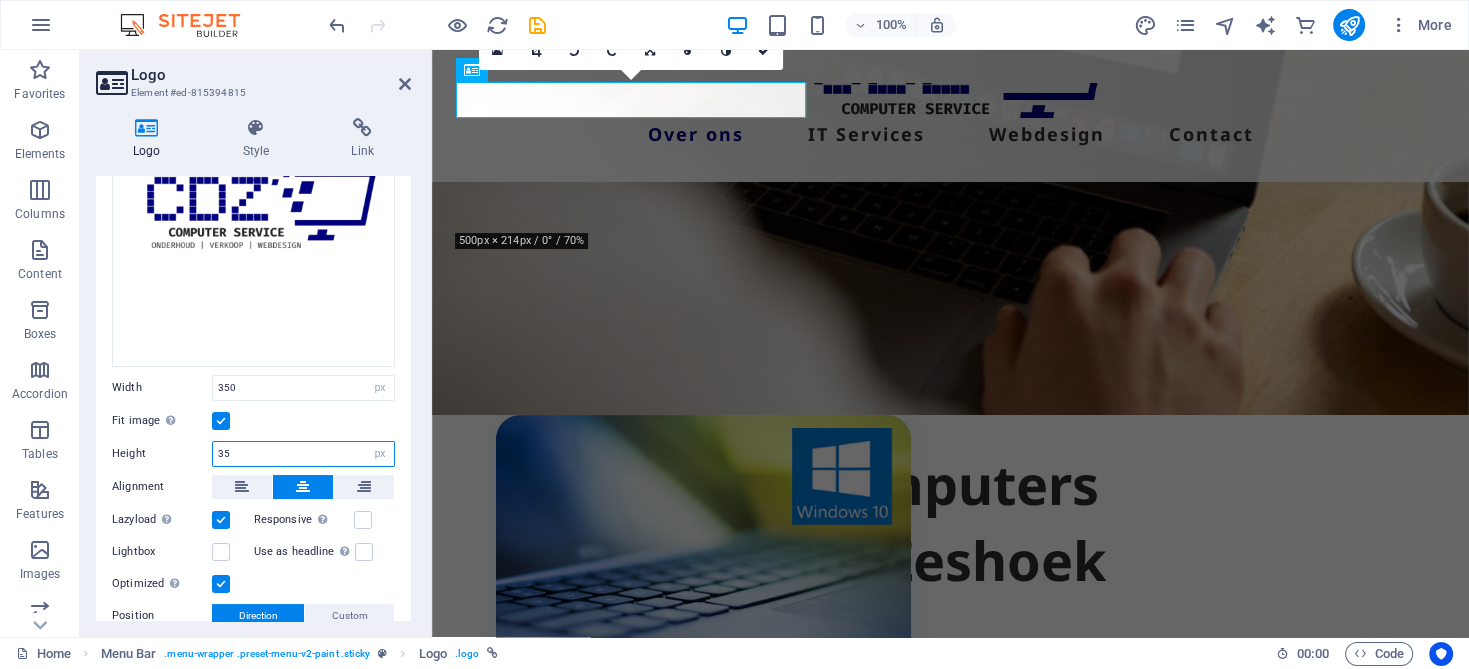 drag, startPoint x: 241, startPoint y: 450, endPoint x: 210, endPoint y: 451, distance: 31.016125 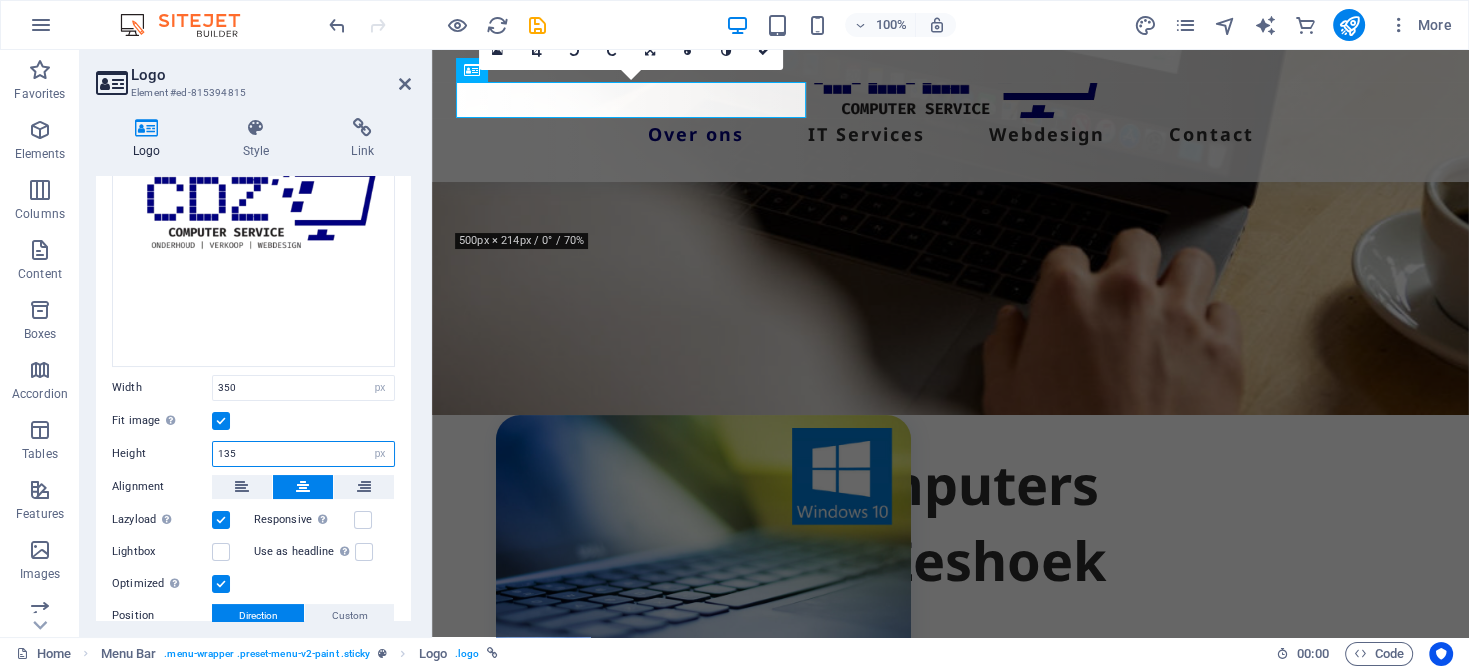 type on "135" 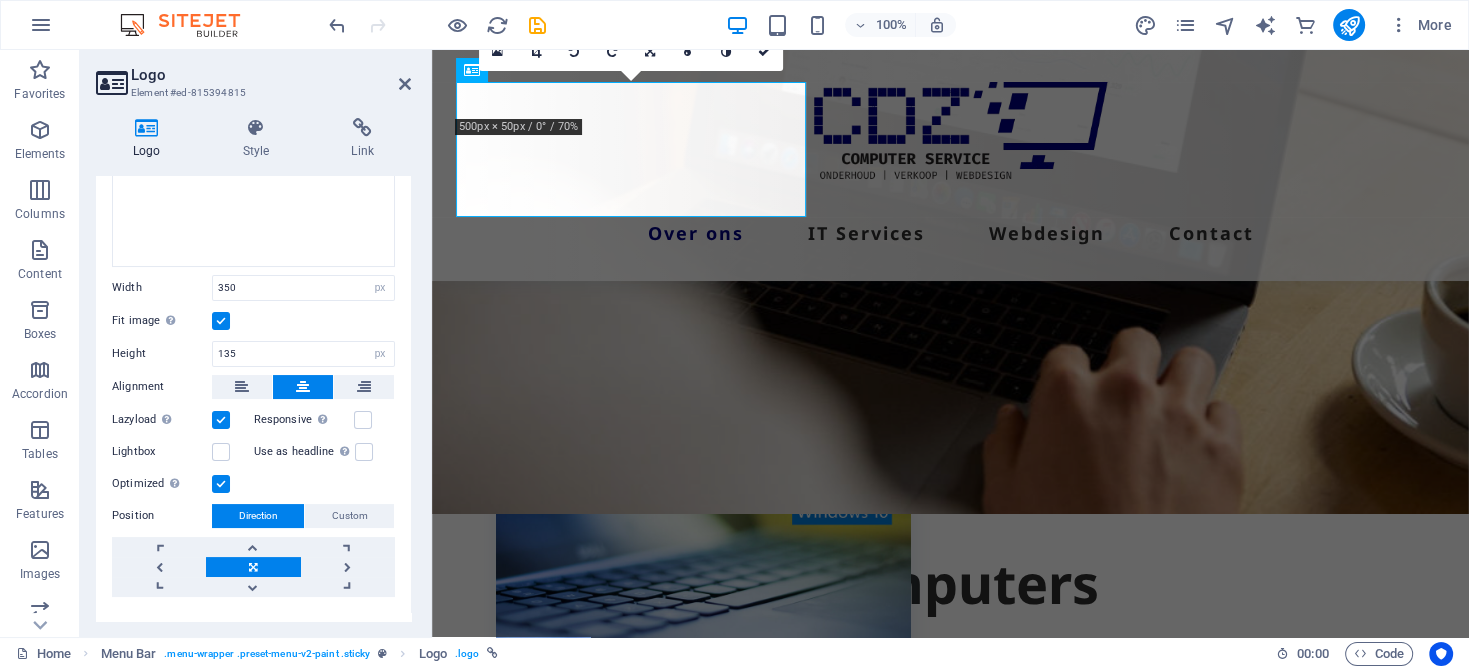 scroll, scrollTop: 312, scrollLeft: 0, axis: vertical 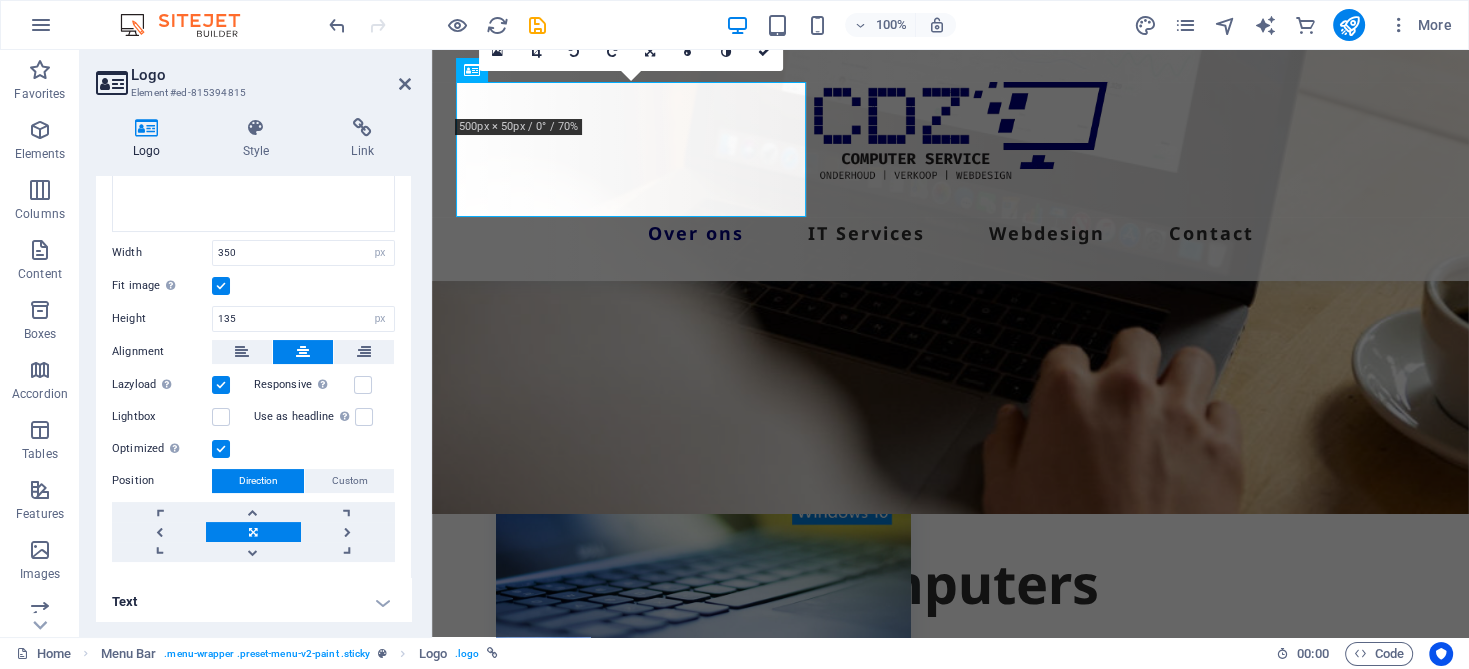 click on "Direction" at bounding box center [258, 481] 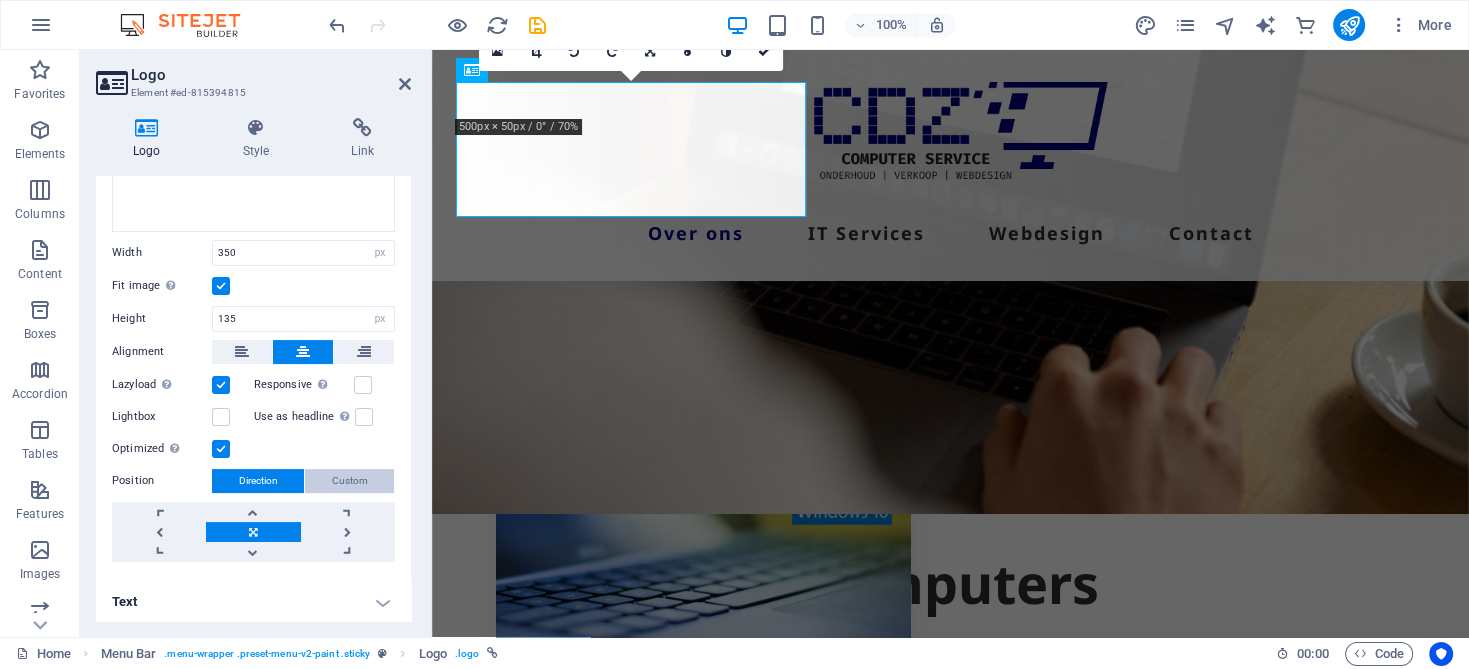 click on "Custom" at bounding box center [349, 481] 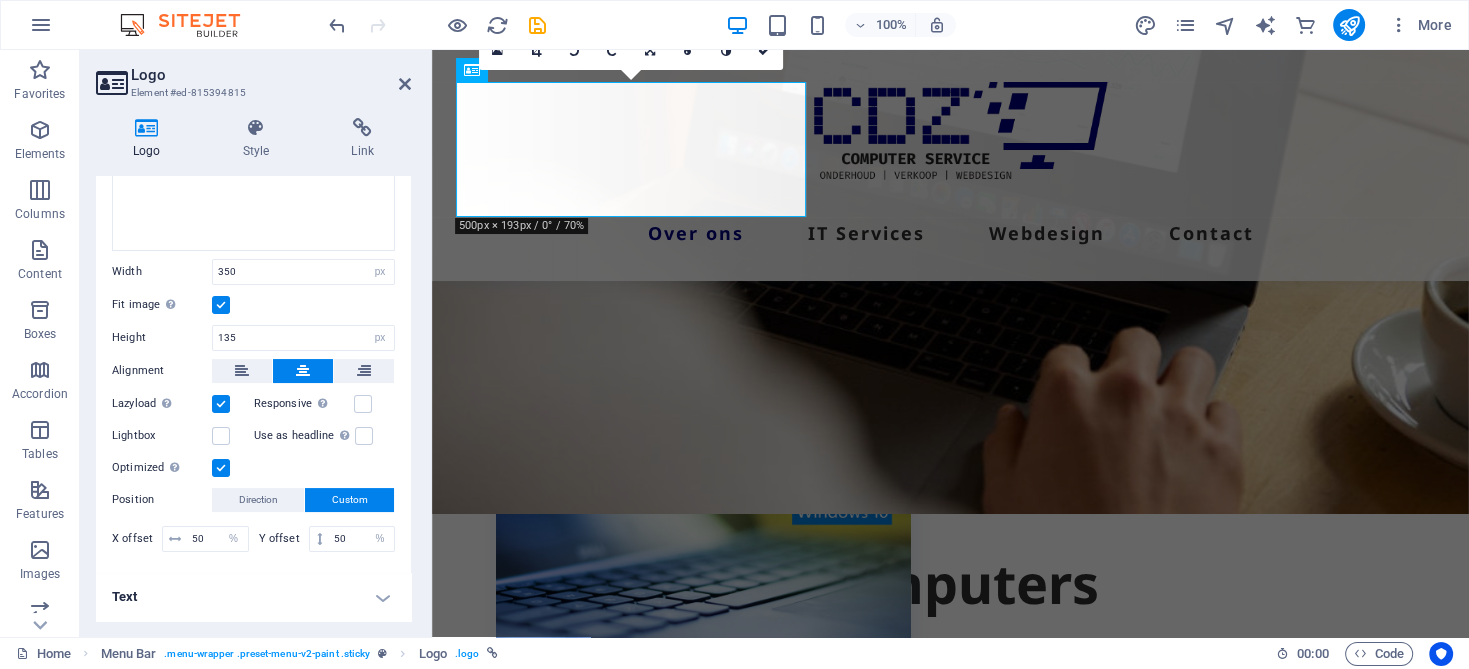 scroll, scrollTop: 288, scrollLeft: 0, axis: vertical 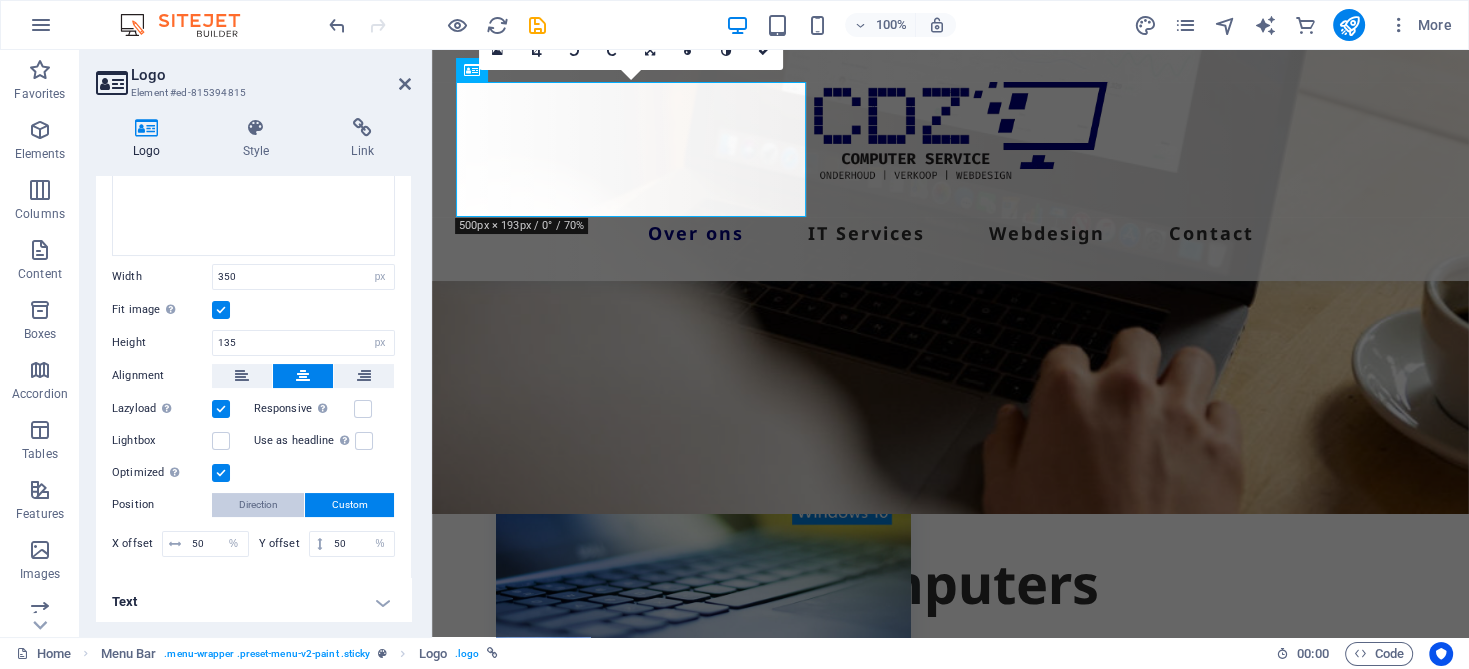 click on "Direction" at bounding box center (258, 505) 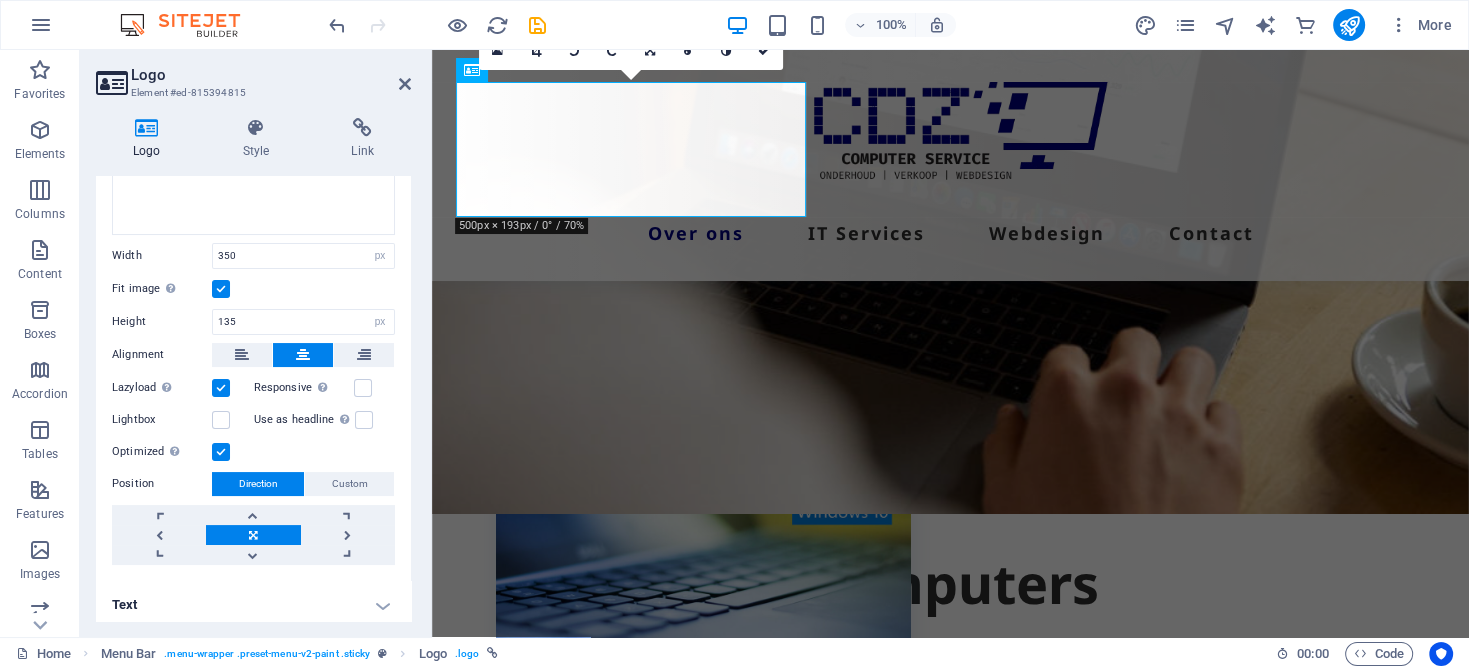 scroll, scrollTop: 312, scrollLeft: 0, axis: vertical 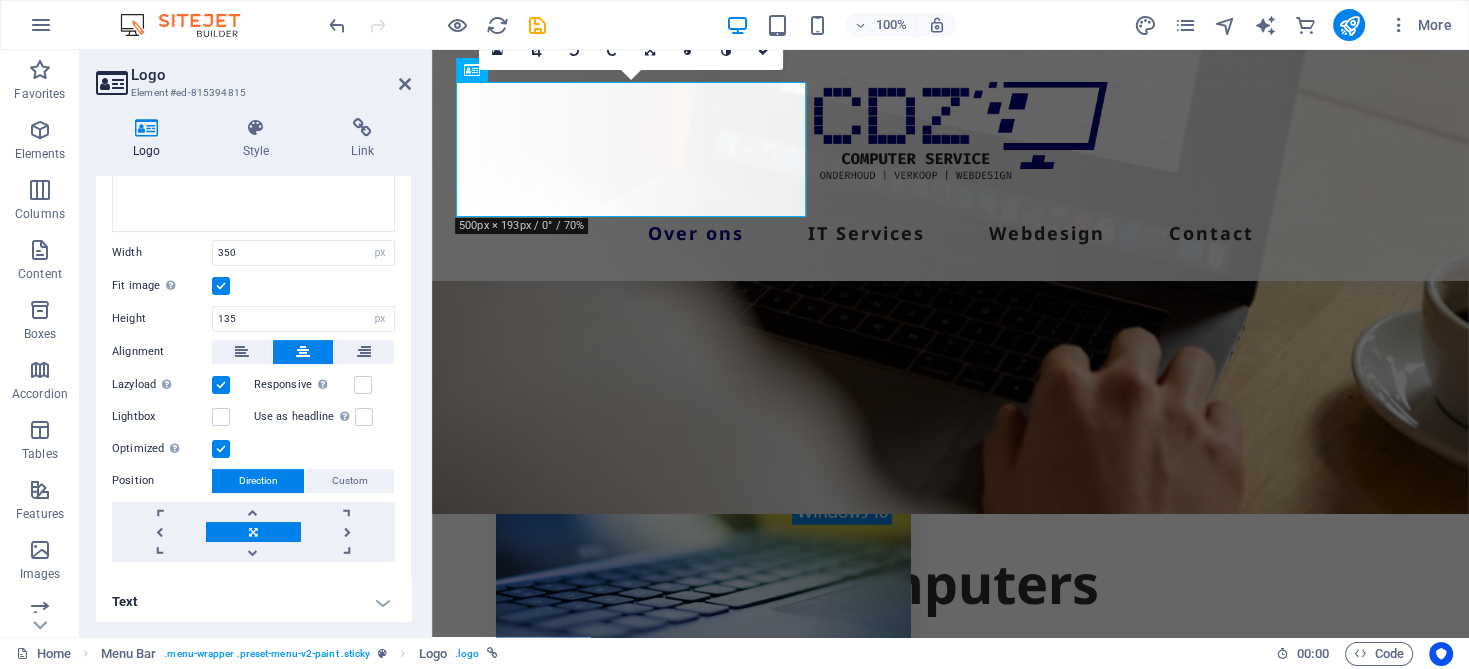 click at bounding box center (253, 532) 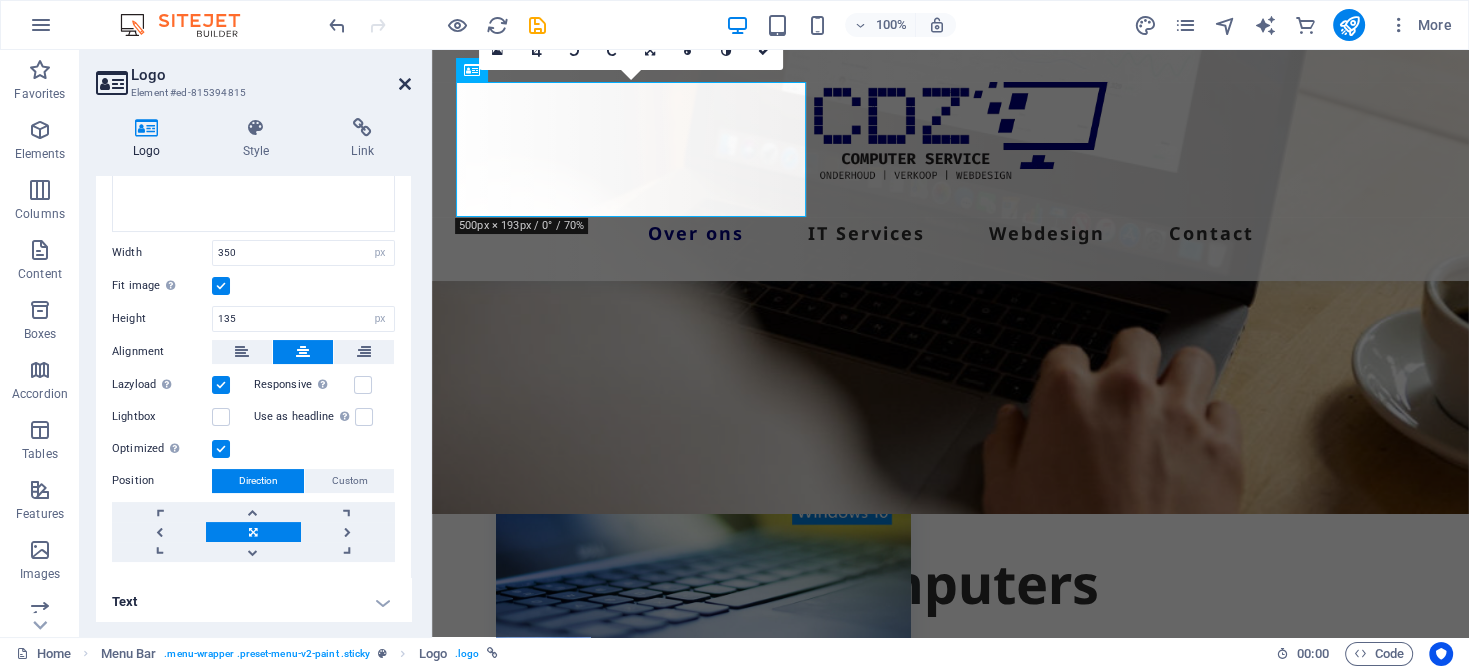drag, startPoint x: 408, startPoint y: 85, endPoint x: 331, endPoint y: 35, distance: 91.809586 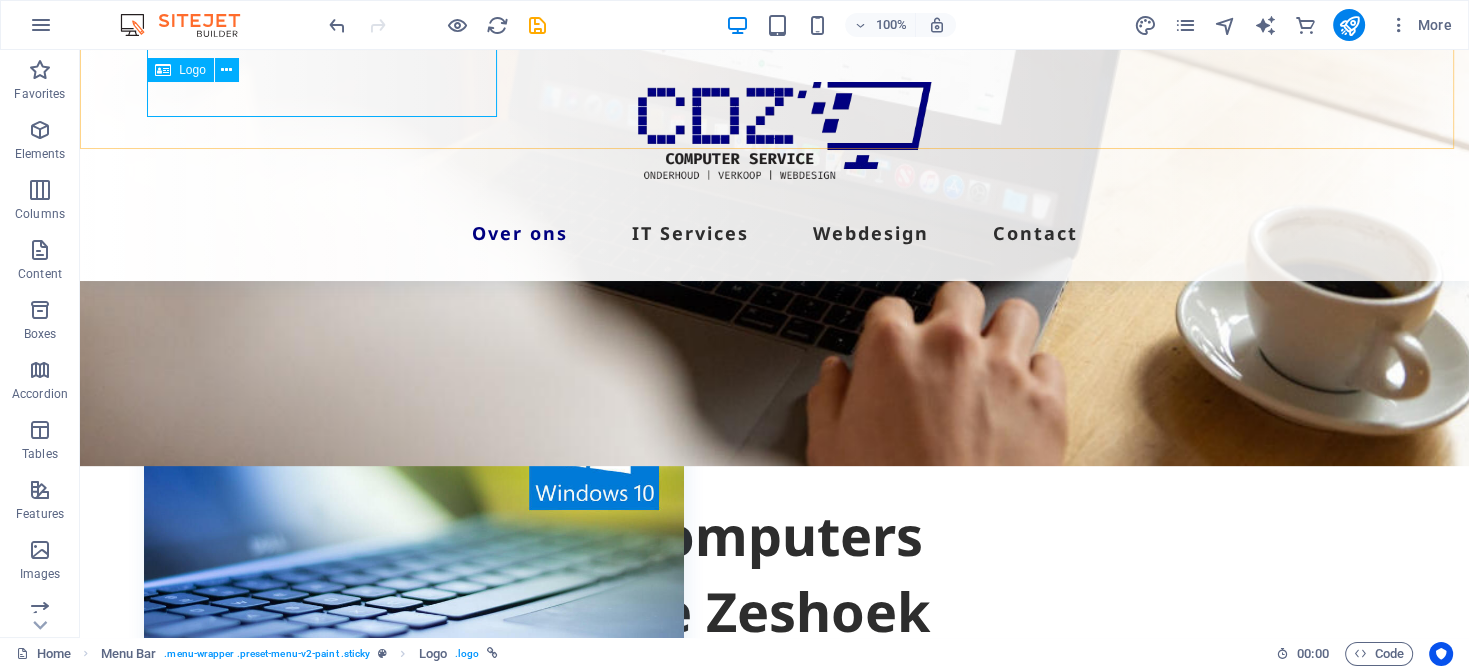 scroll, scrollTop: 505, scrollLeft: 0, axis: vertical 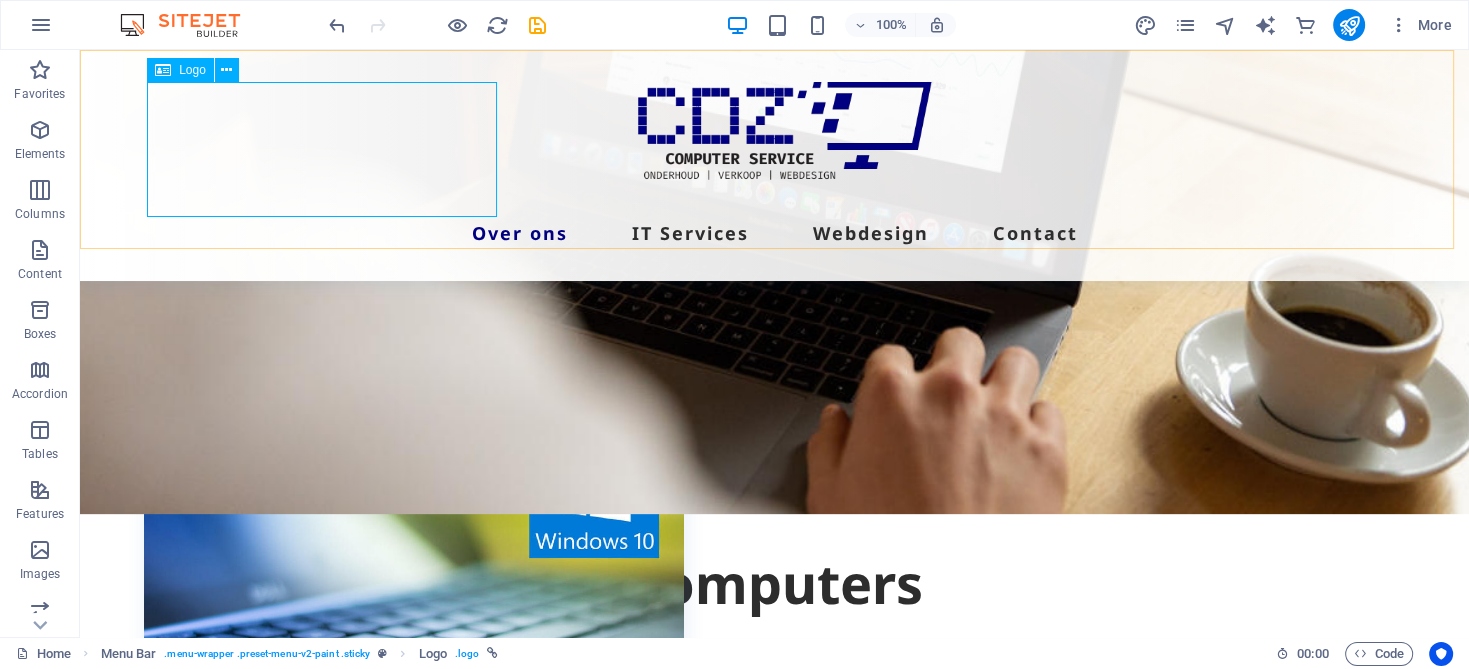 click at bounding box center (775, 149) 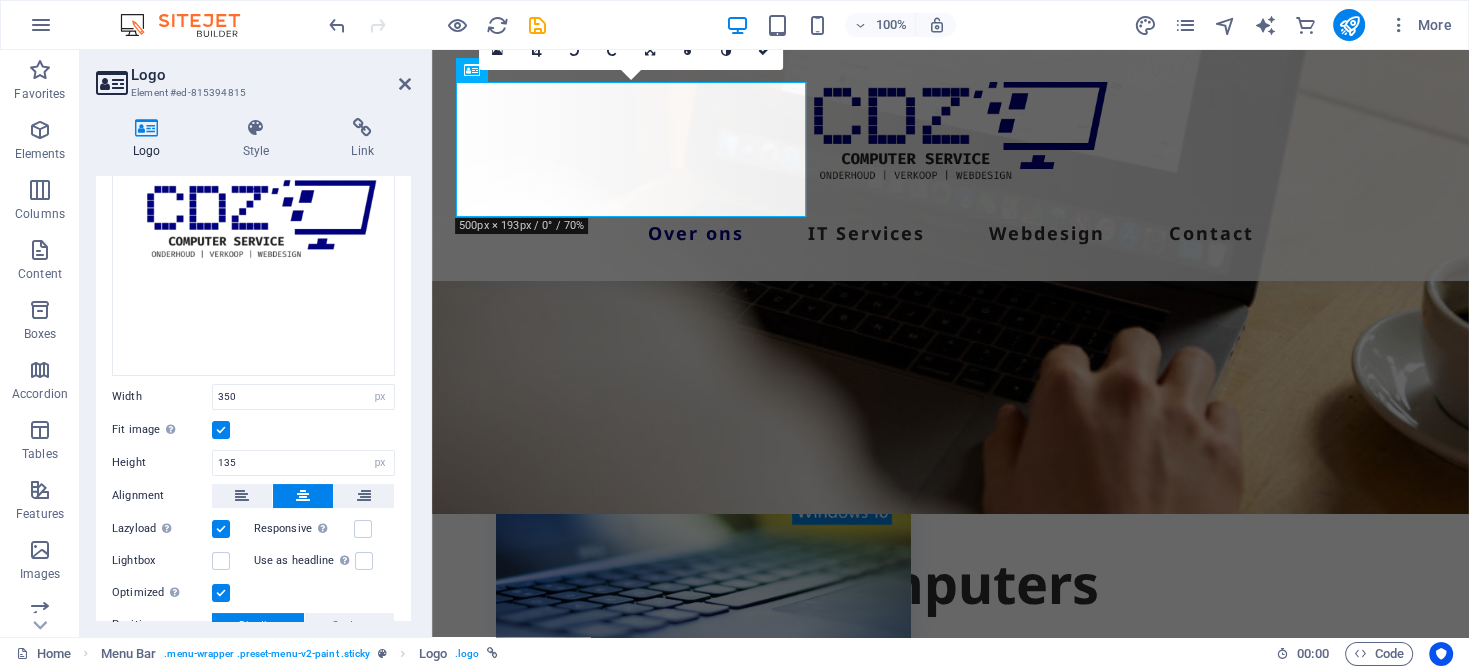 scroll, scrollTop: 200, scrollLeft: 0, axis: vertical 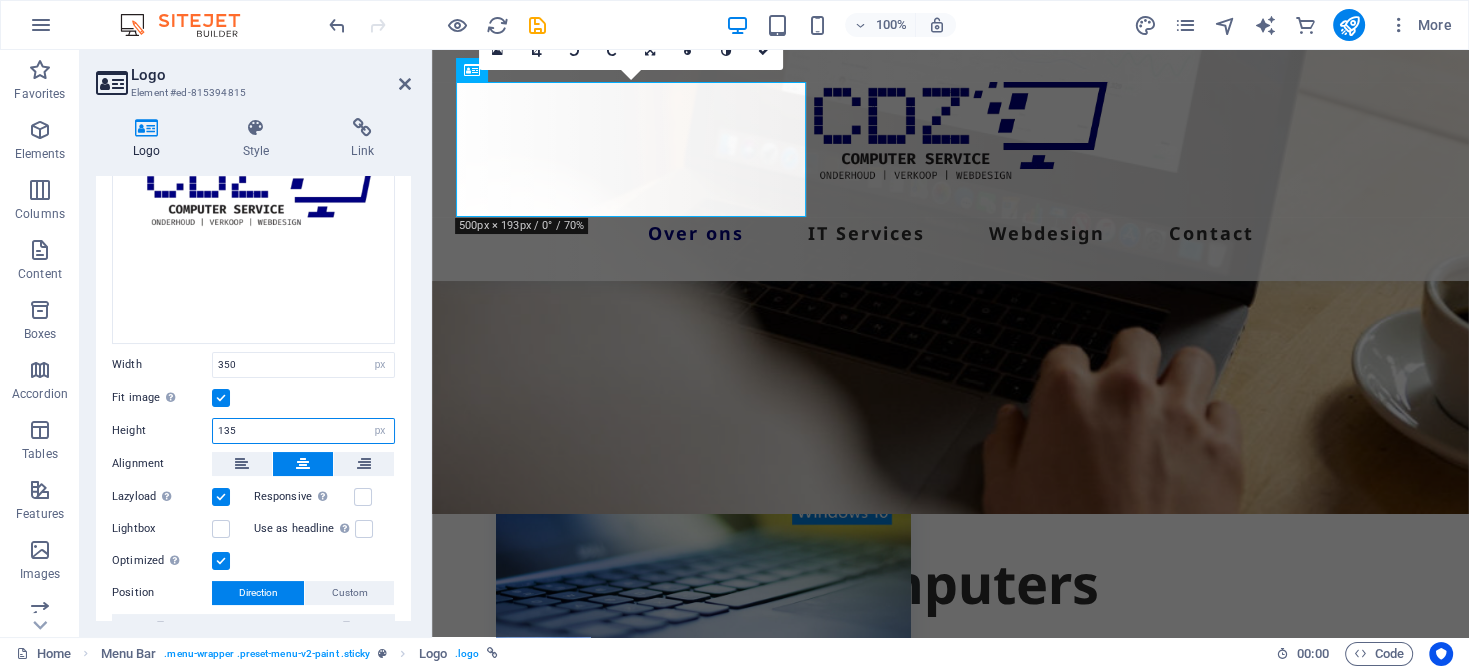 drag, startPoint x: 244, startPoint y: 425, endPoint x: 224, endPoint y: 416, distance: 21.931713 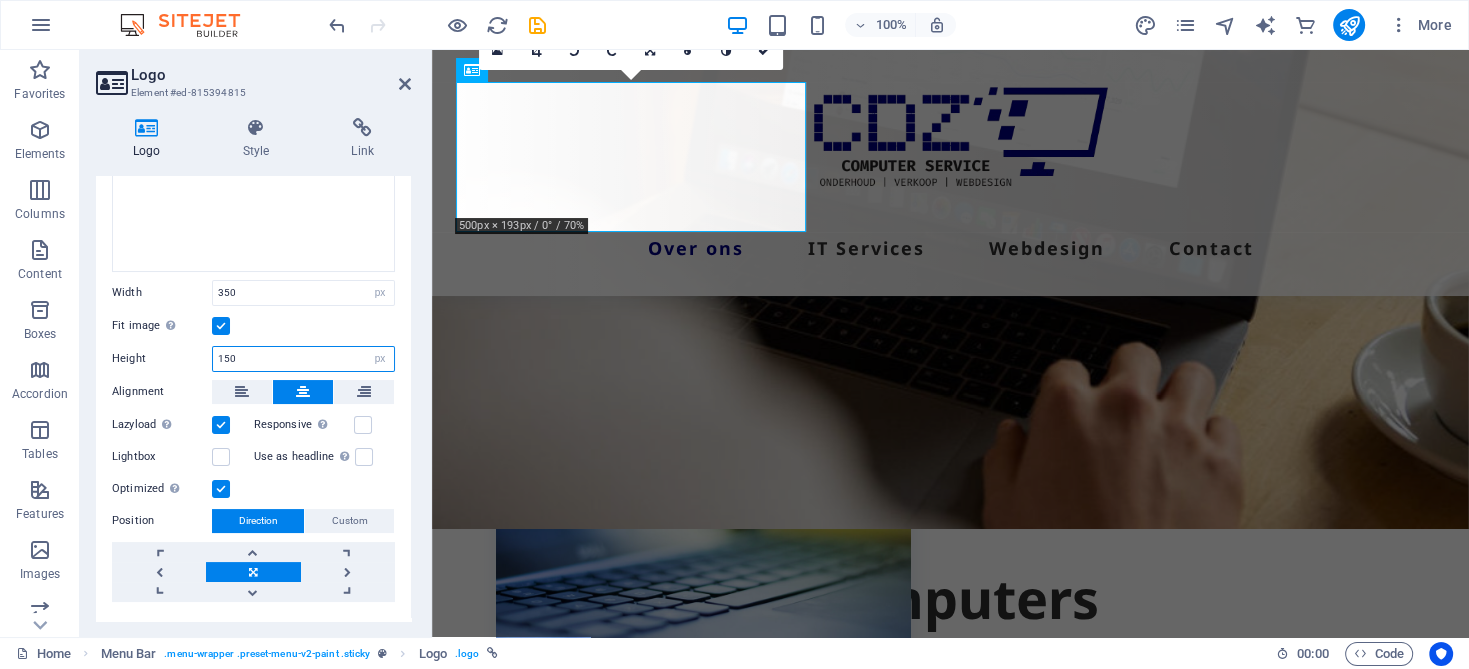 scroll, scrollTop: 300, scrollLeft: 0, axis: vertical 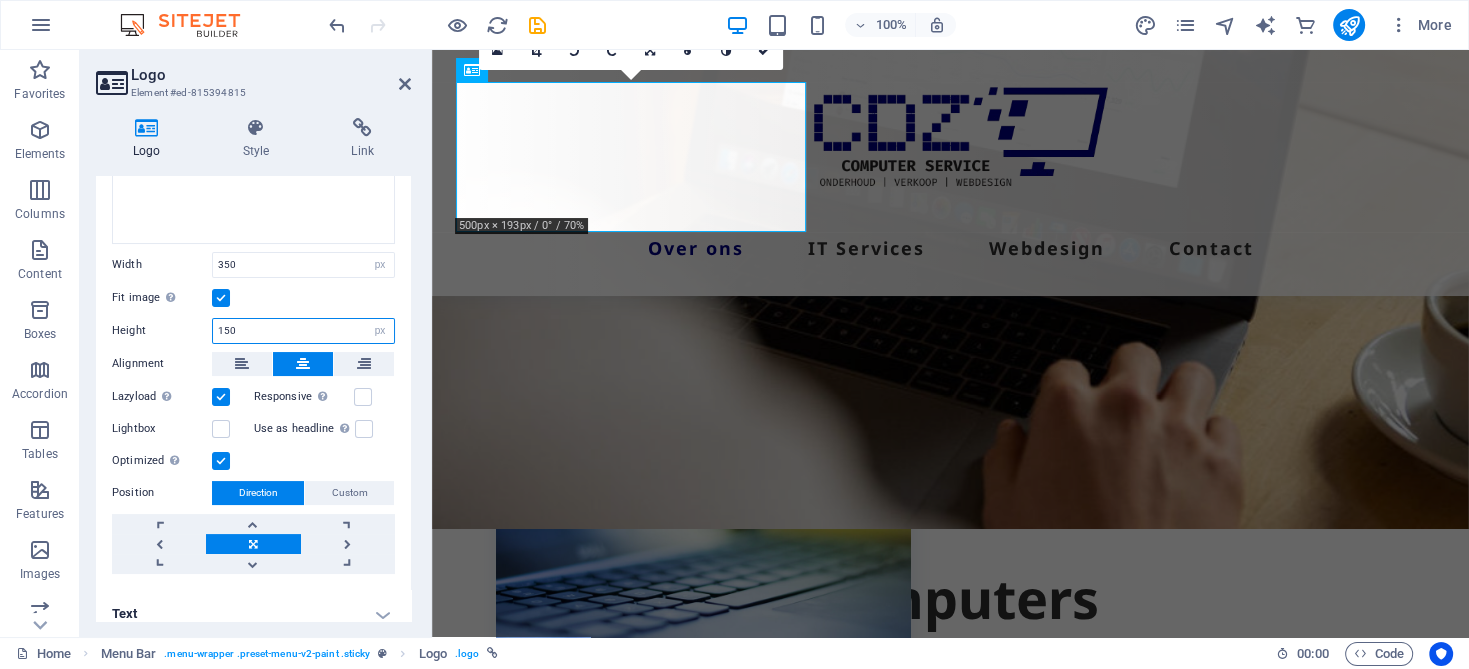 type on "150" 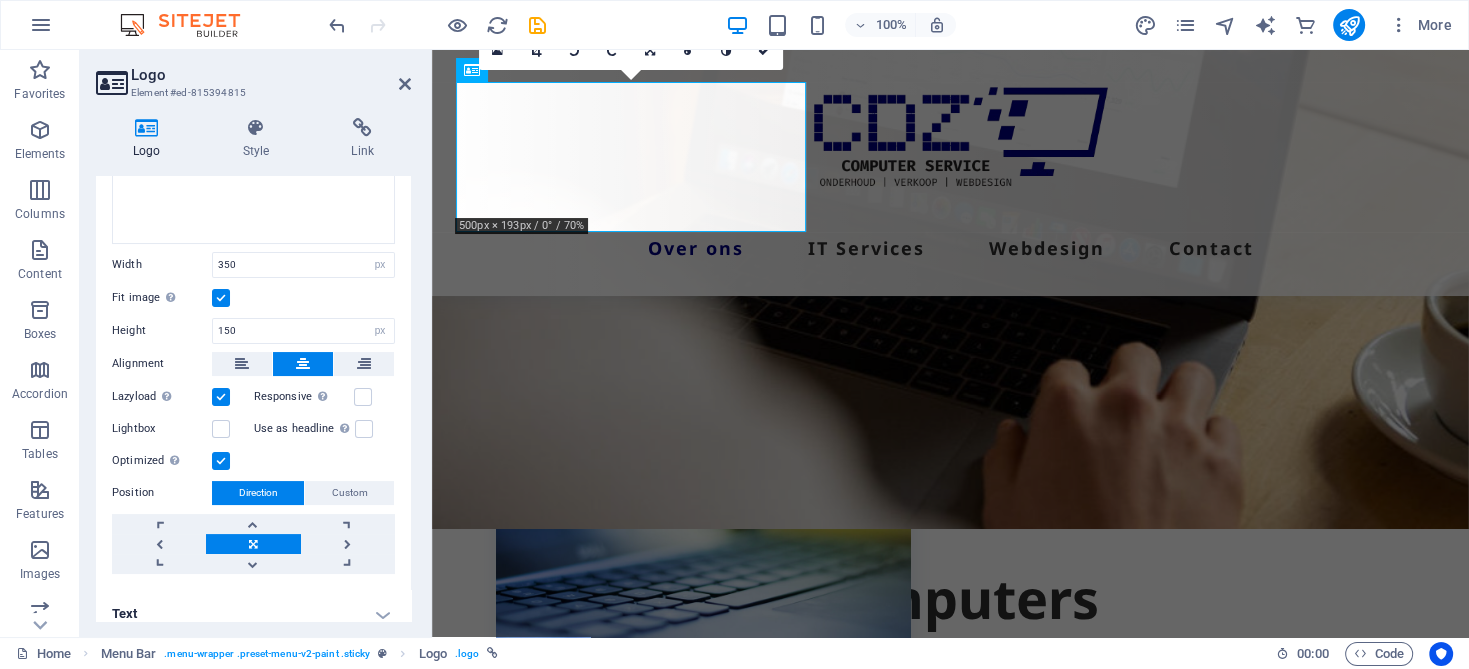 click at bounding box center [221, 461] 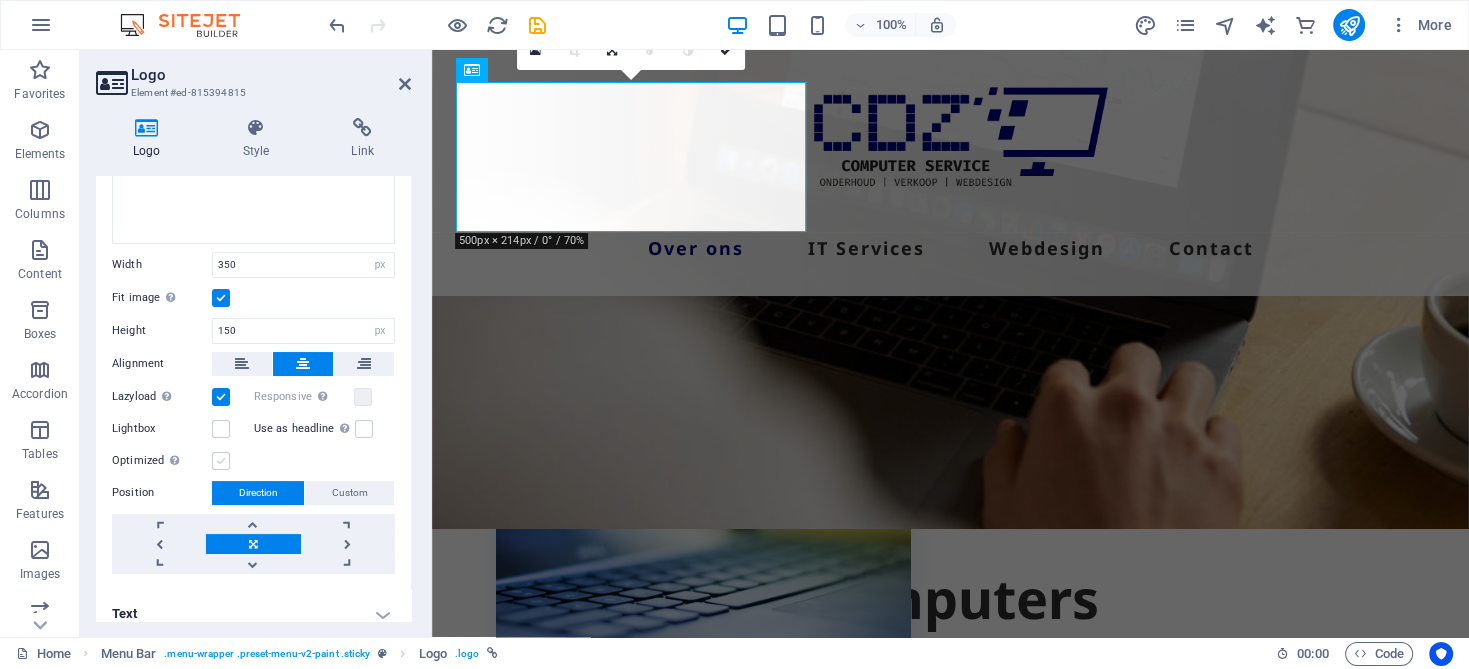 click at bounding box center (221, 461) 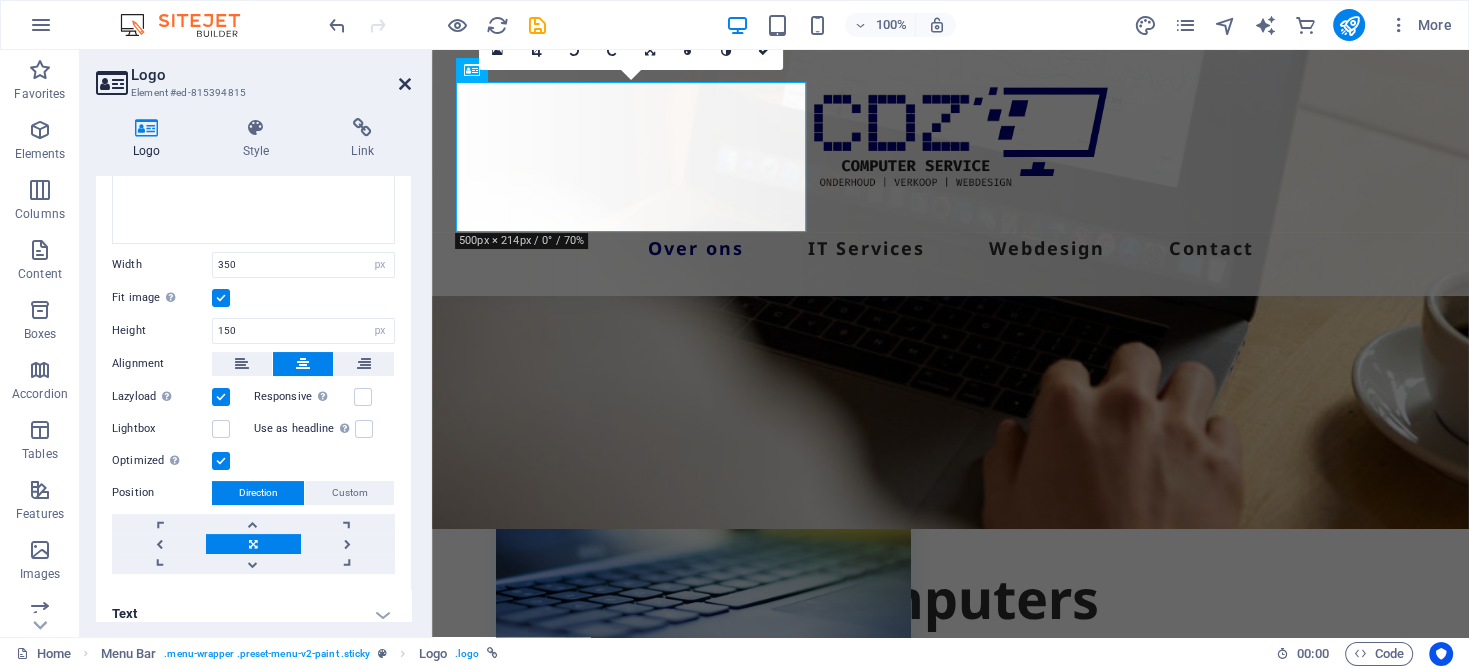 click at bounding box center (405, 84) 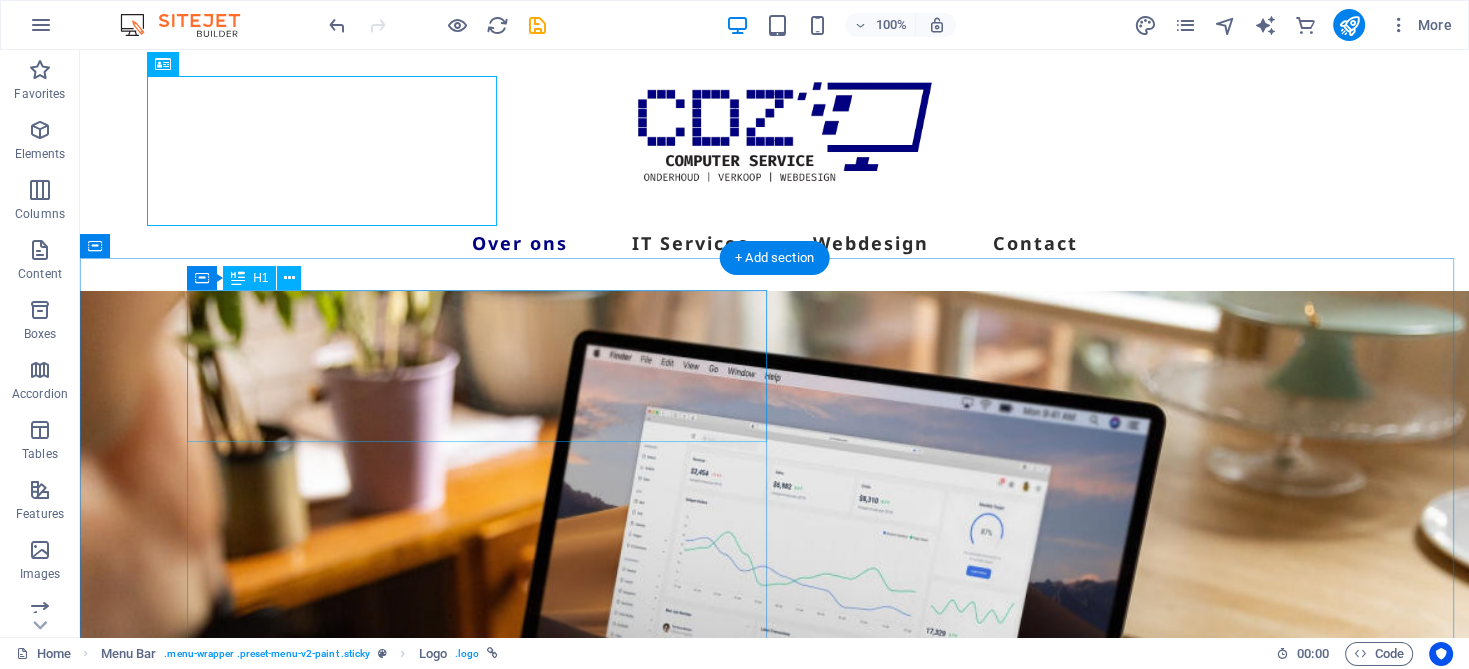 scroll, scrollTop: 0, scrollLeft: 0, axis: both 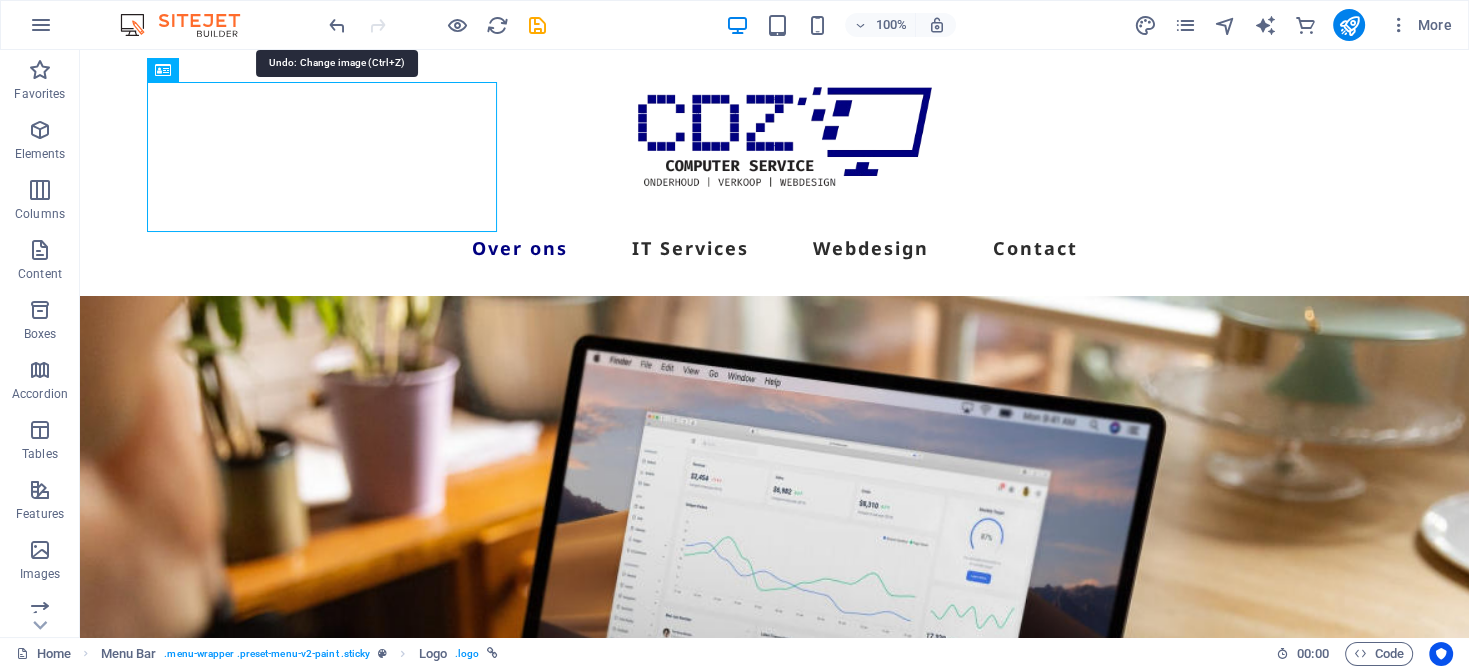 drag, startPoint x: 336, startPoint y: 24, endPoint x: 694, endPoint y: 35, distance: 358.16895 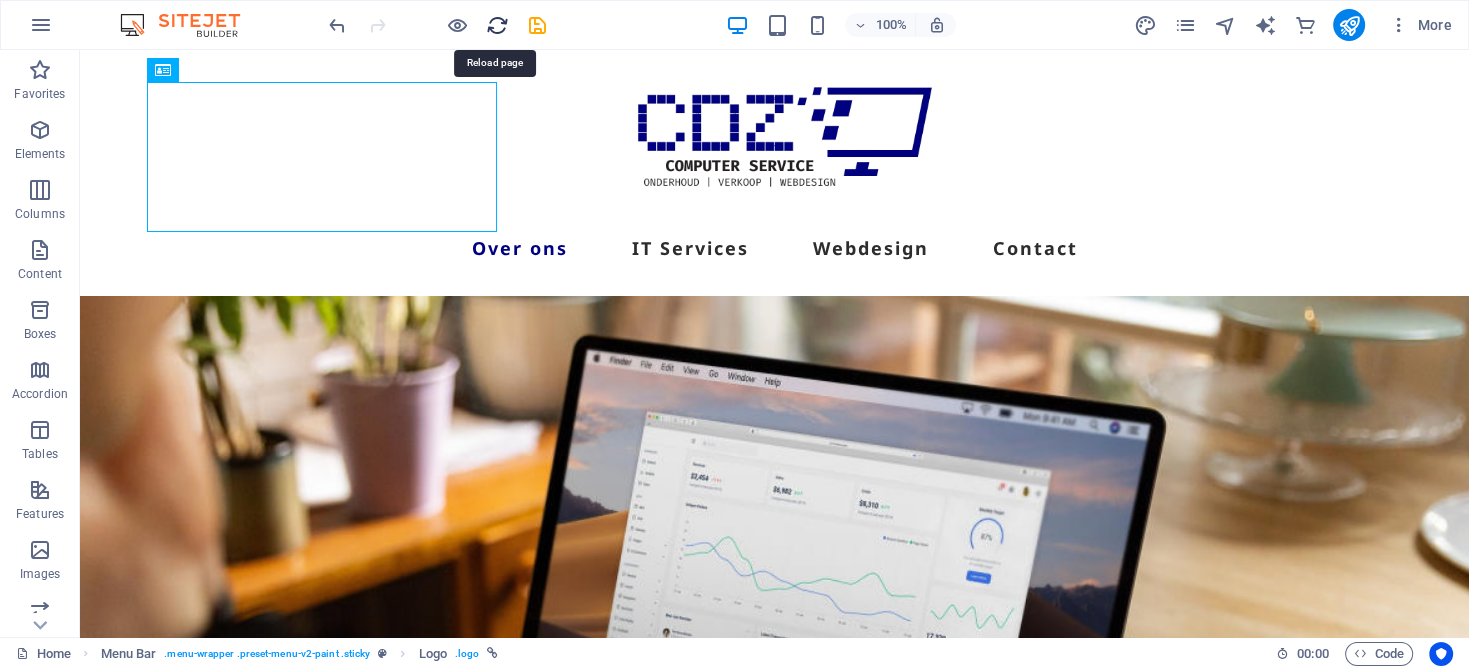 click at bounding box center (497, 25) 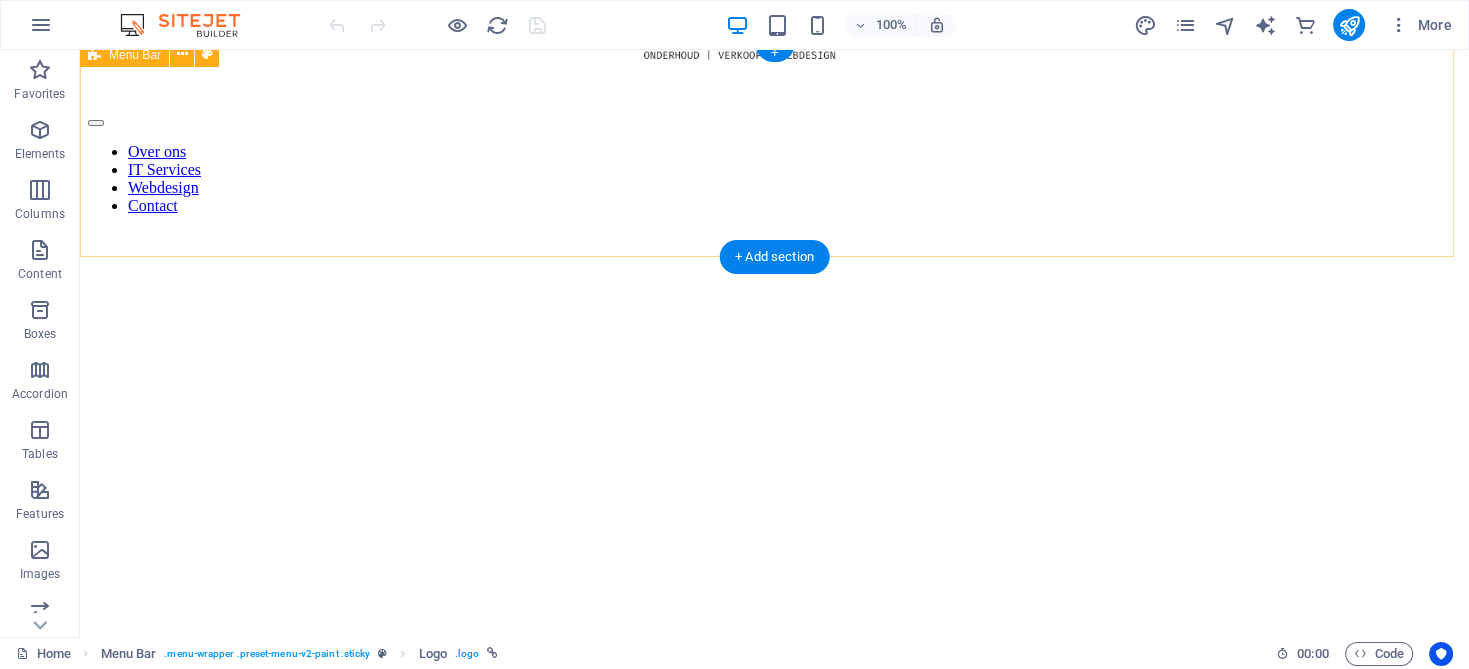 scroll, scrollTop: 200, scrollLeft: 0, axis: vertical 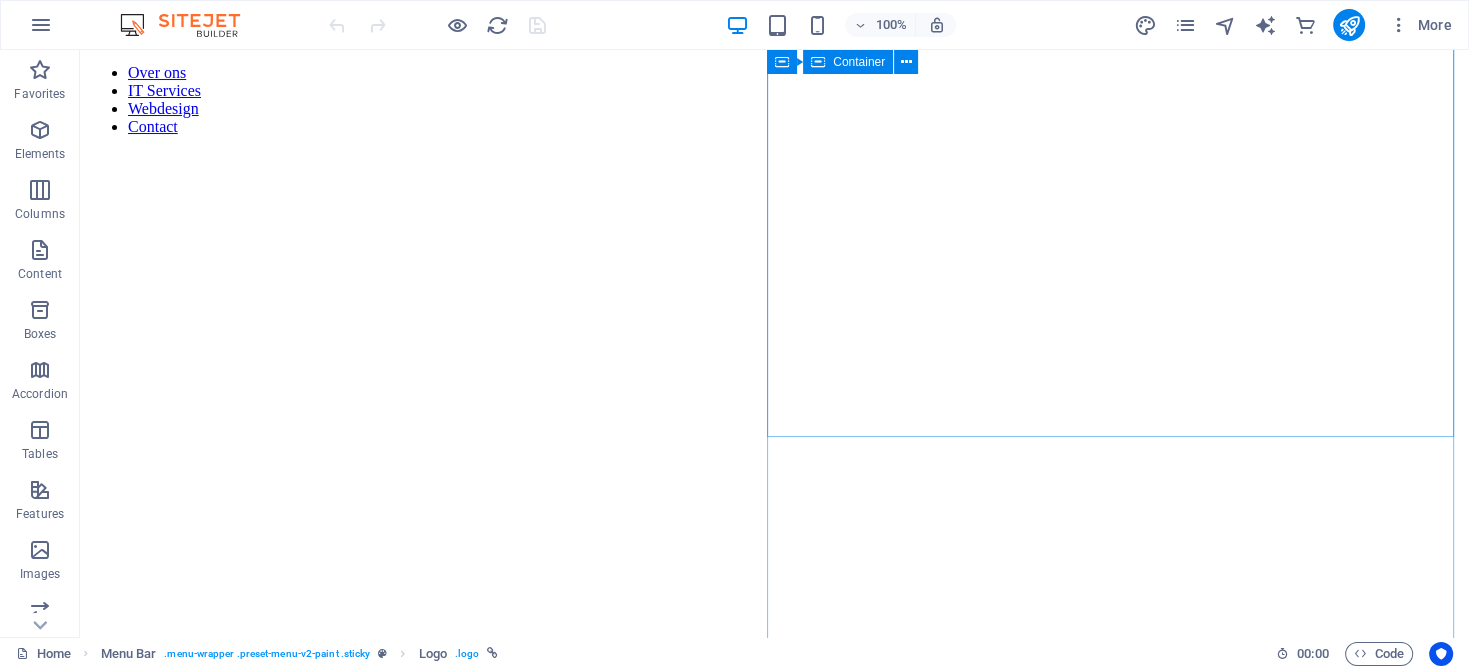click on "Drop content here or  Add elements  Paste clipboard" at bounding box center (1122, 966) 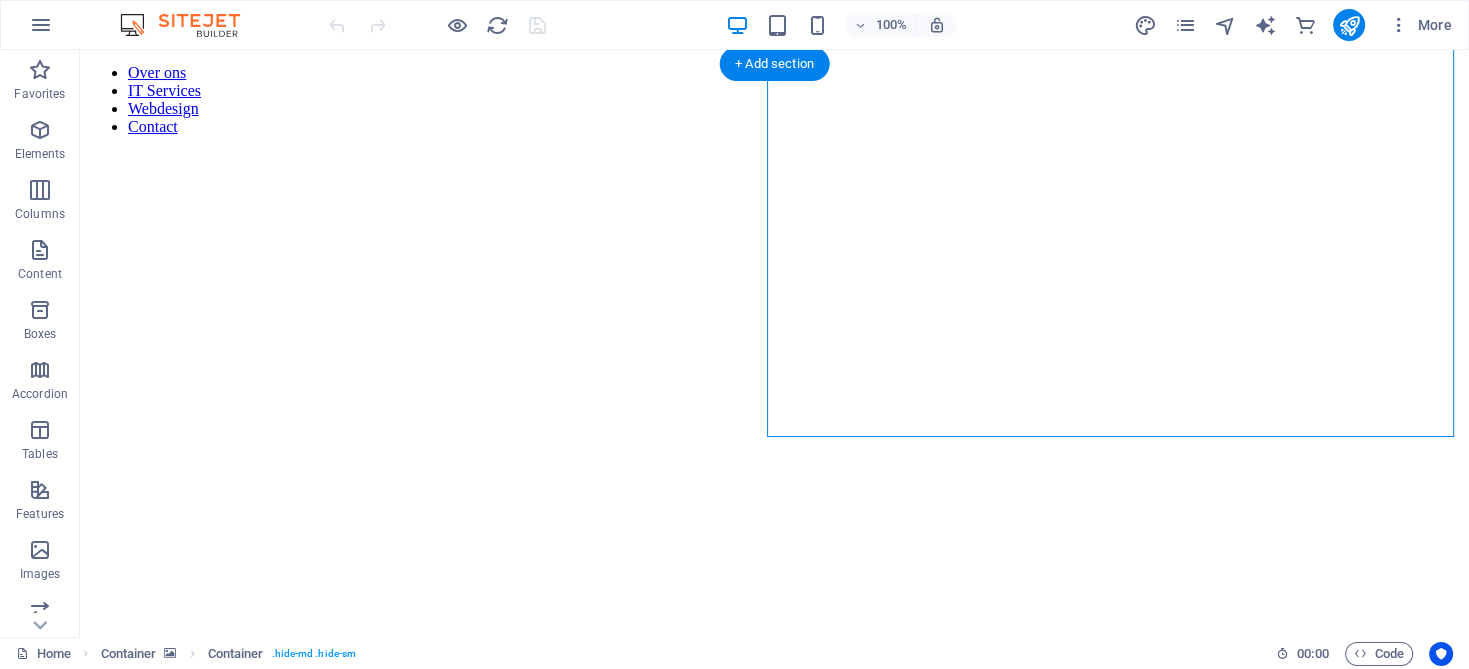 click at bounding box center [774, 152] 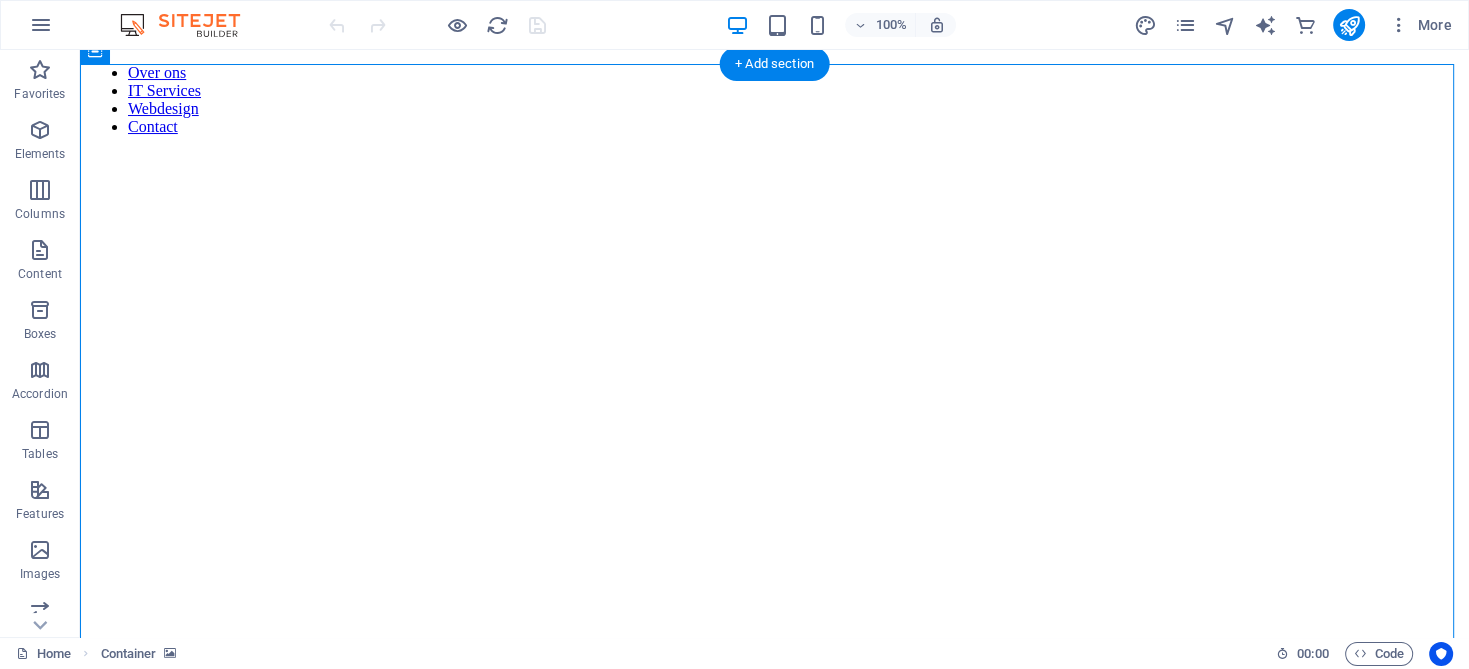 click at bounding box center [774, 152] 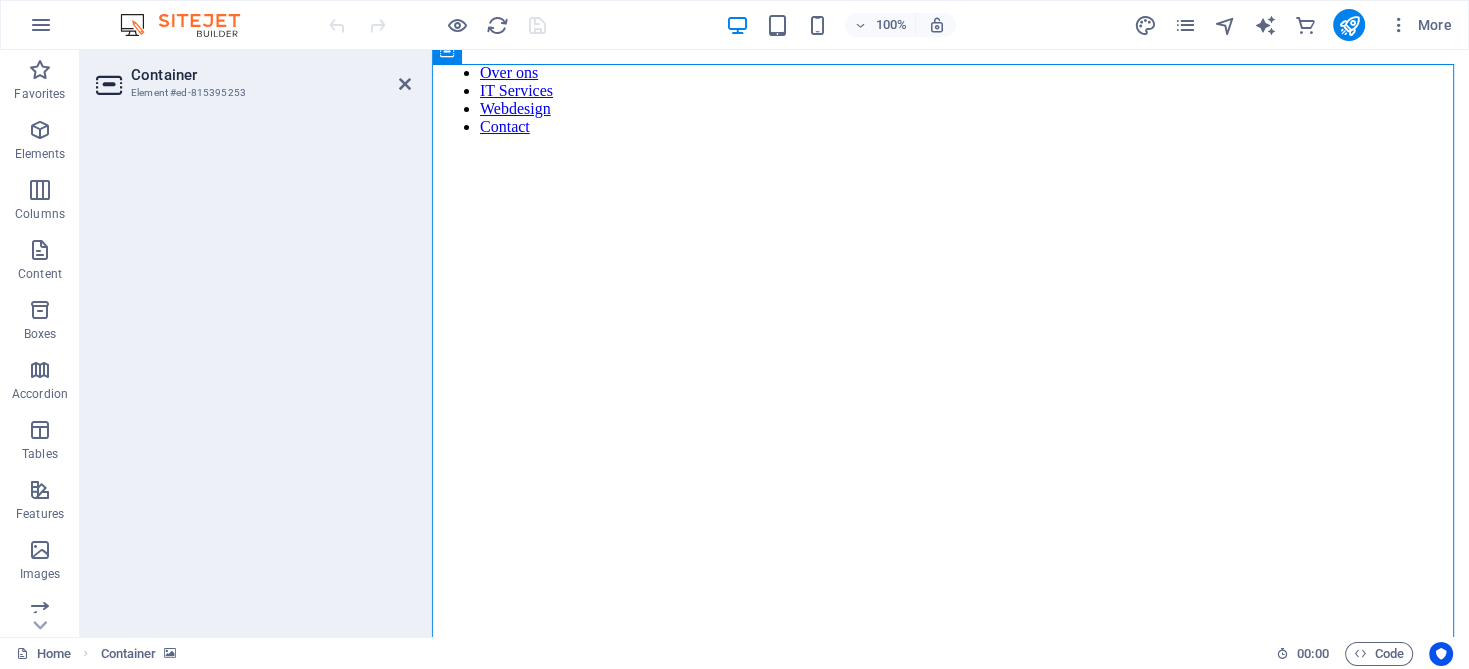 click at bounding box center [950, 152] 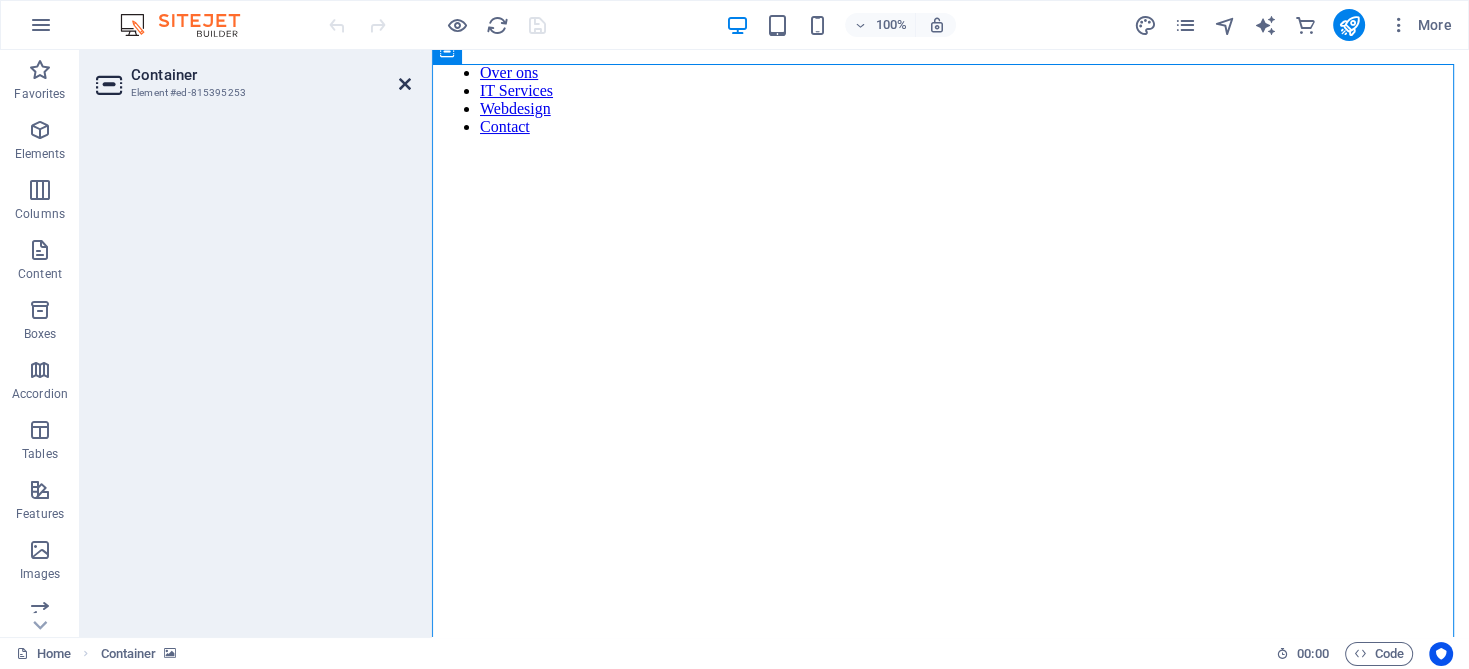 click at bounding box center (405, 84) 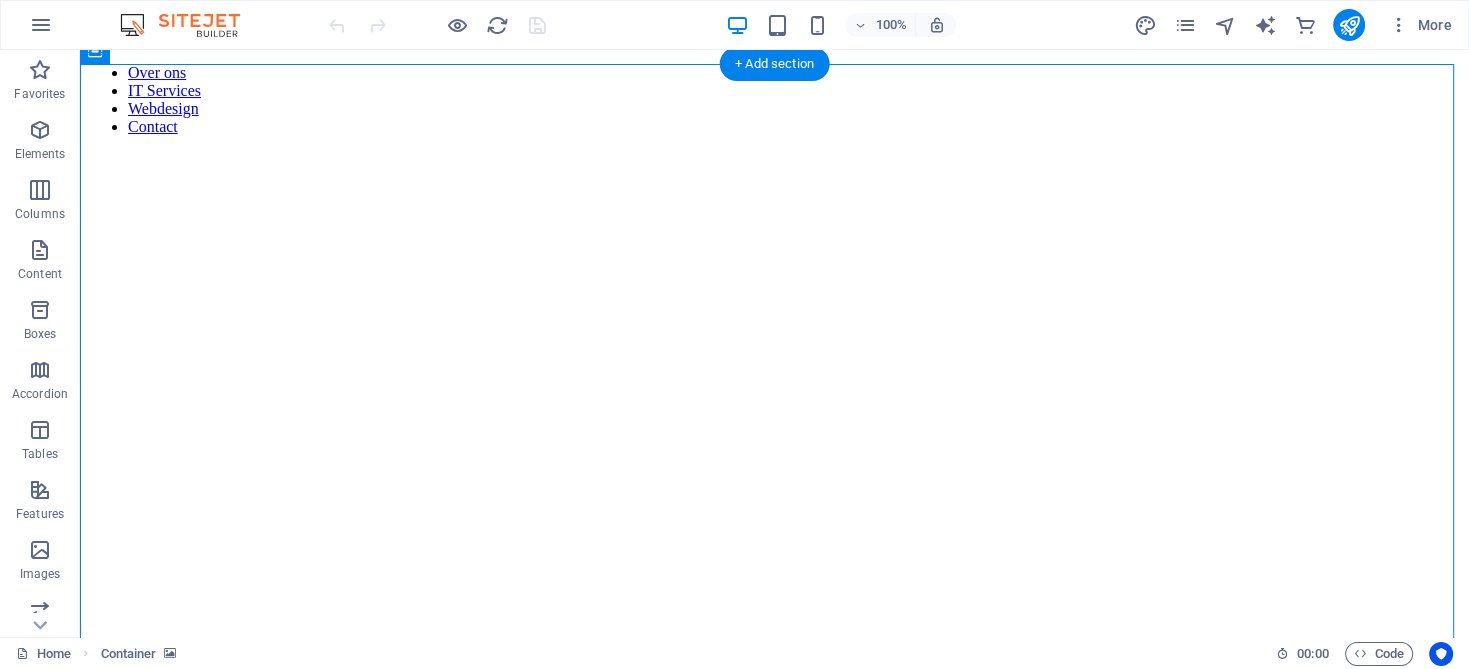click at bounding box center (774, 152) 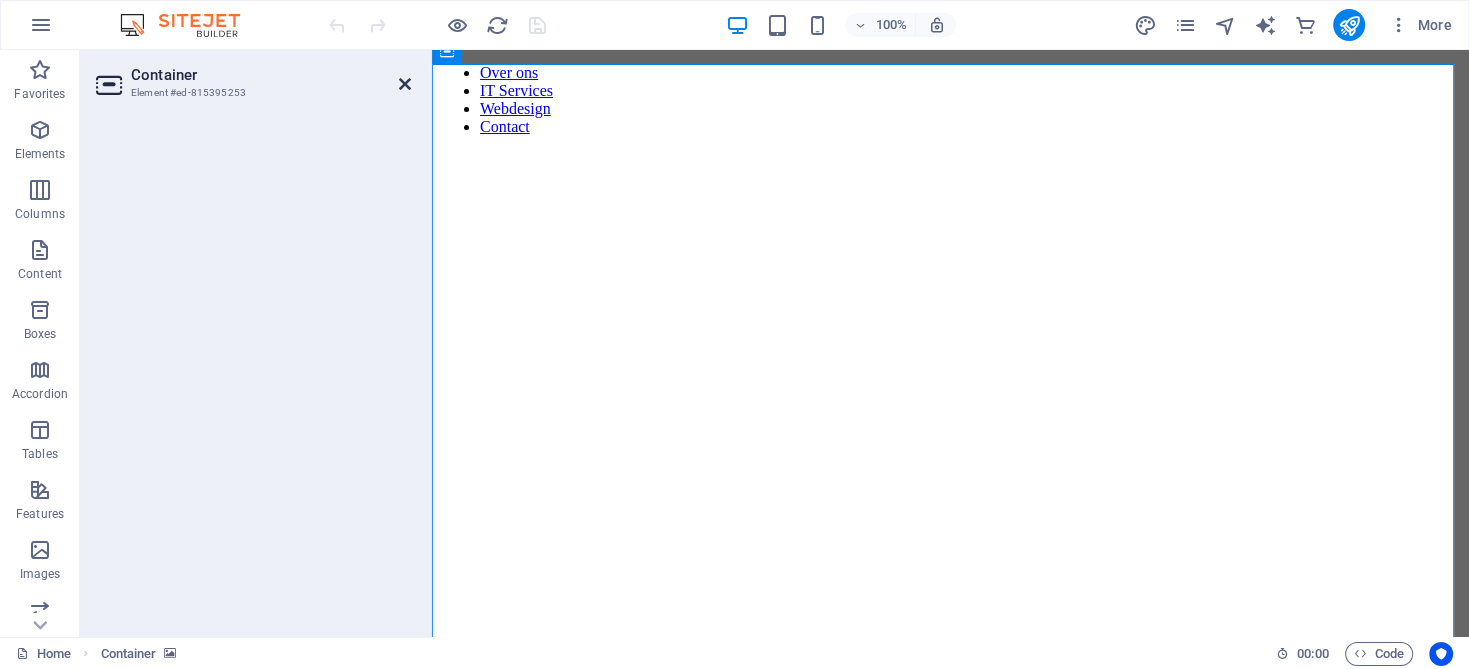 click at bounding box center [405, 84] 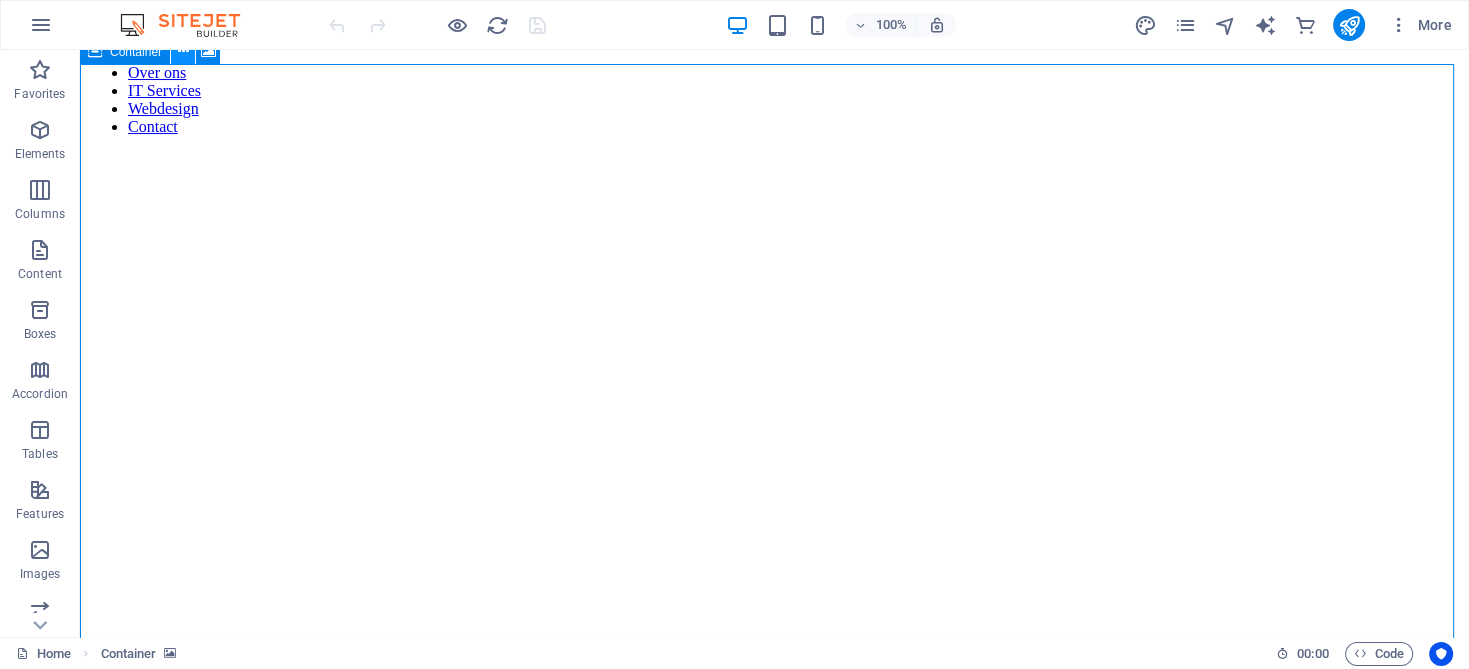 click at bounding box center [183, 51] 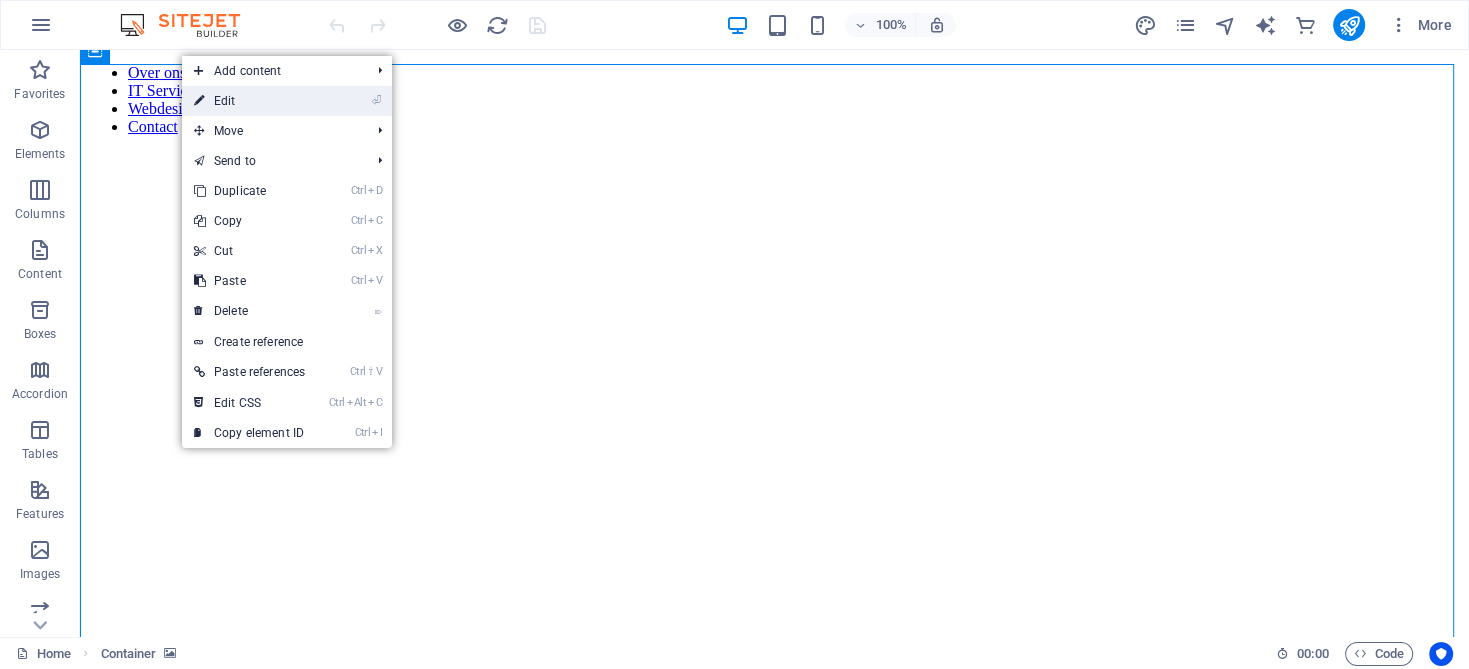 click on "⏎  Edit" at bounding box center [249, 101] 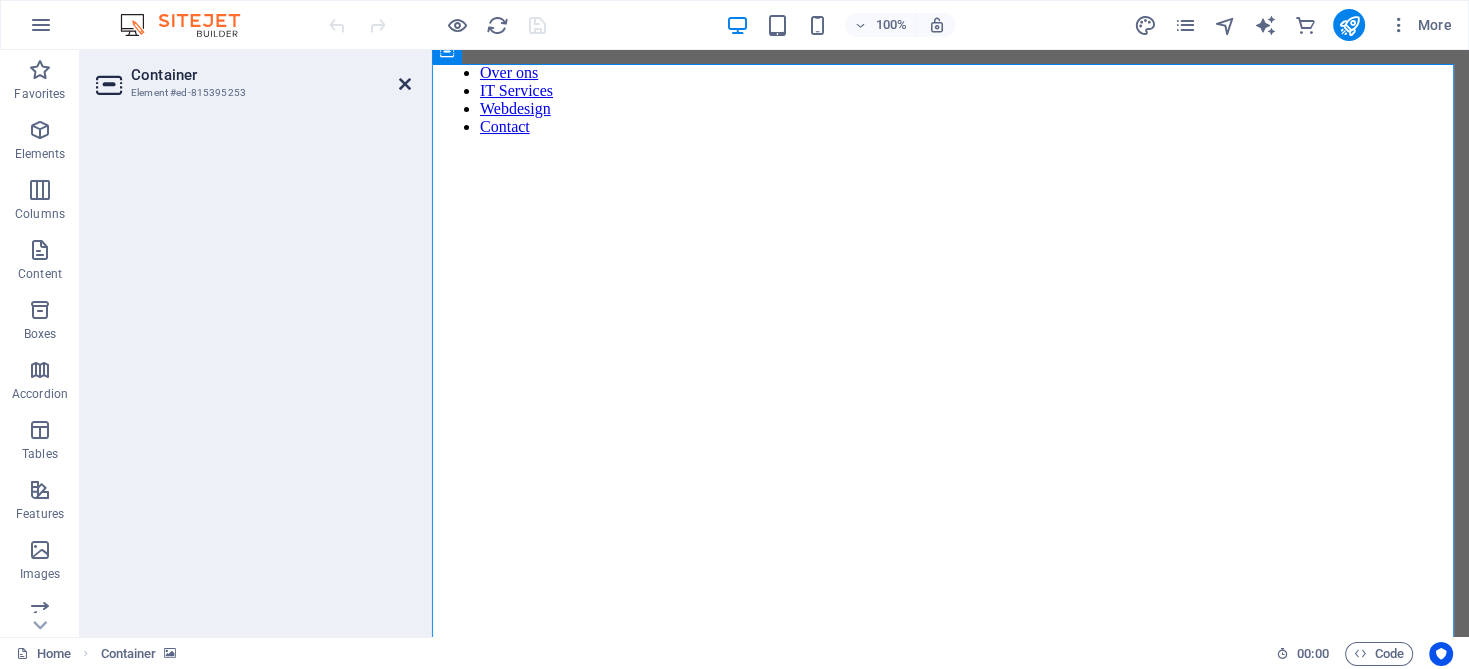 click at bounding box center (405, 84) 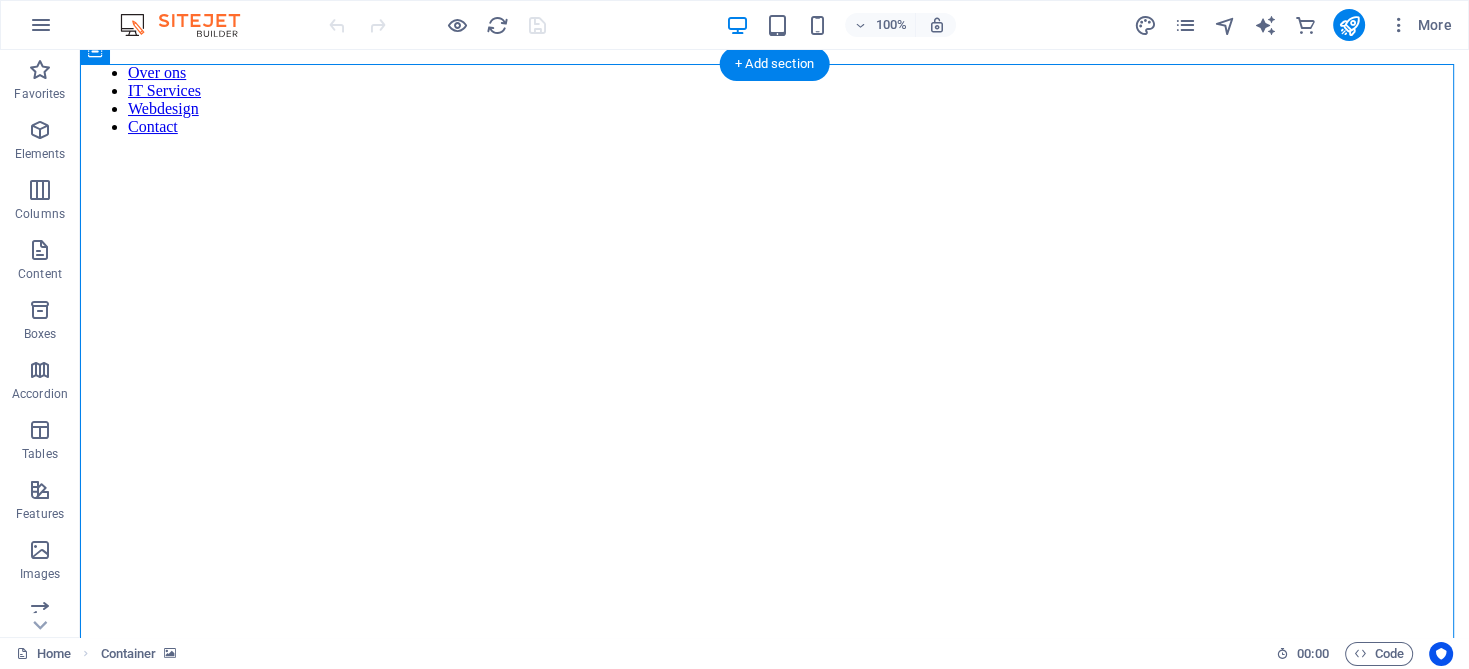 click at bounding box center [774, 152] 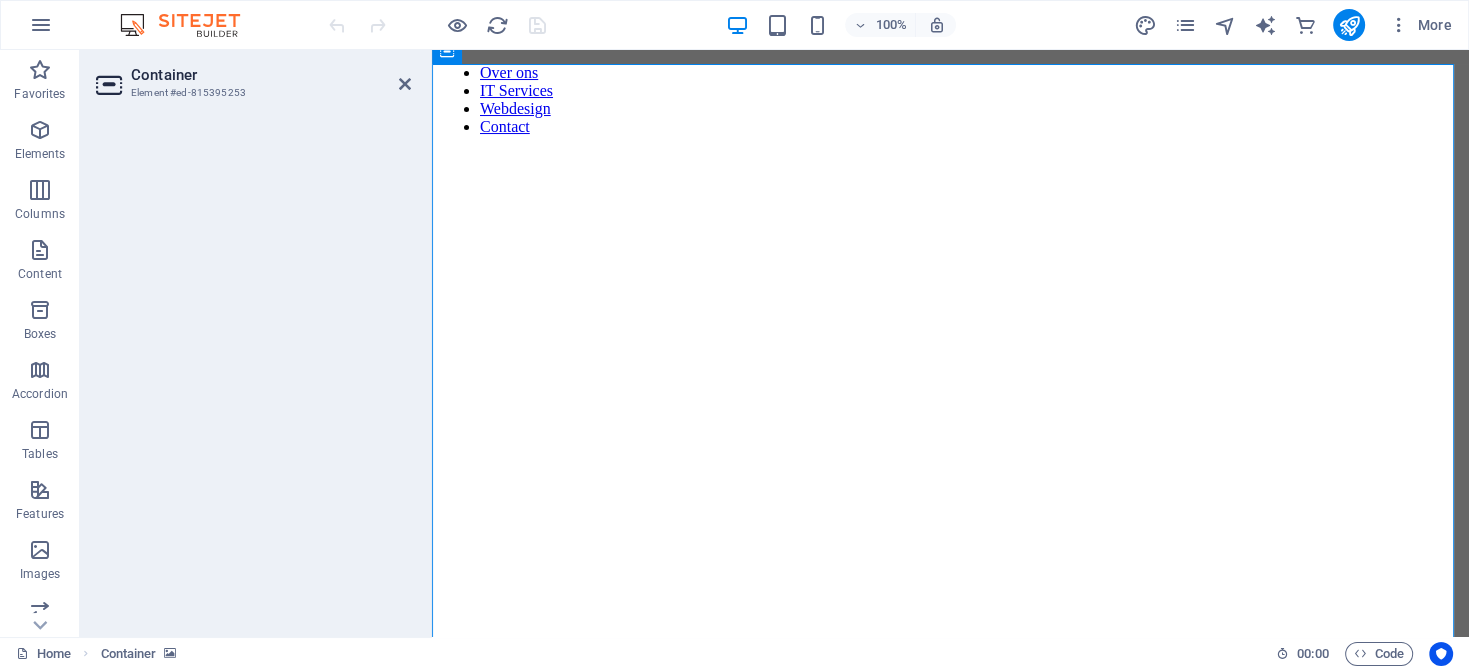 click on "Container" at bounding box center [271, 75] 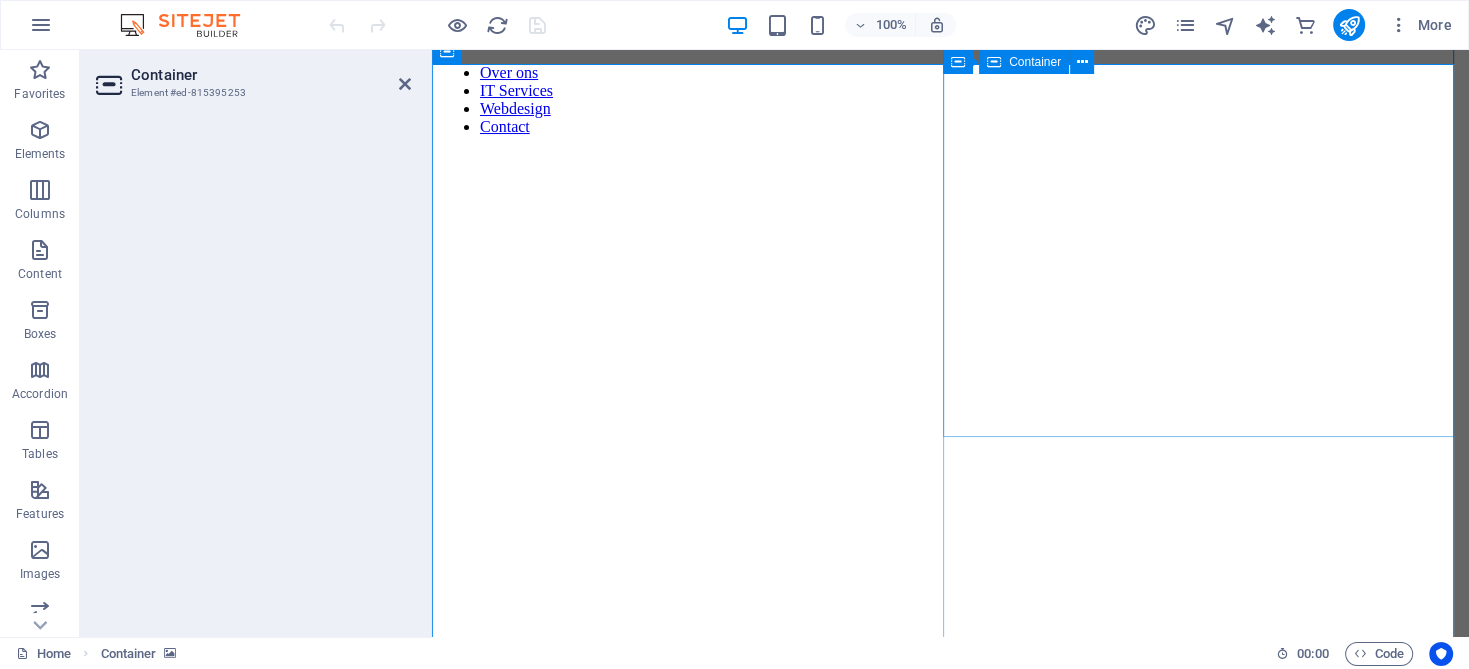 click on "Drop content here or  Add elements  Paste clipboard" at bounding box center [1210, 966] 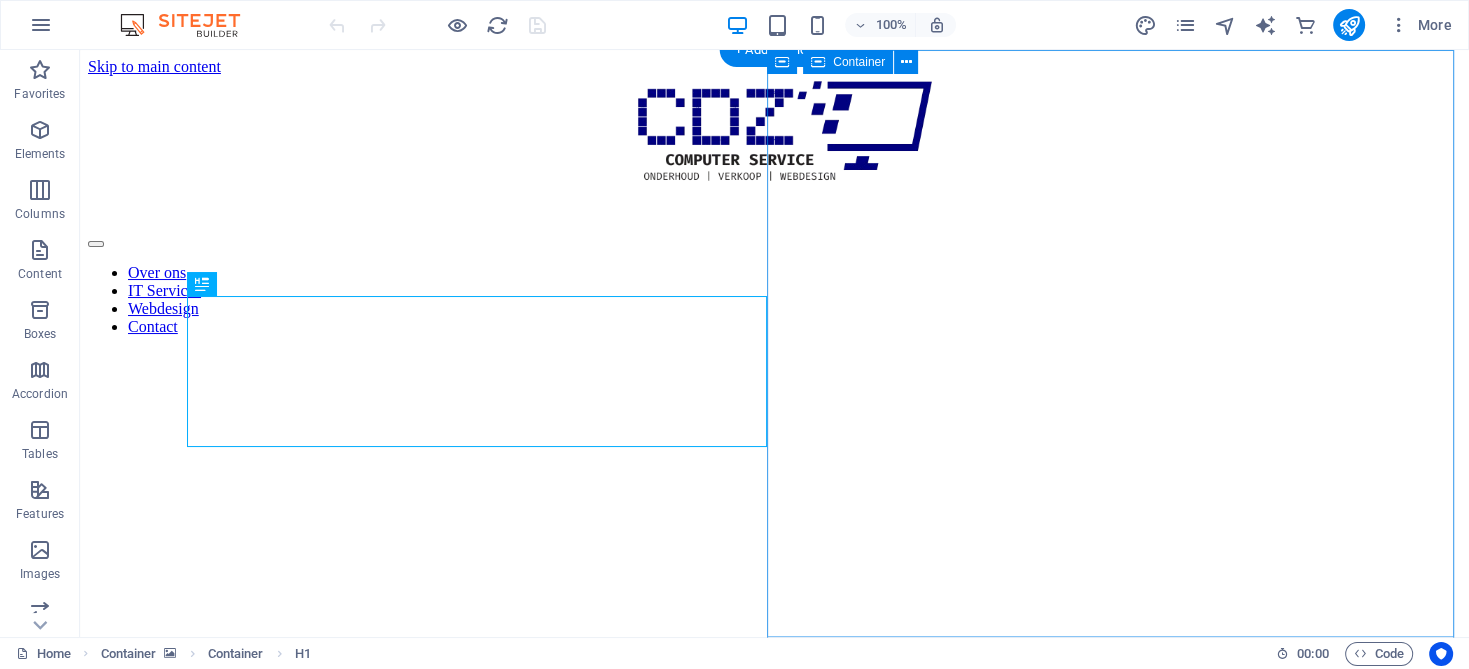 scroll, scrollTop: 0, scrollLeft: 0, axis: both 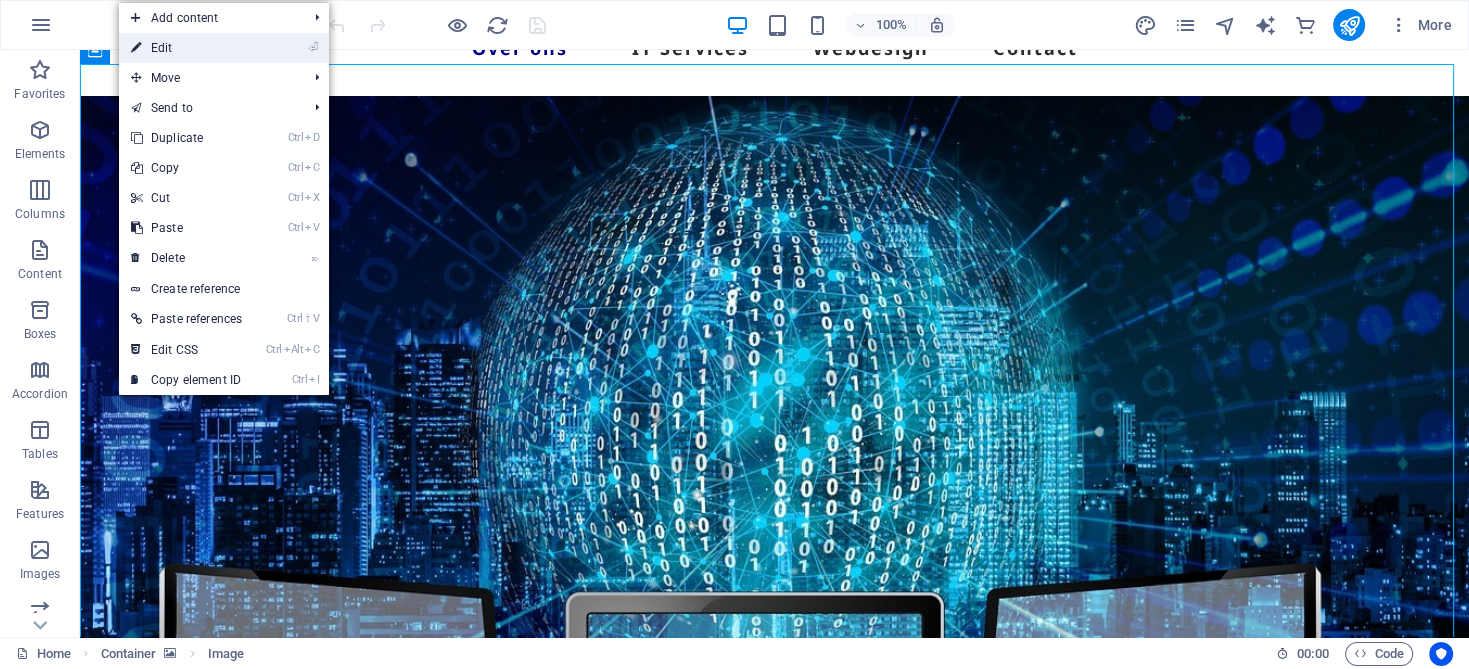 click on "⏎  Edit" at bounding box center [186, 48] 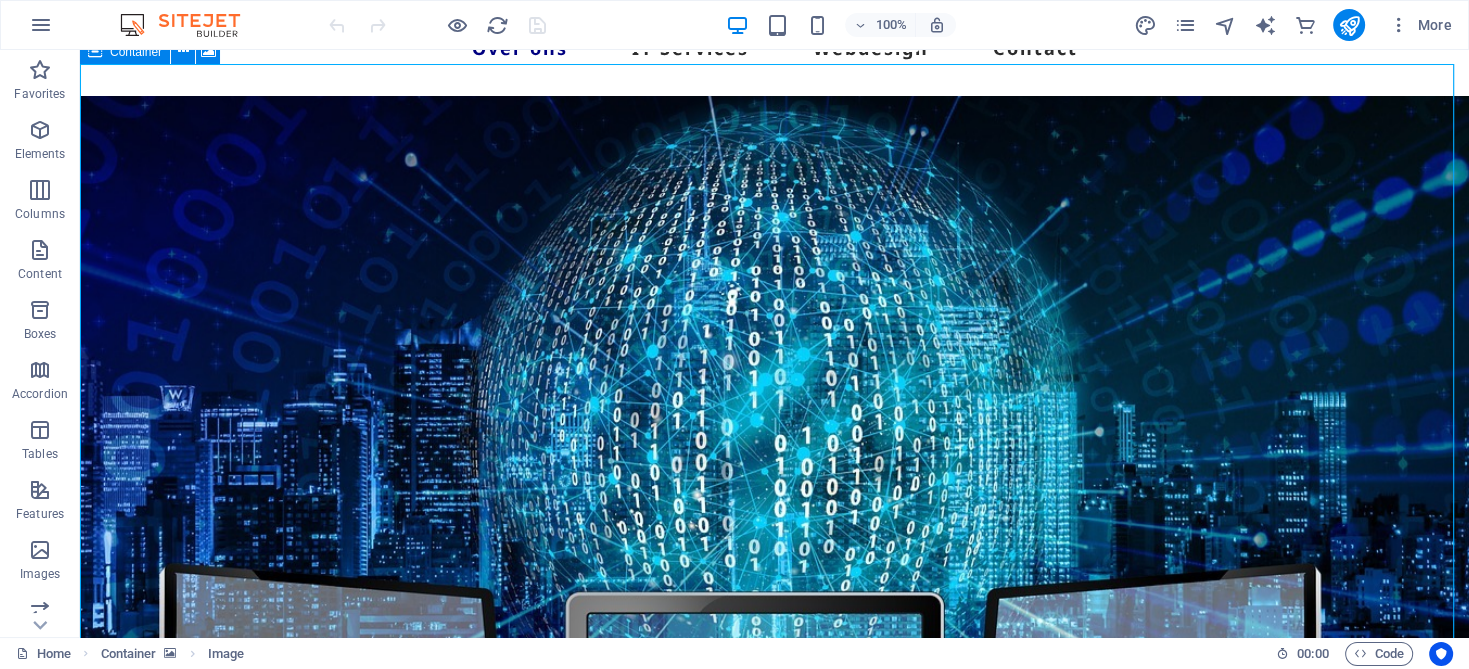 click at bounding box center (774, 481) 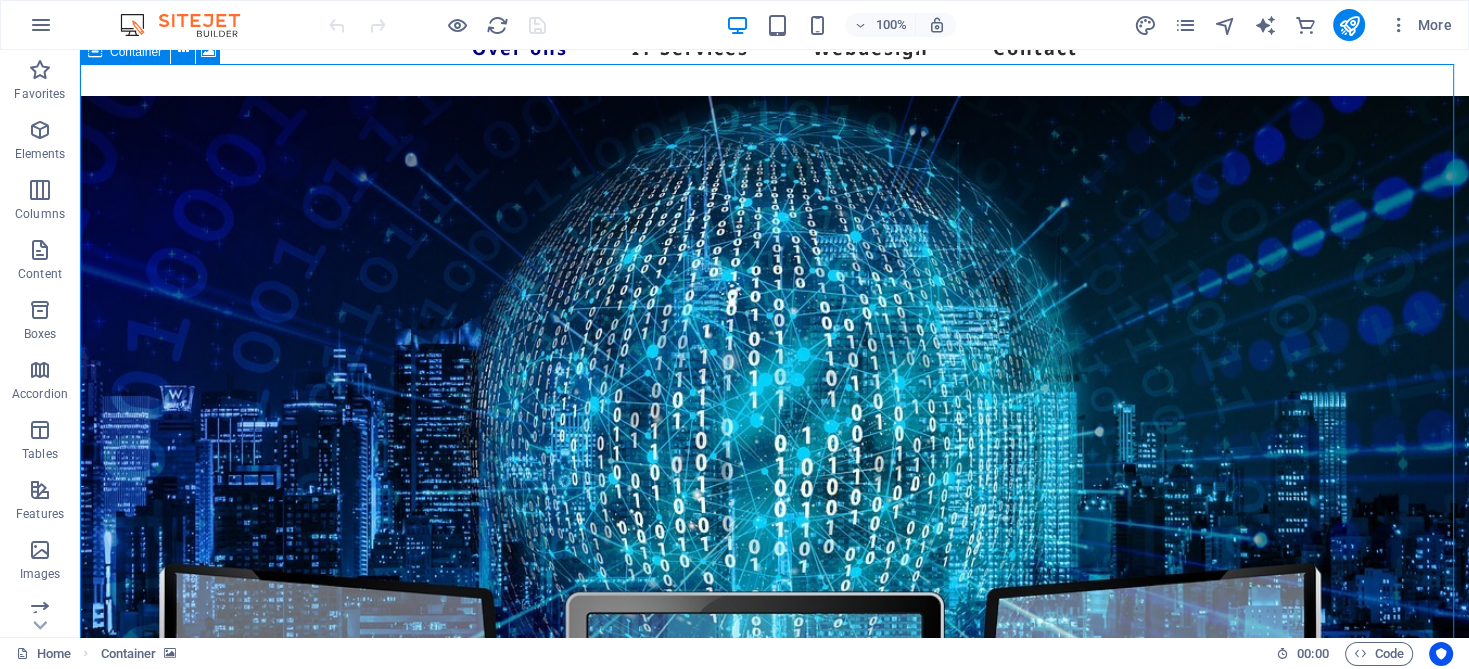 click at bounding box center [774, 481] 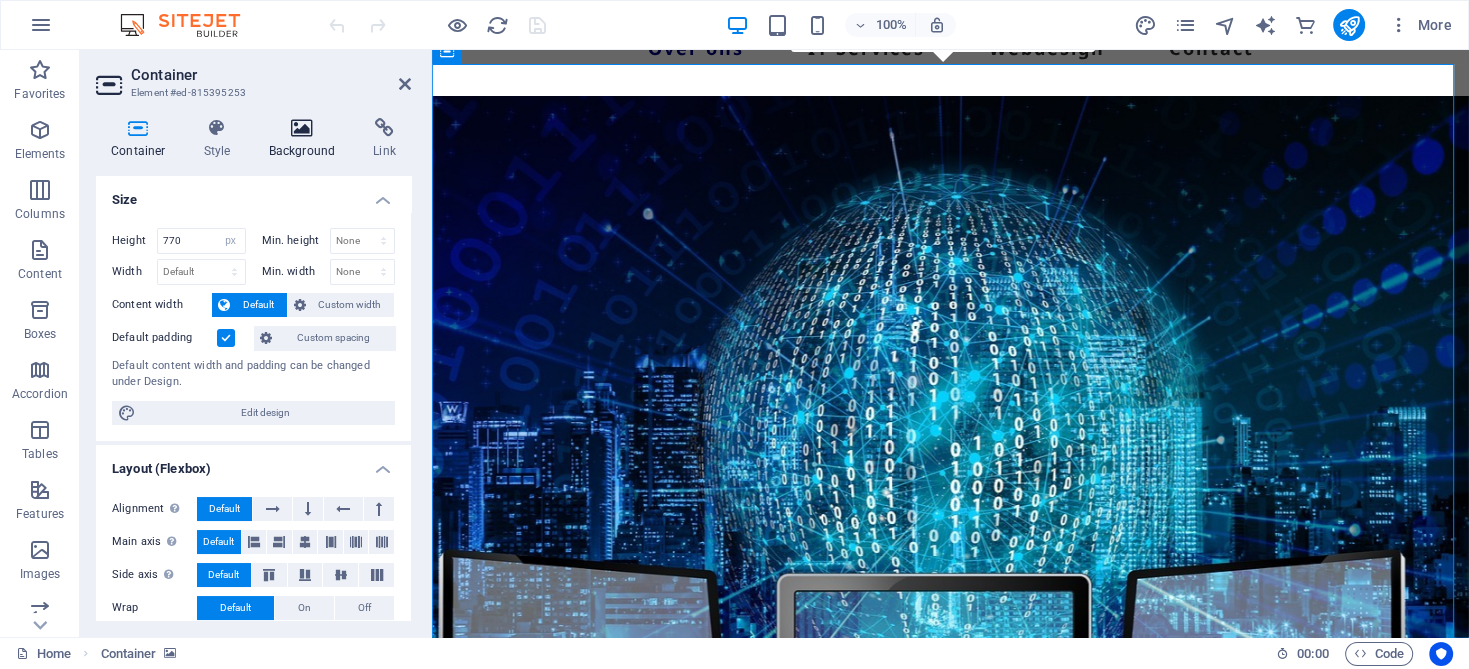 click on "Background" at bounding box center [306, 139] 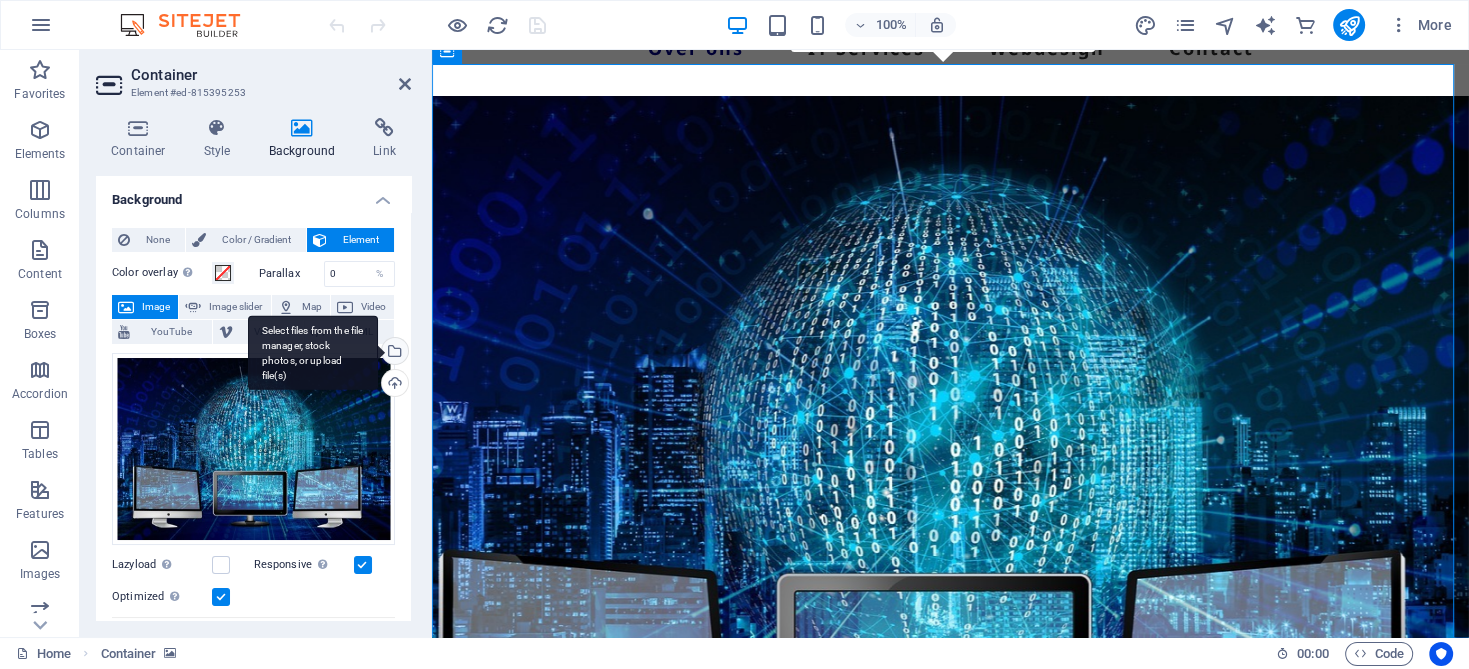 click on "Select files from the file manager, stock photos, or upload file(s)" at bounding box center [393, 353] 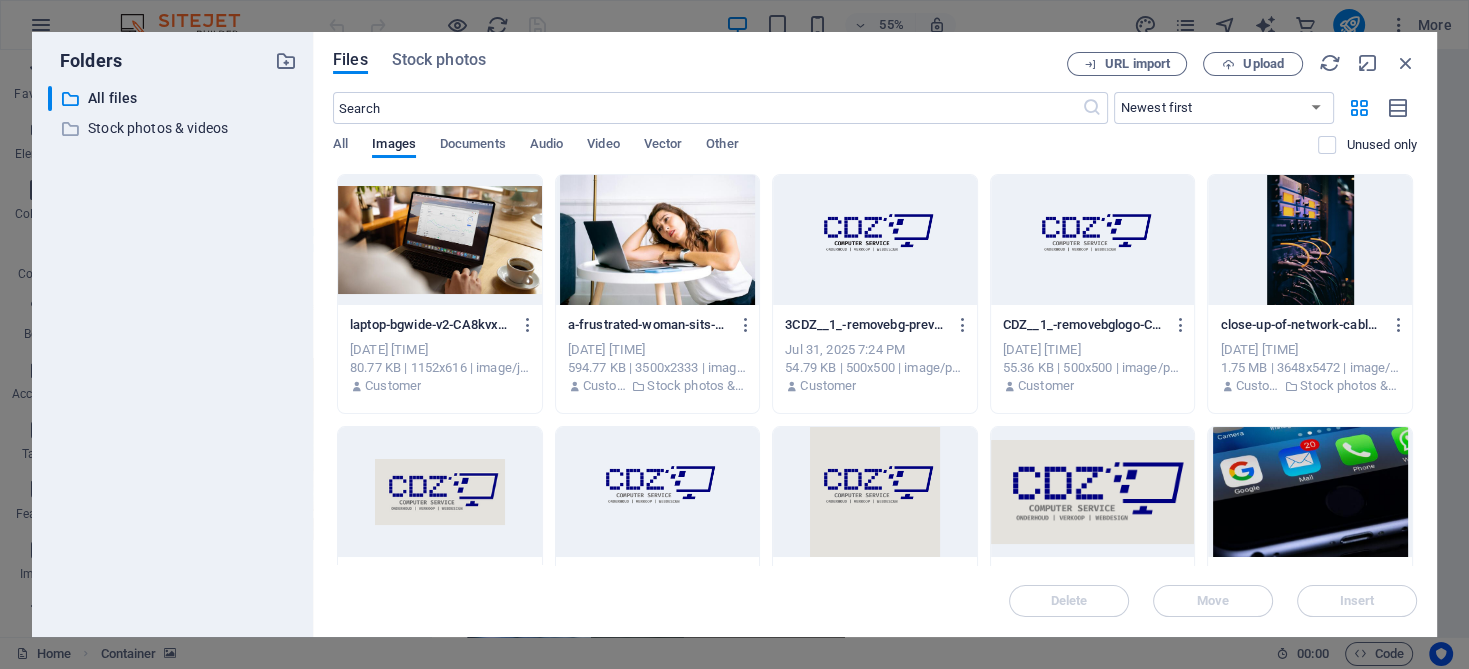 click at bounding box center (440, 240) 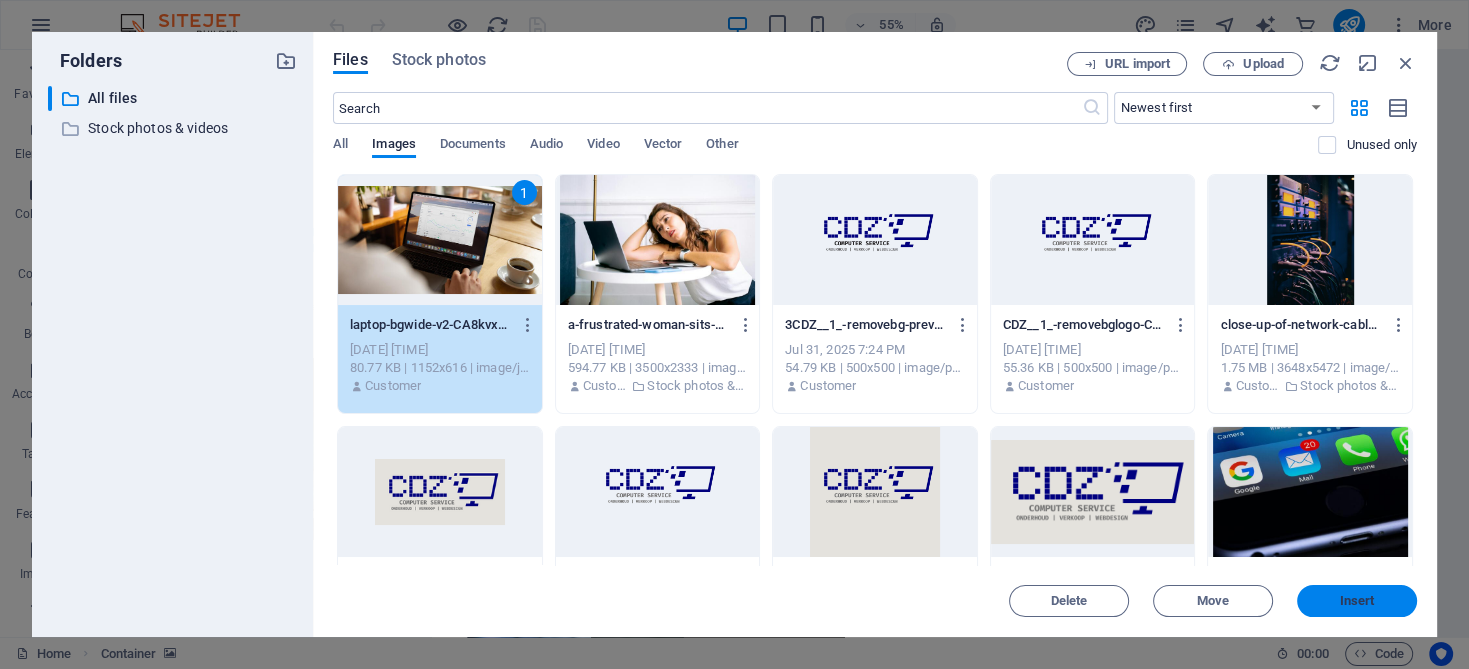 click on "Insert" at bounding box center [1357, 601] 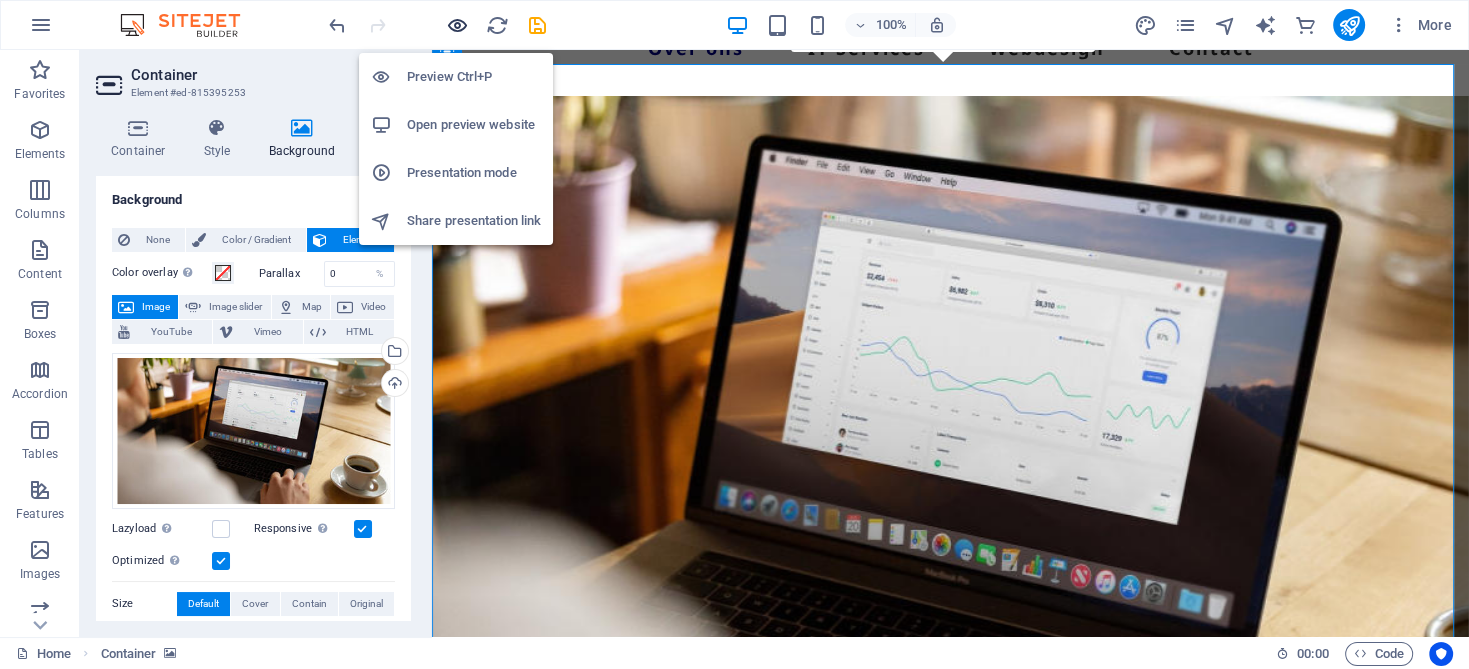 click at bounding box center (457, 25) 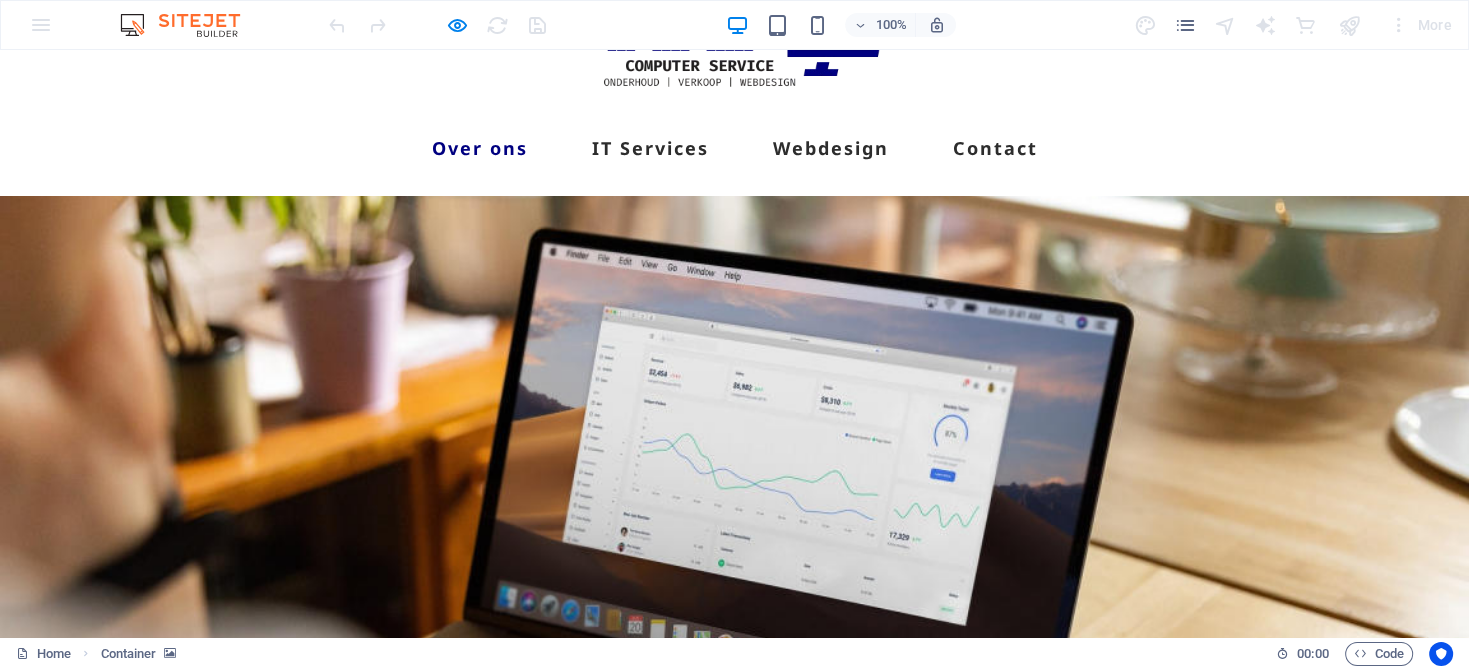 scroll, scrollTop: 0, scrollLeft: 0, axis: both 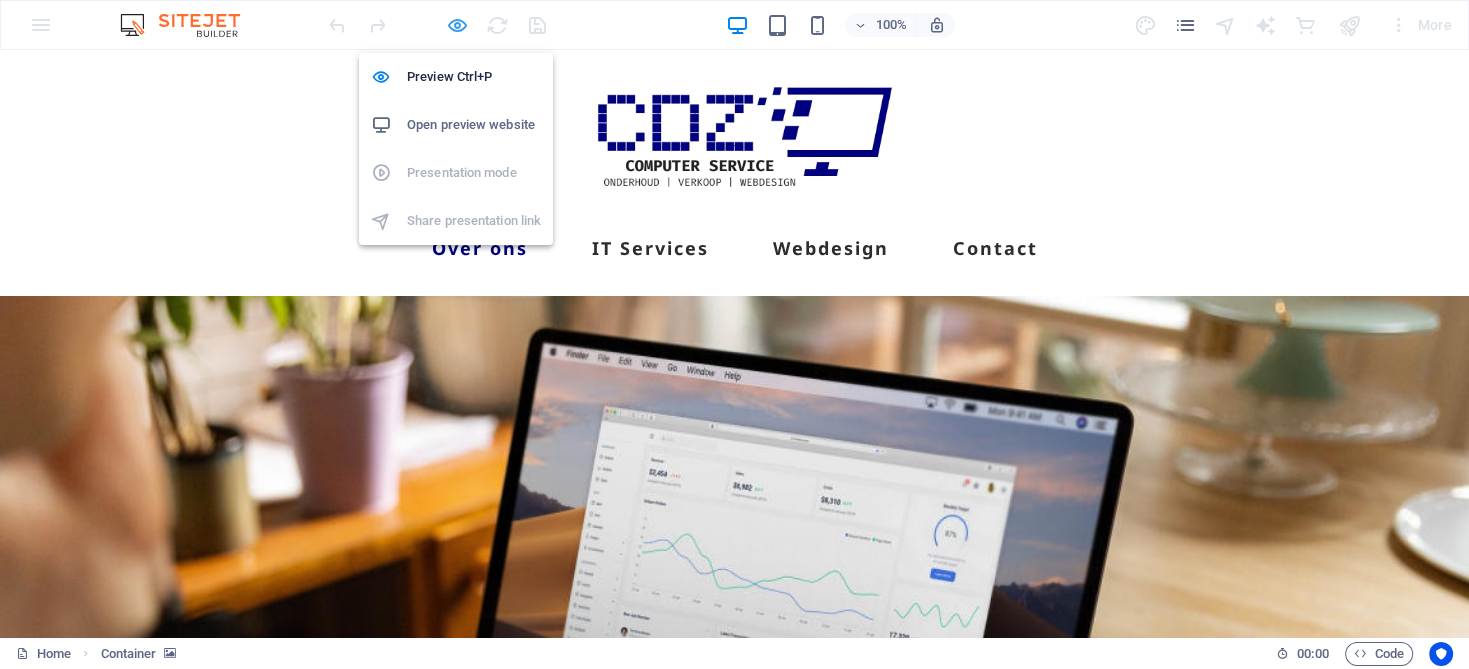 click at bounding box center [457, 25] 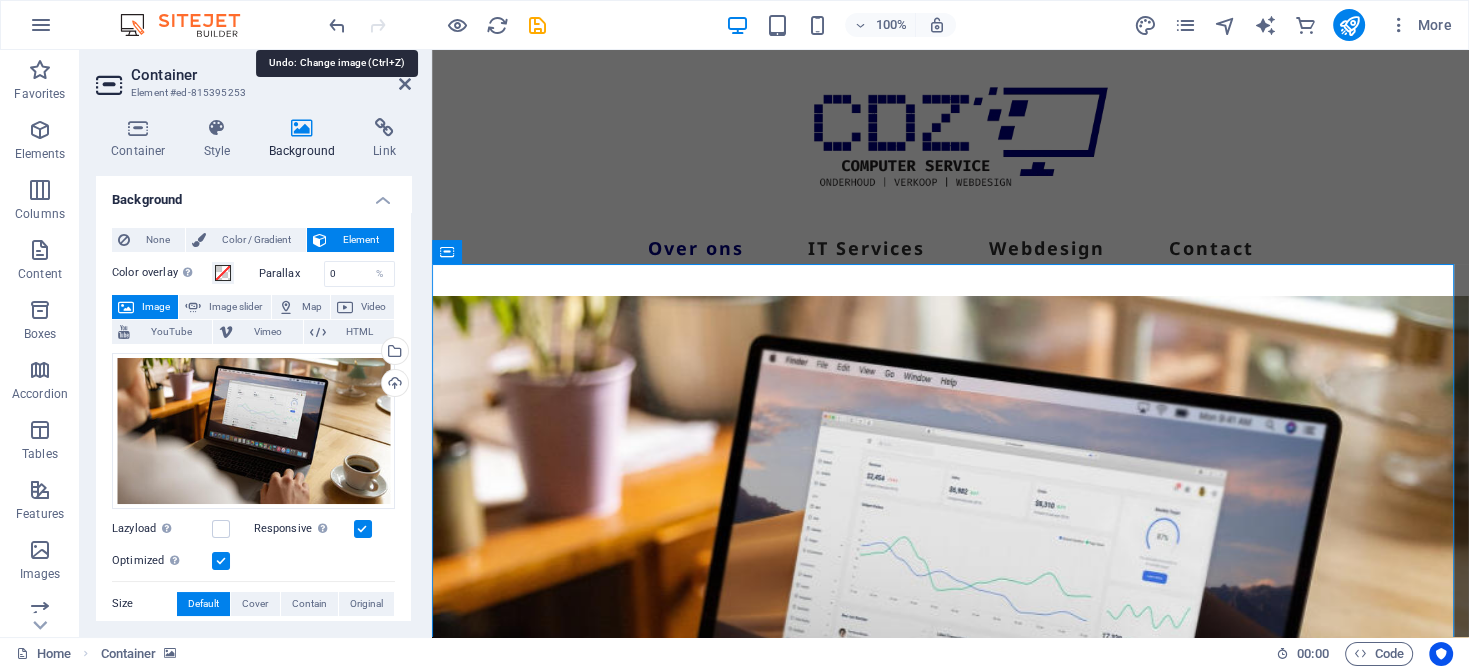 click at bounding box center [337, 25] 